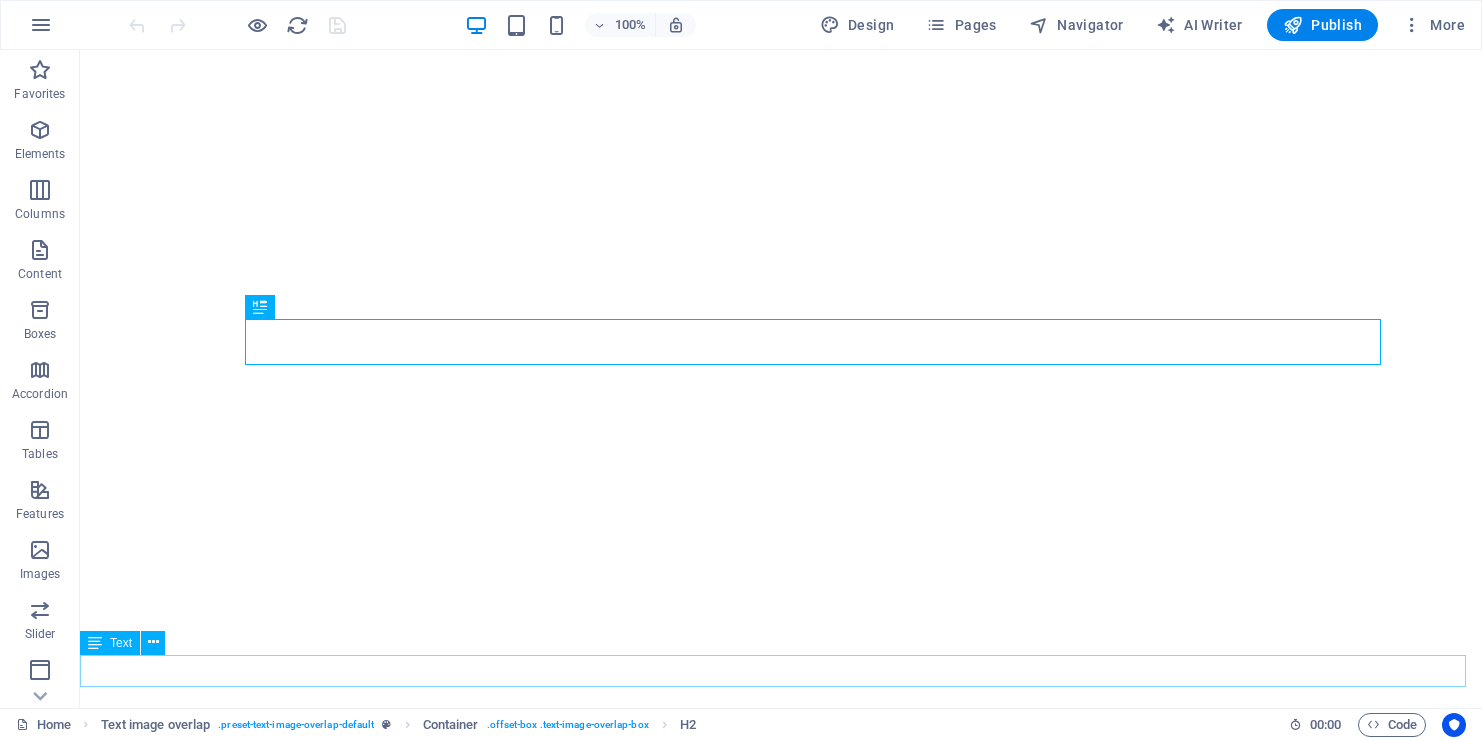 scroll, scrollTop: 0, scrollLeft: 0, axis: both 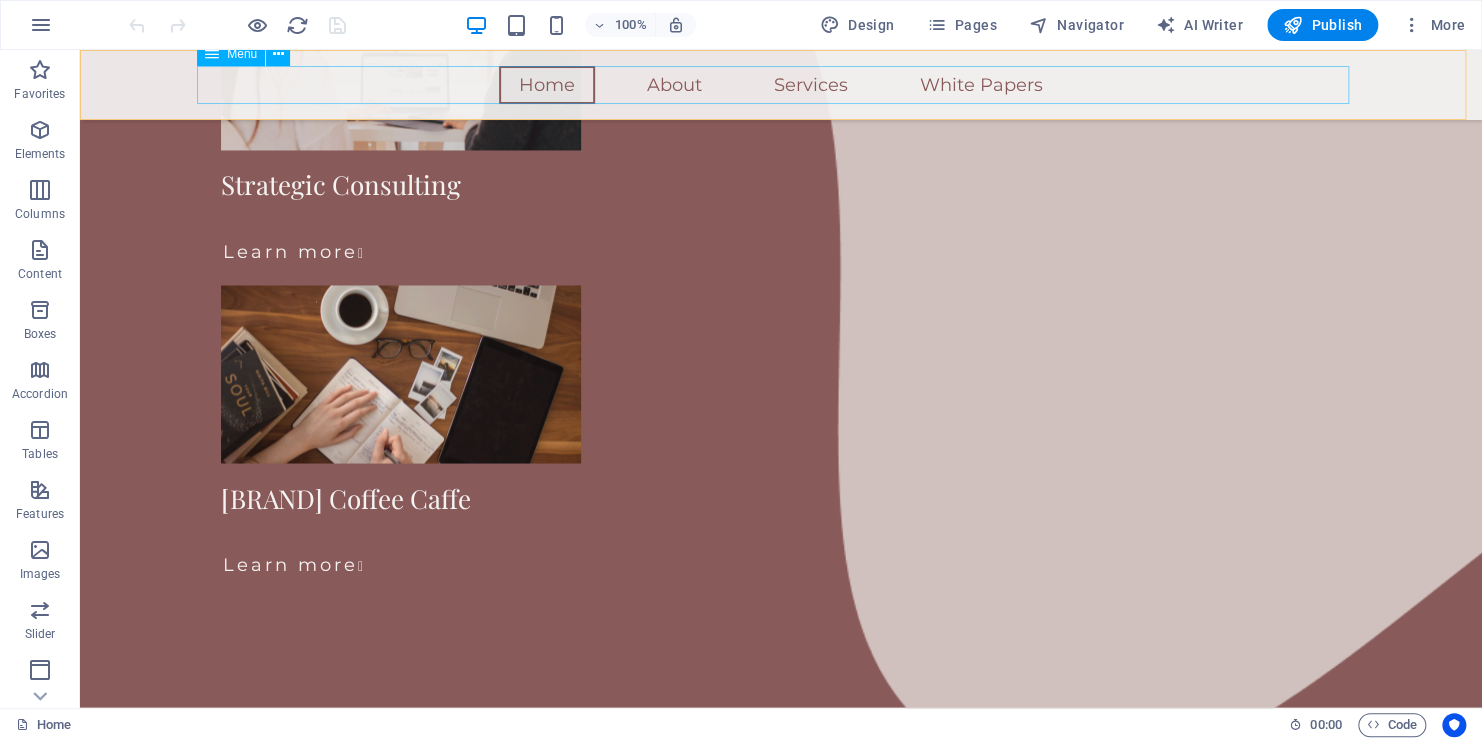 click on "Home About Services White Papers" at bounding box center [781, 85] 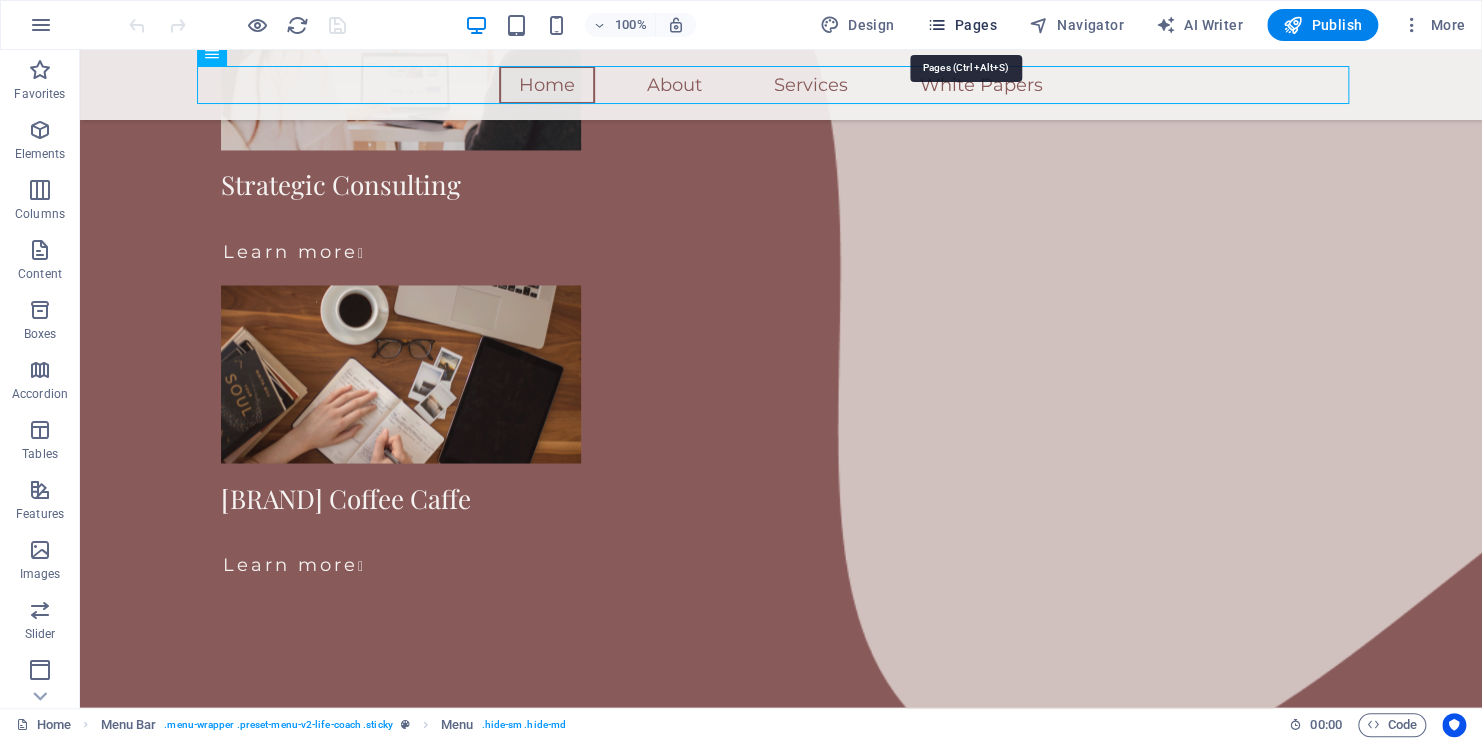click on "Pages" at bounding box center [961, 25] 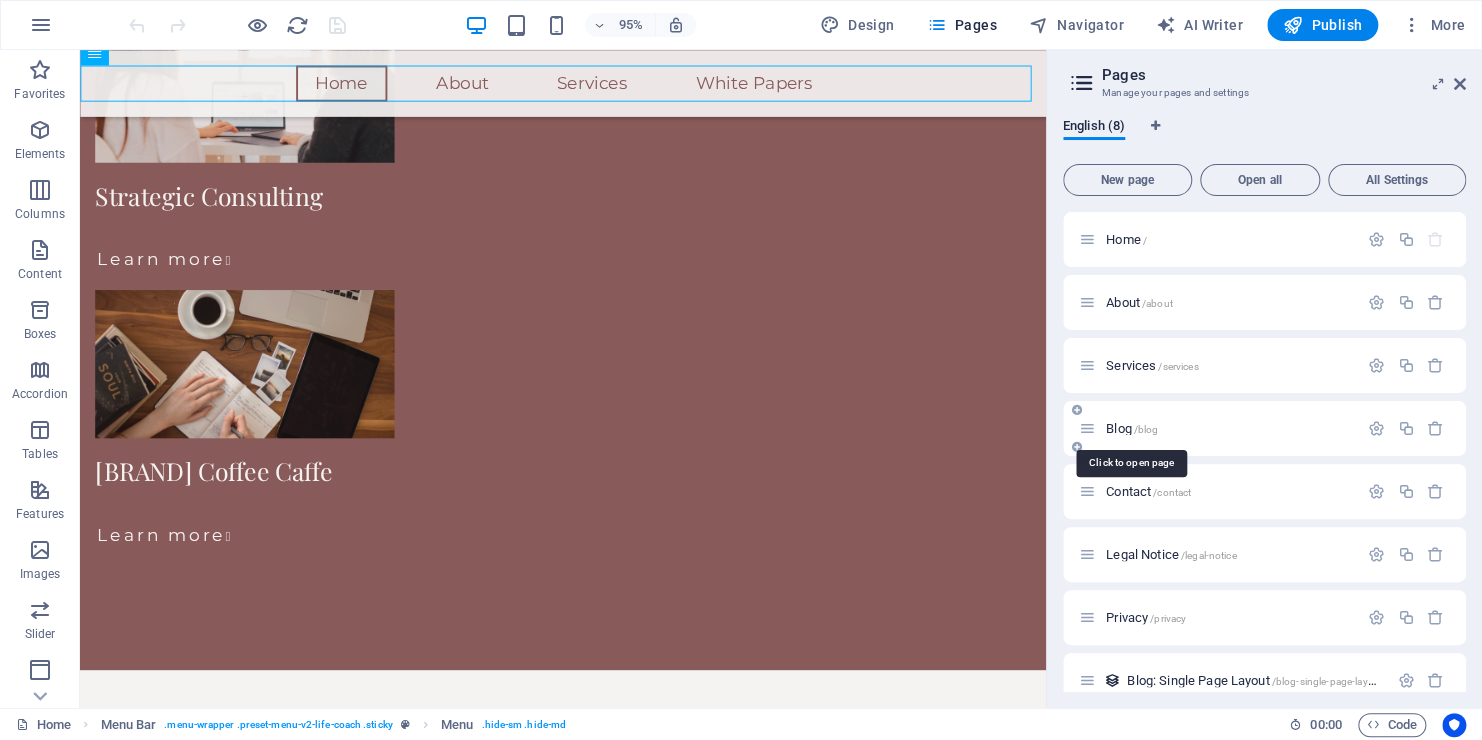 click on "Blog /blog" at bounding box center [1132, 428] 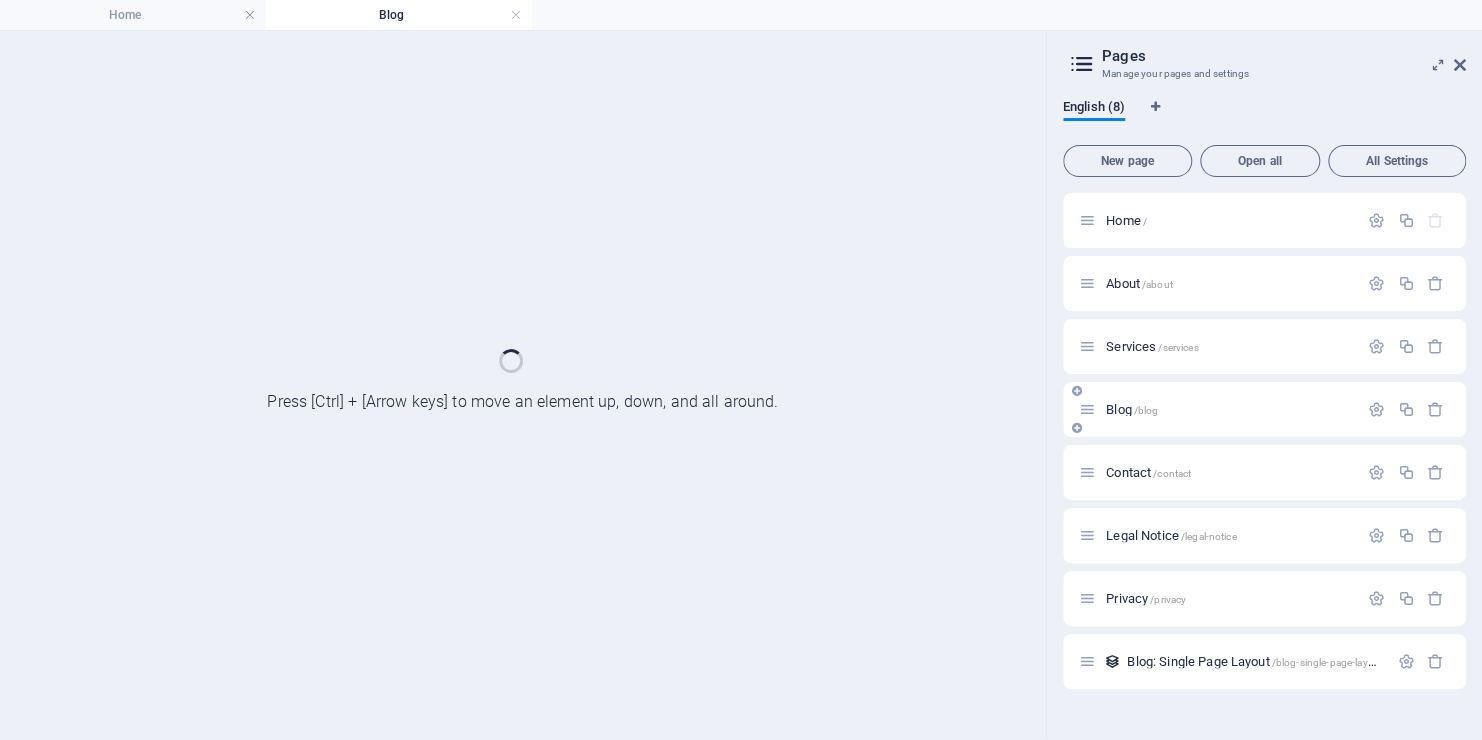 scroll, scrollTop: 0, scrollLeft: 0, axis: both 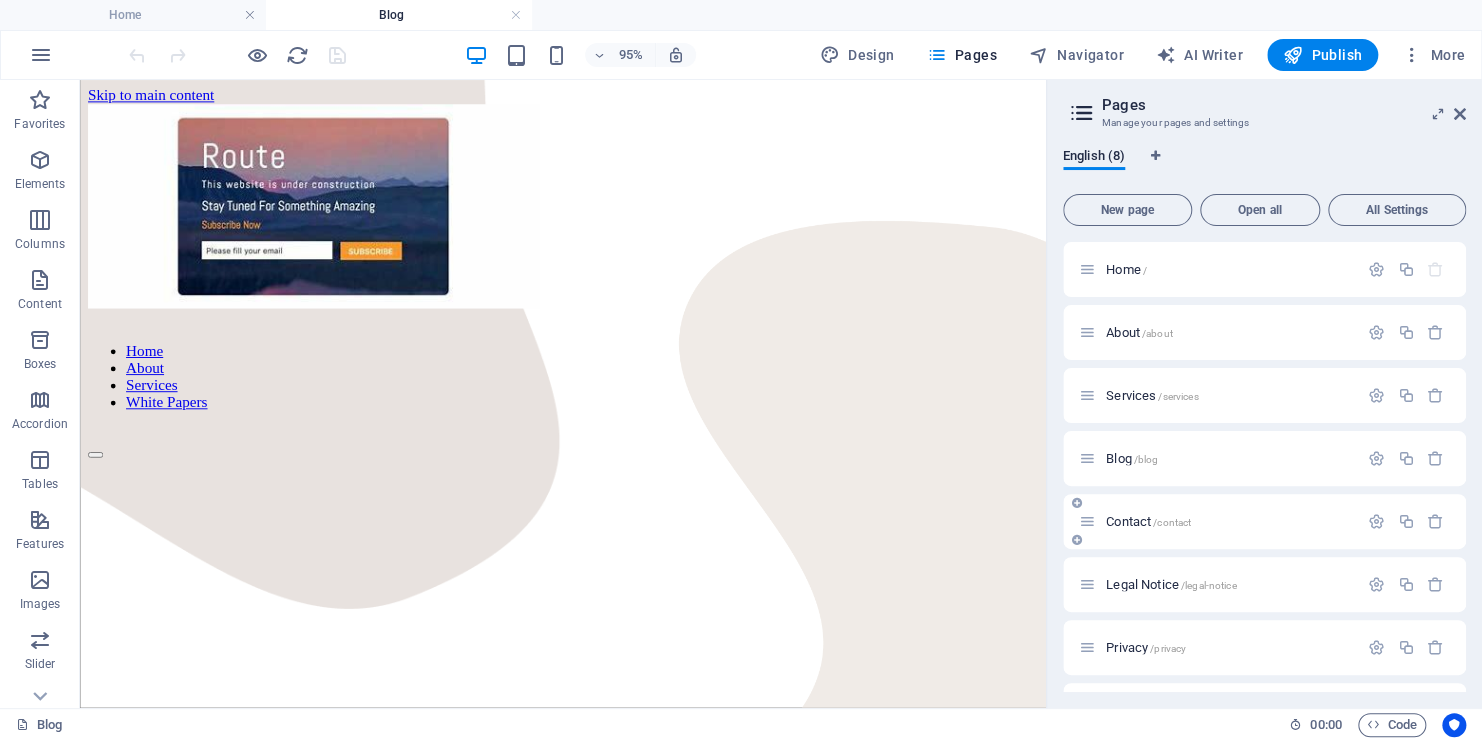 click on "Contact /contact" at bounding box center (1148, 521) 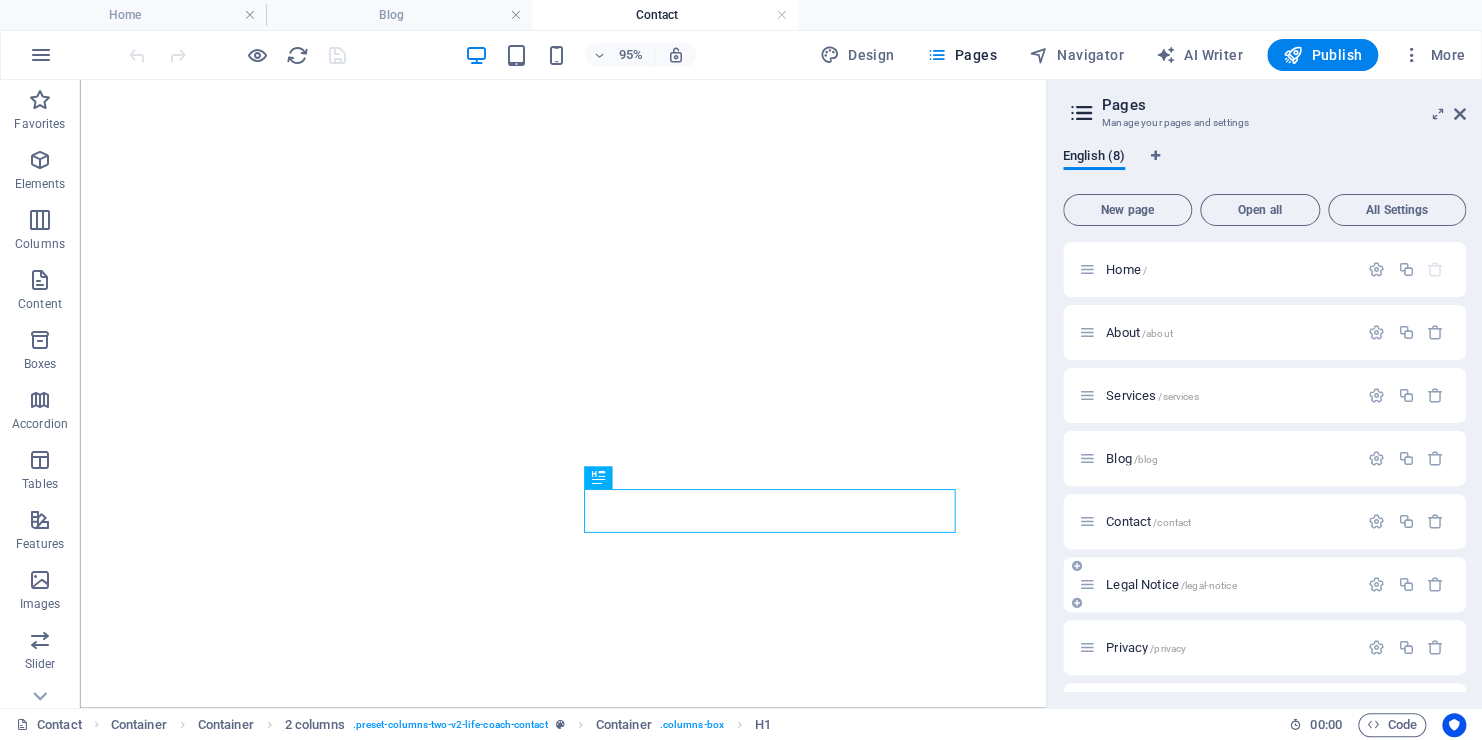 click on "Contact /contact" at bounding box center (1264, 521) 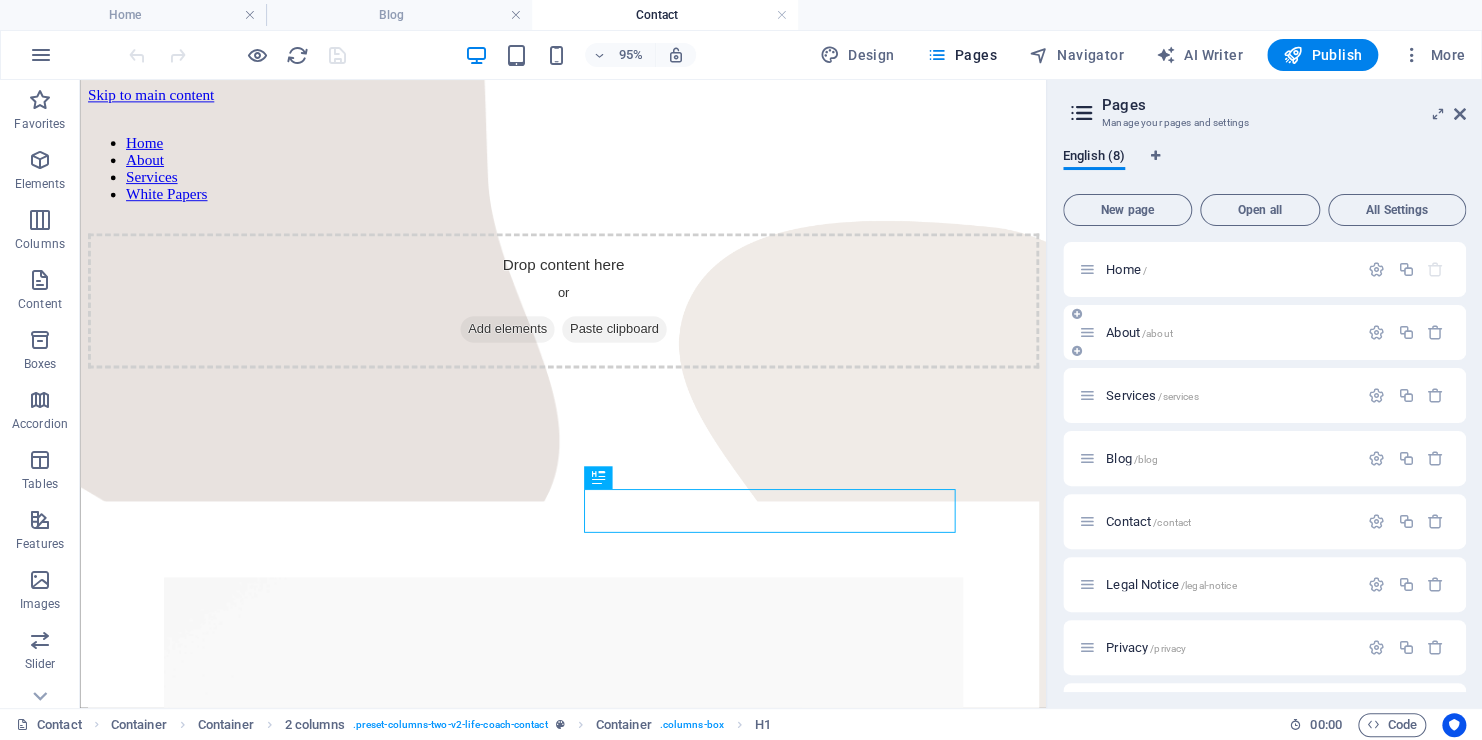 scroll, scrollTop: 0, scrollLeft: 0, axis: both 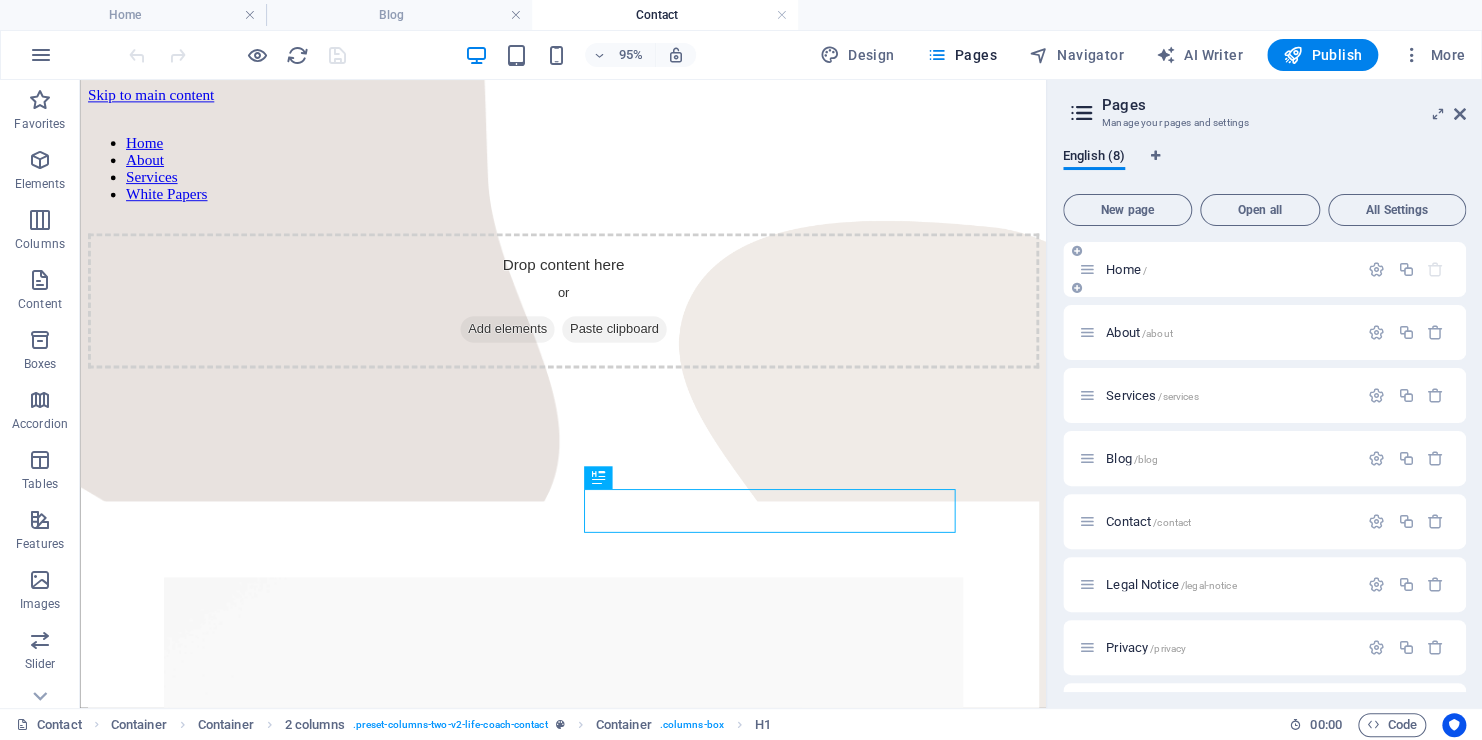 click on "Home /" at bounding box center (1218, 269) 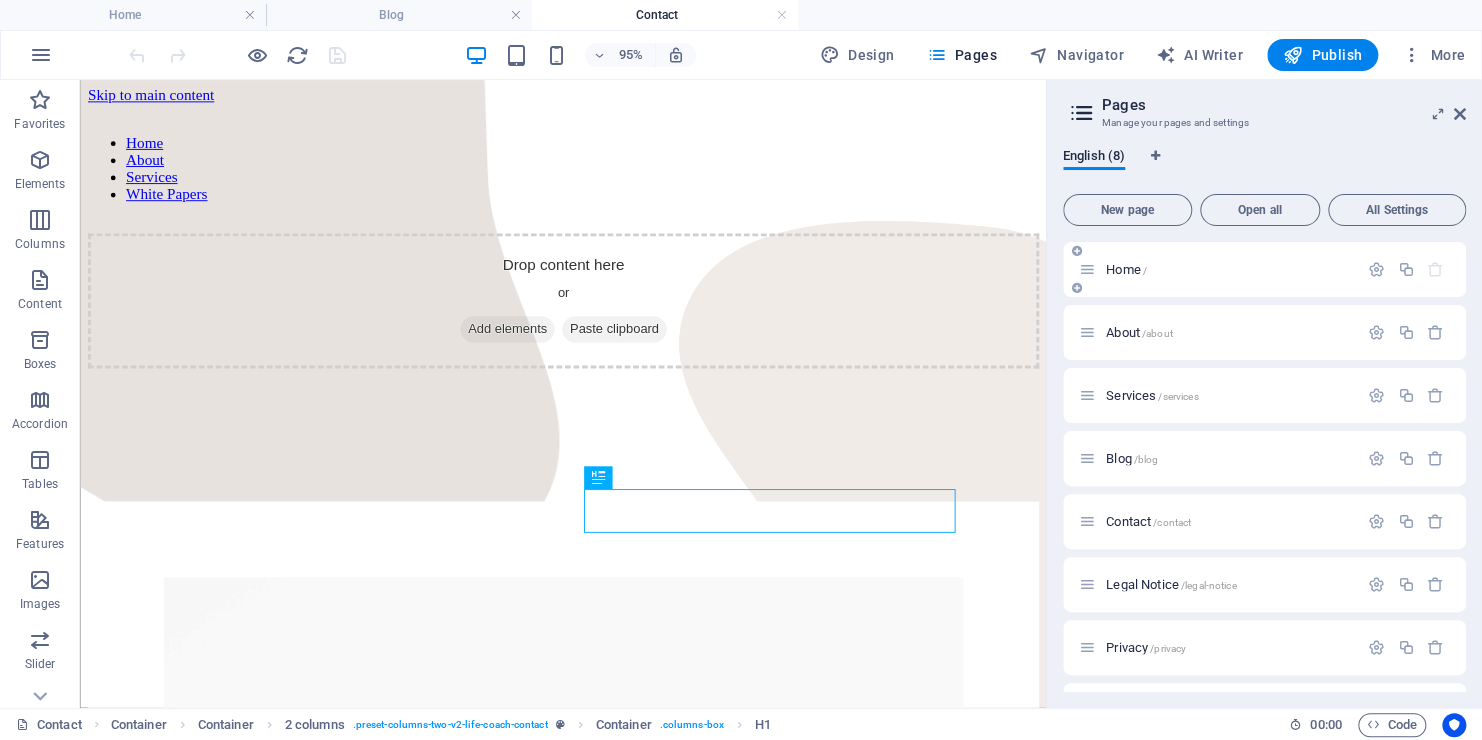 click on "Home /" at bounding box center (1126, 269) 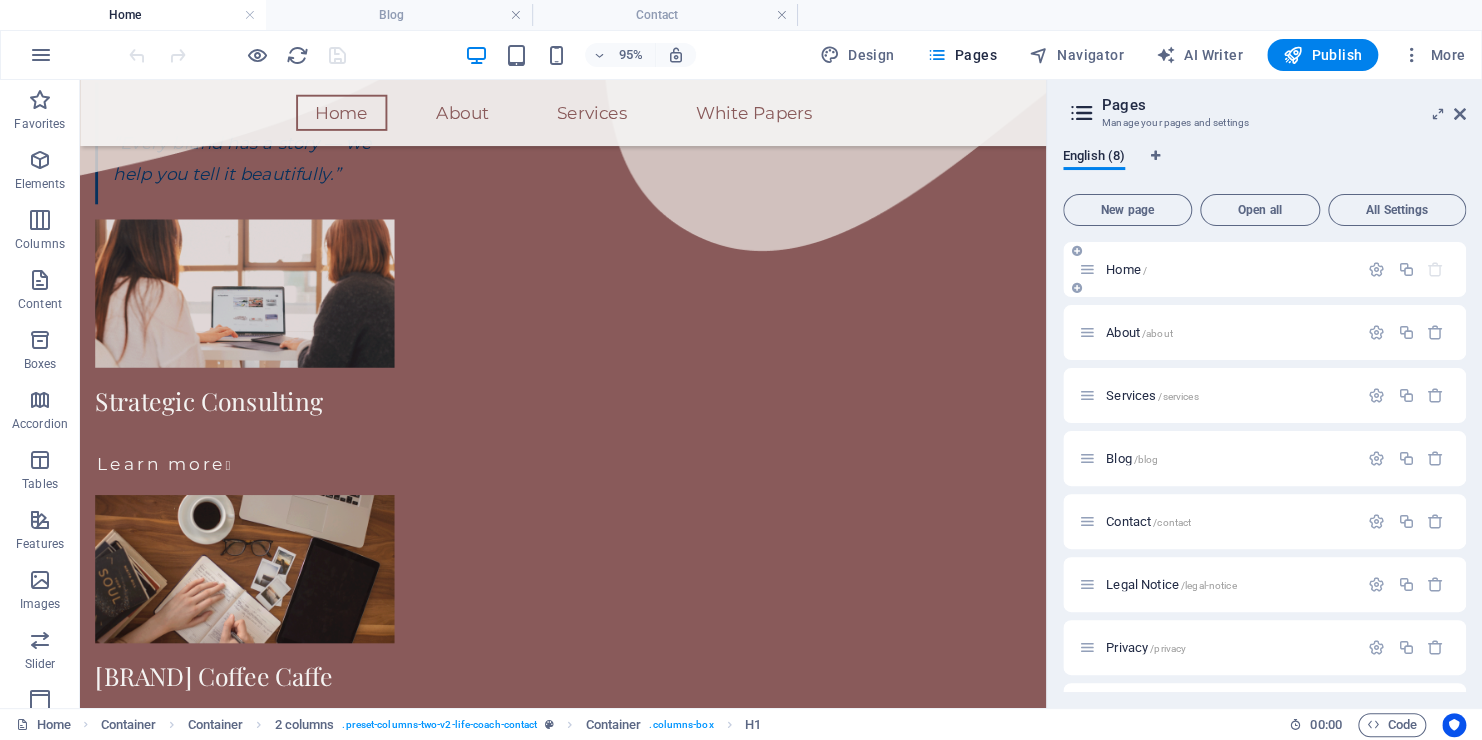 scroll, scrollTop: 1430, scrollLeft: 0, axis: vertical 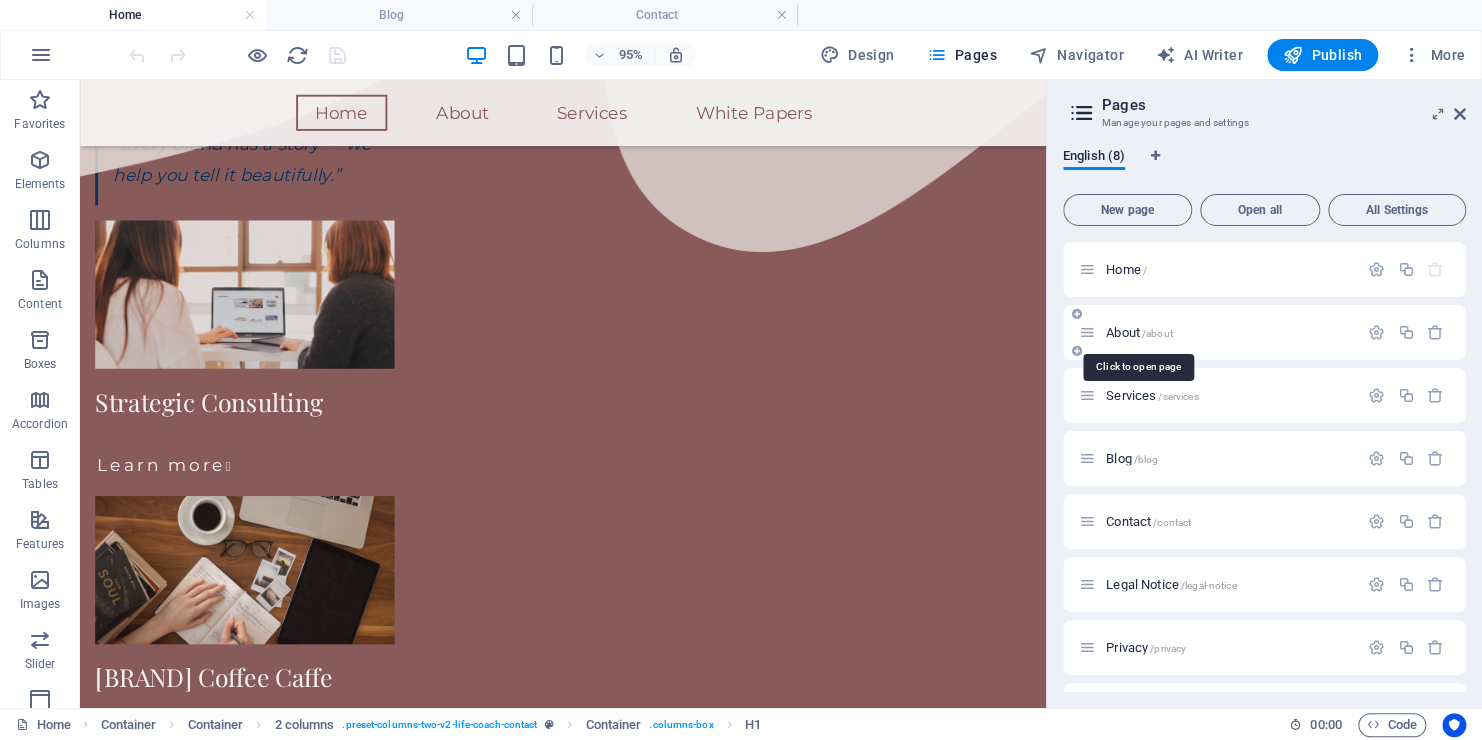 click on "About /about" at bounding box center (1139, 332) 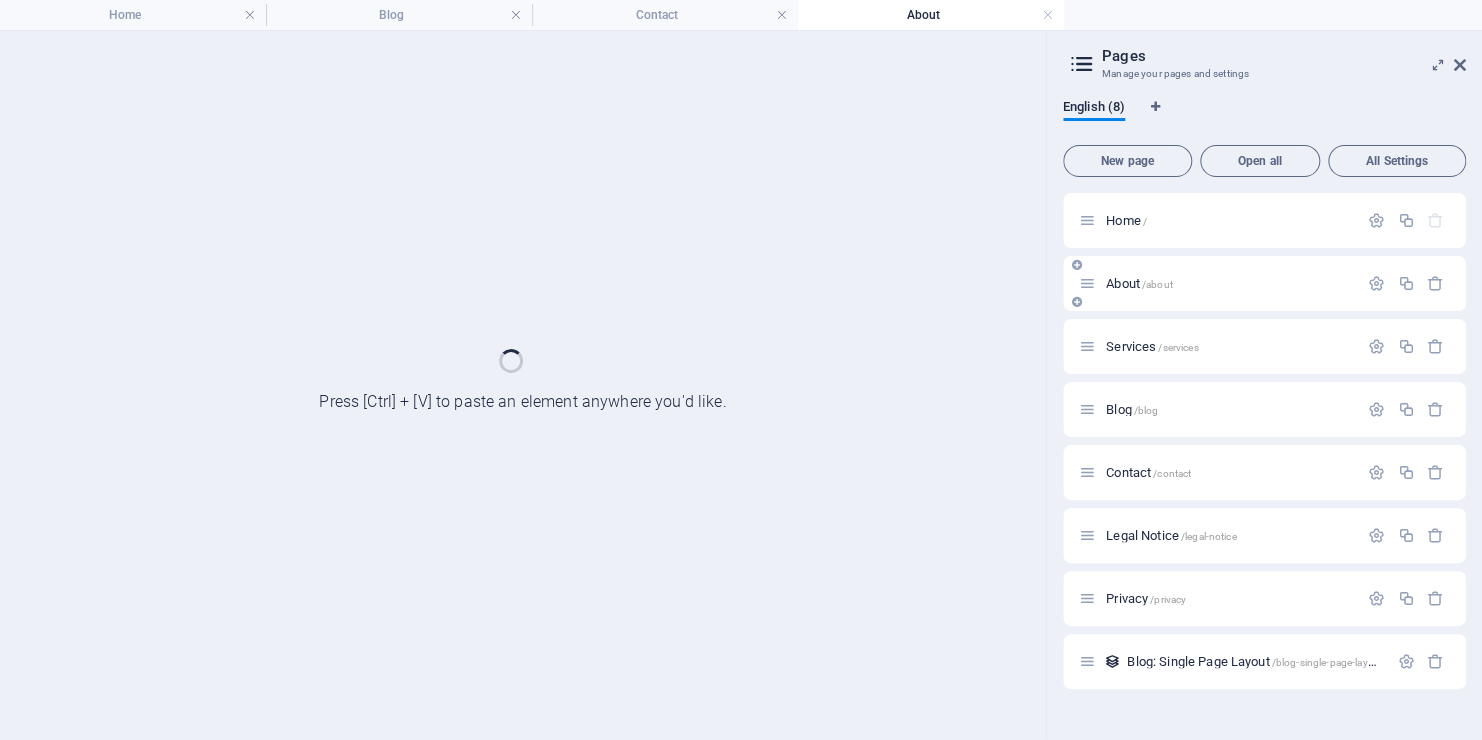 scroll, scrollTop: 0, scrollLeft: 0, axis: both 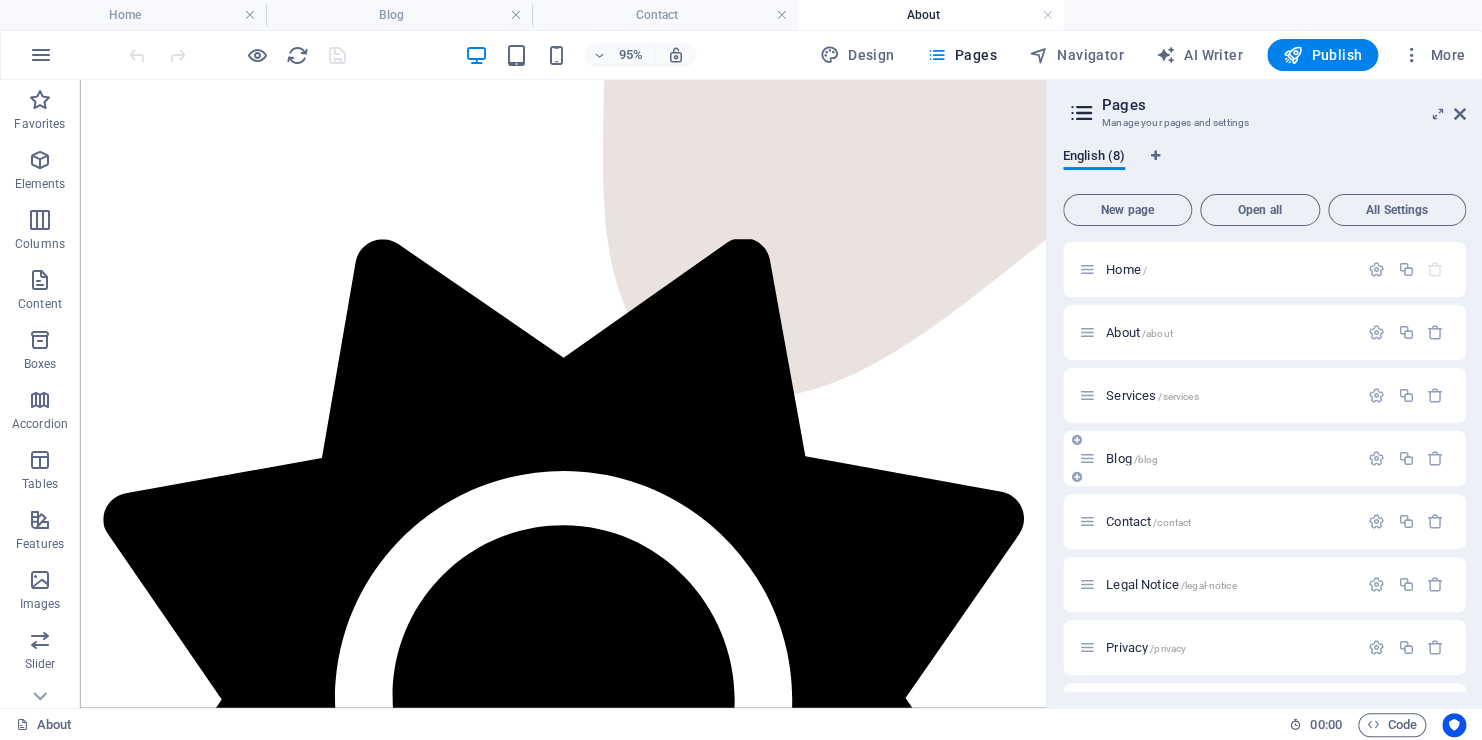 click on "Blog /blog" at bounding box center [1132, 458] 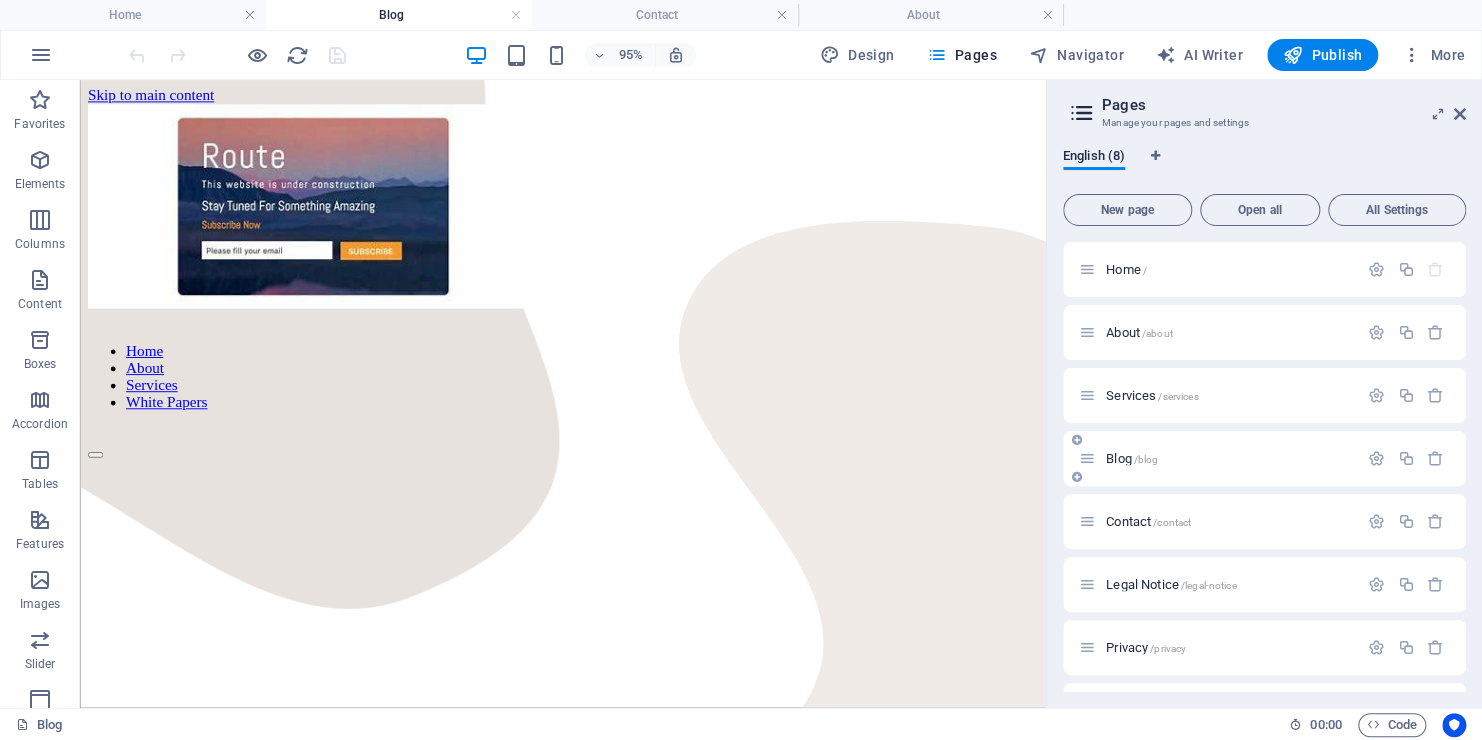 scroll, scrollTop: 0, scrollLeft: 0, axis: both 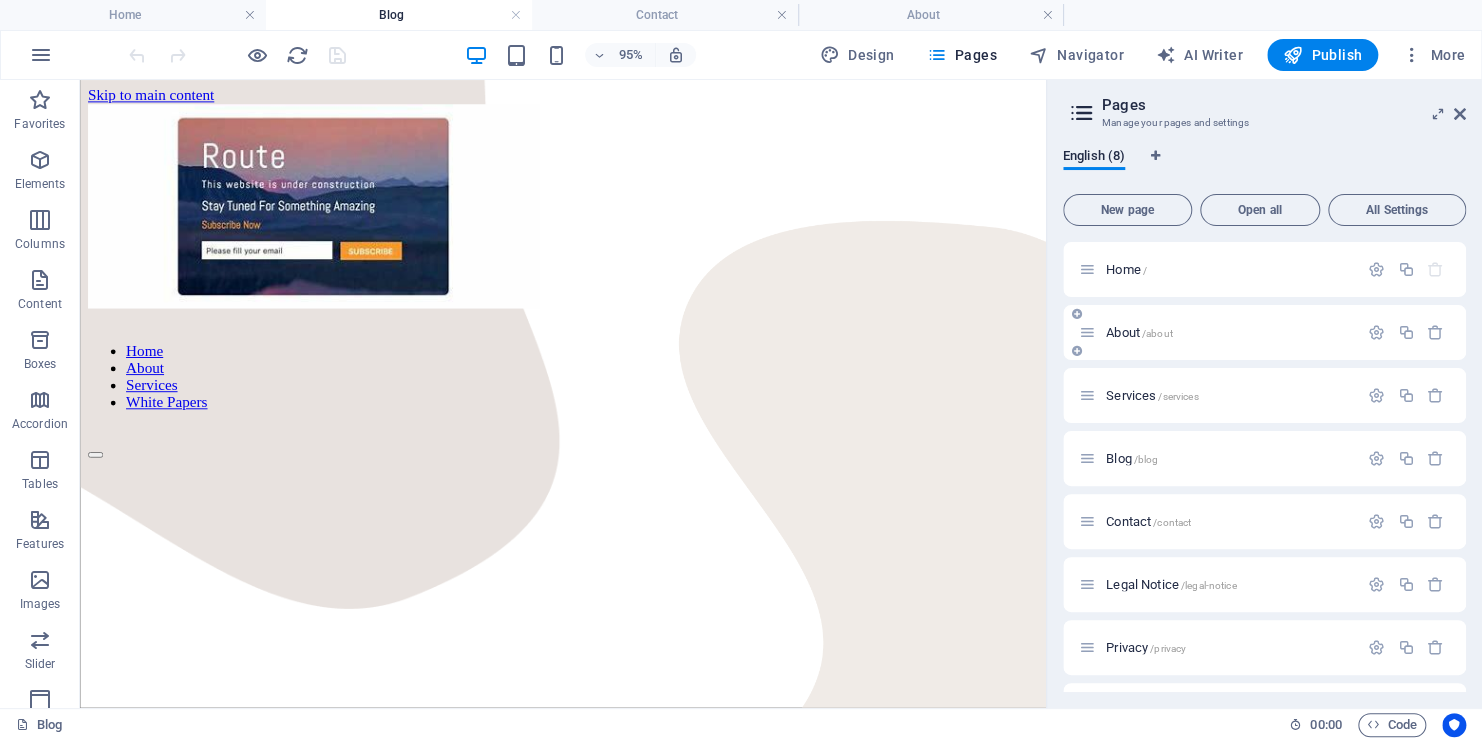 click on "About /about" at bounding box center [1218, 332] 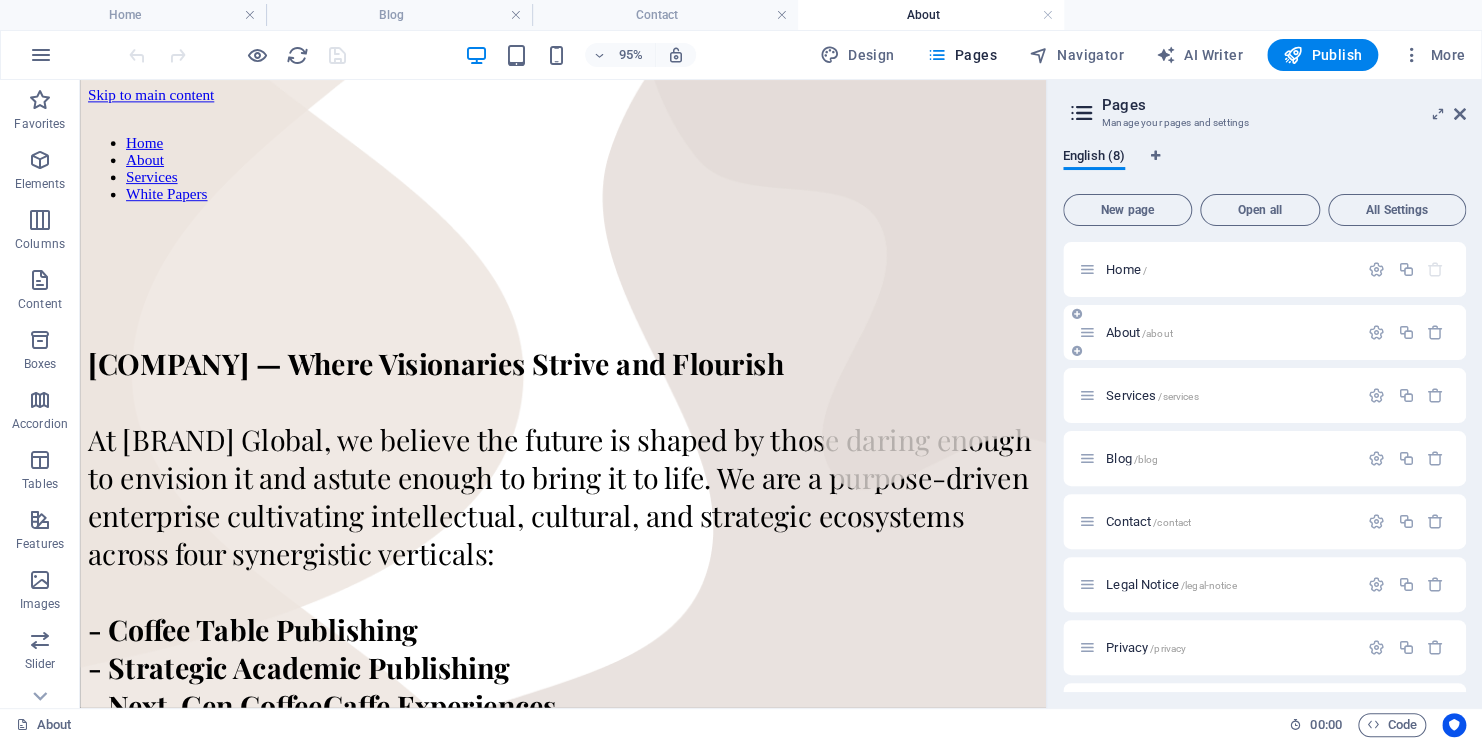 scroll, scrollTop: 1277, scrollLeft: 0, axis: vertical 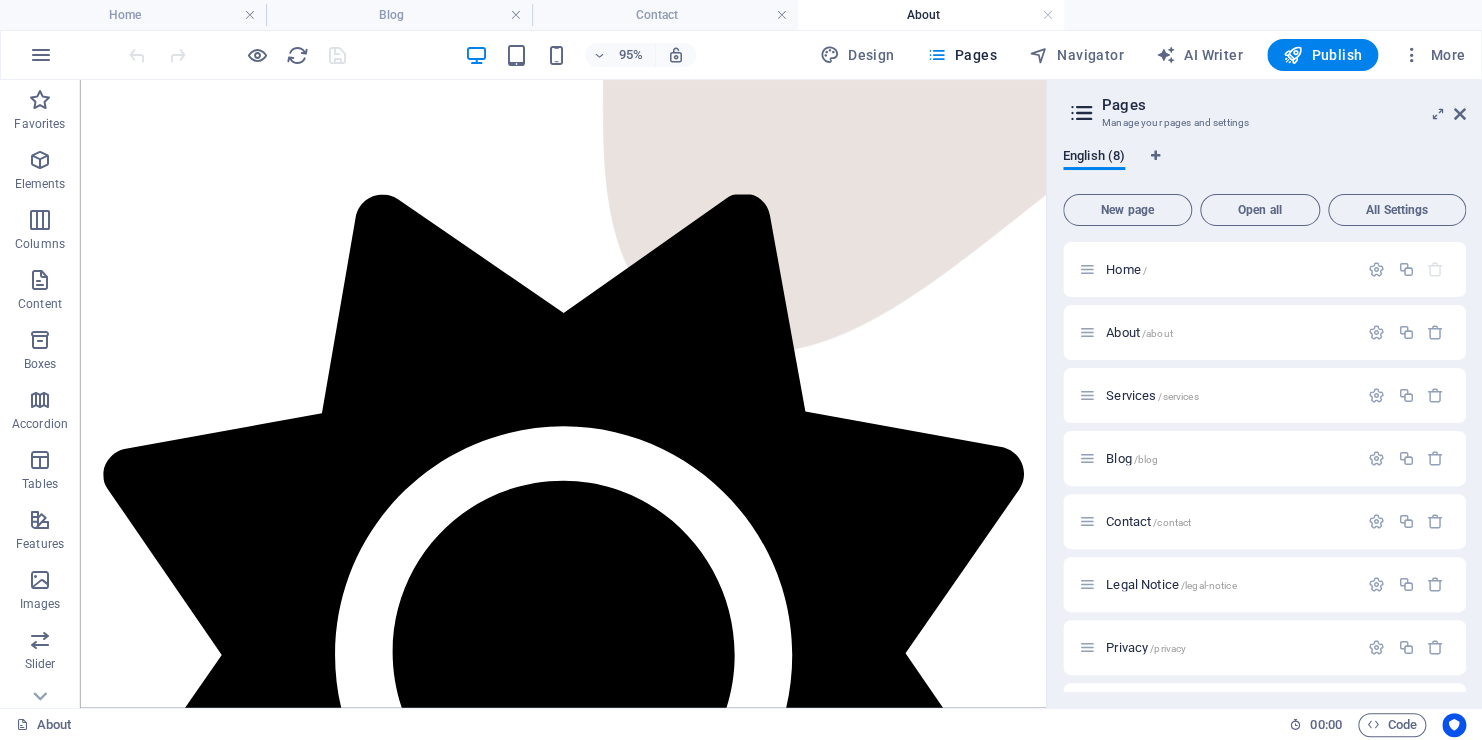 drag, startPoint x: 1087, startPoint y: 470, endPoint x: 1169, endPoint y: 542, distance: 109.12378 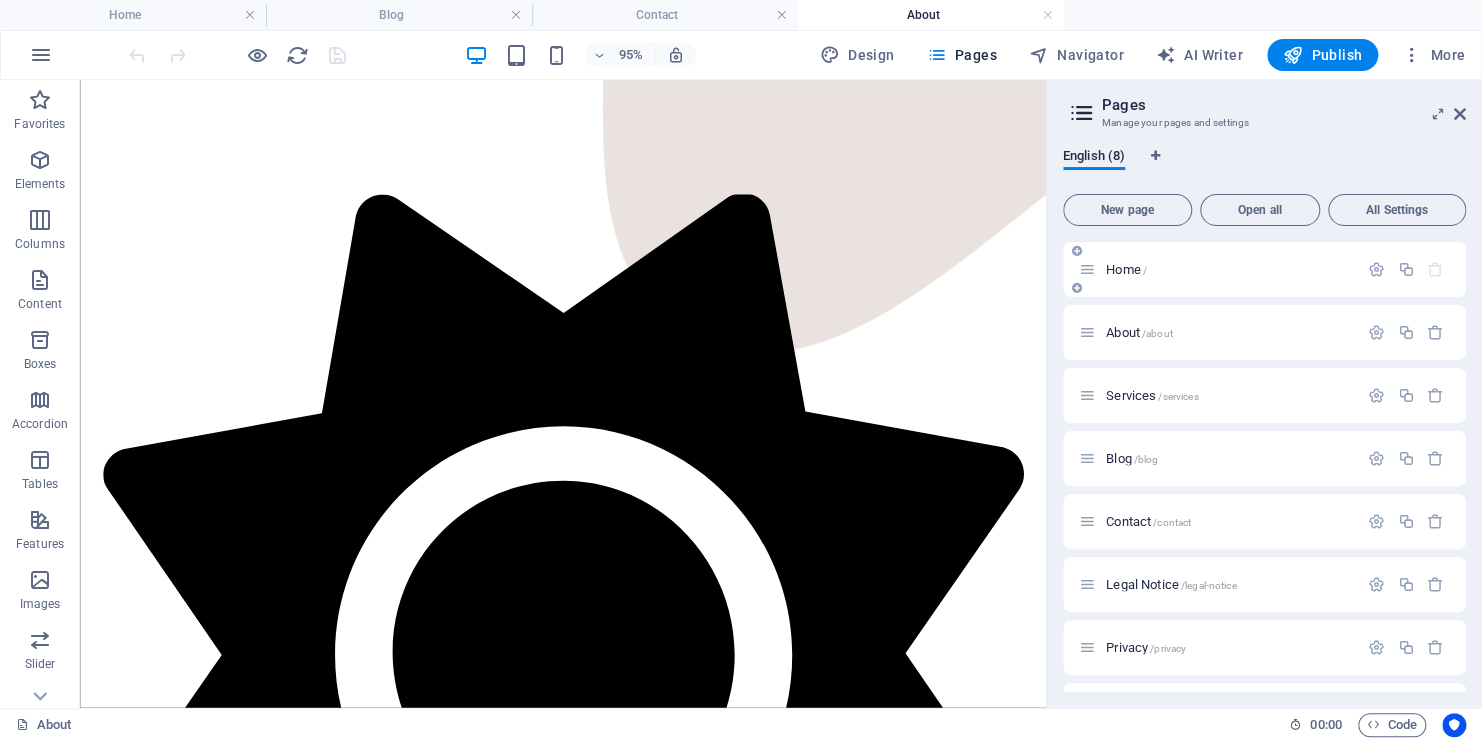 click on "Home /" at bounding box center [1126, 269] 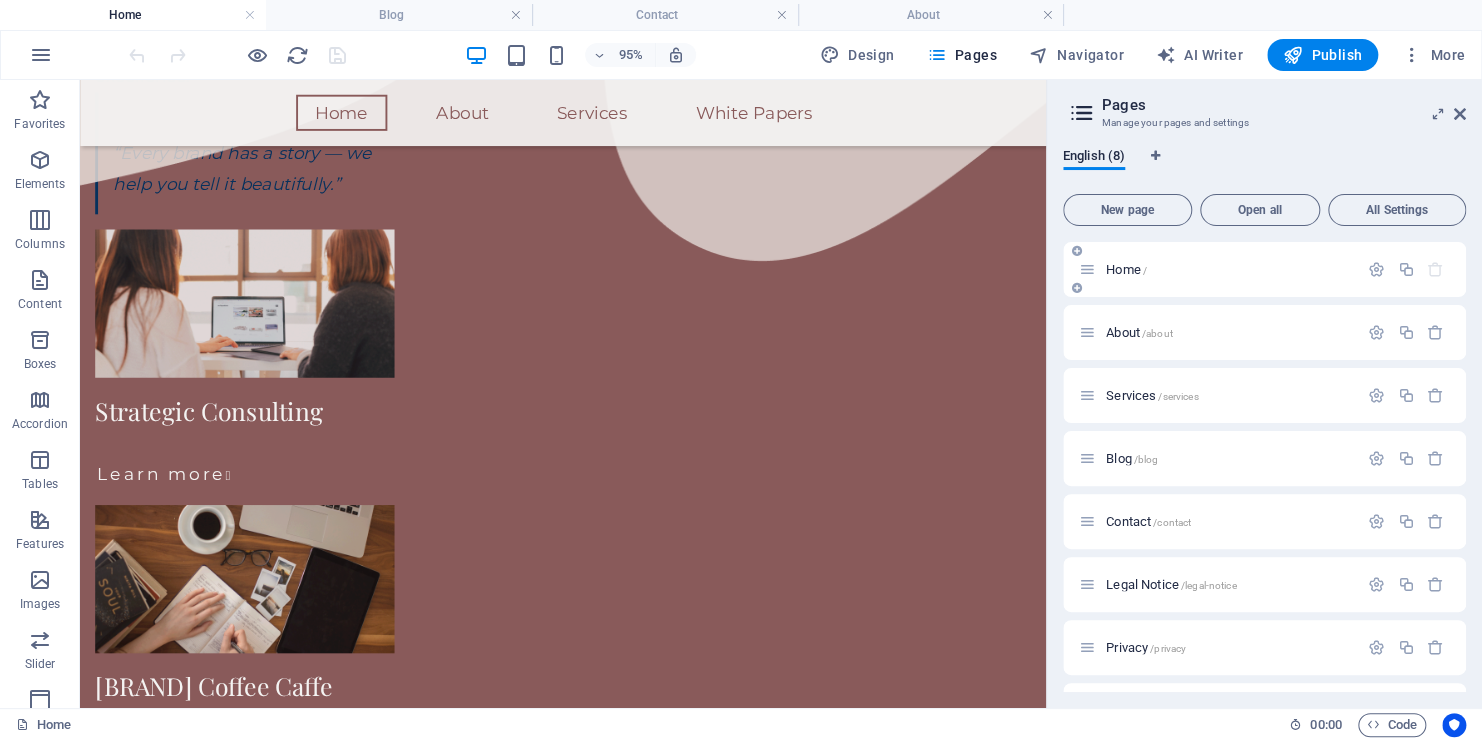 scroll, scrollTop: 1420, scrollLeft: 0, axis: vertical 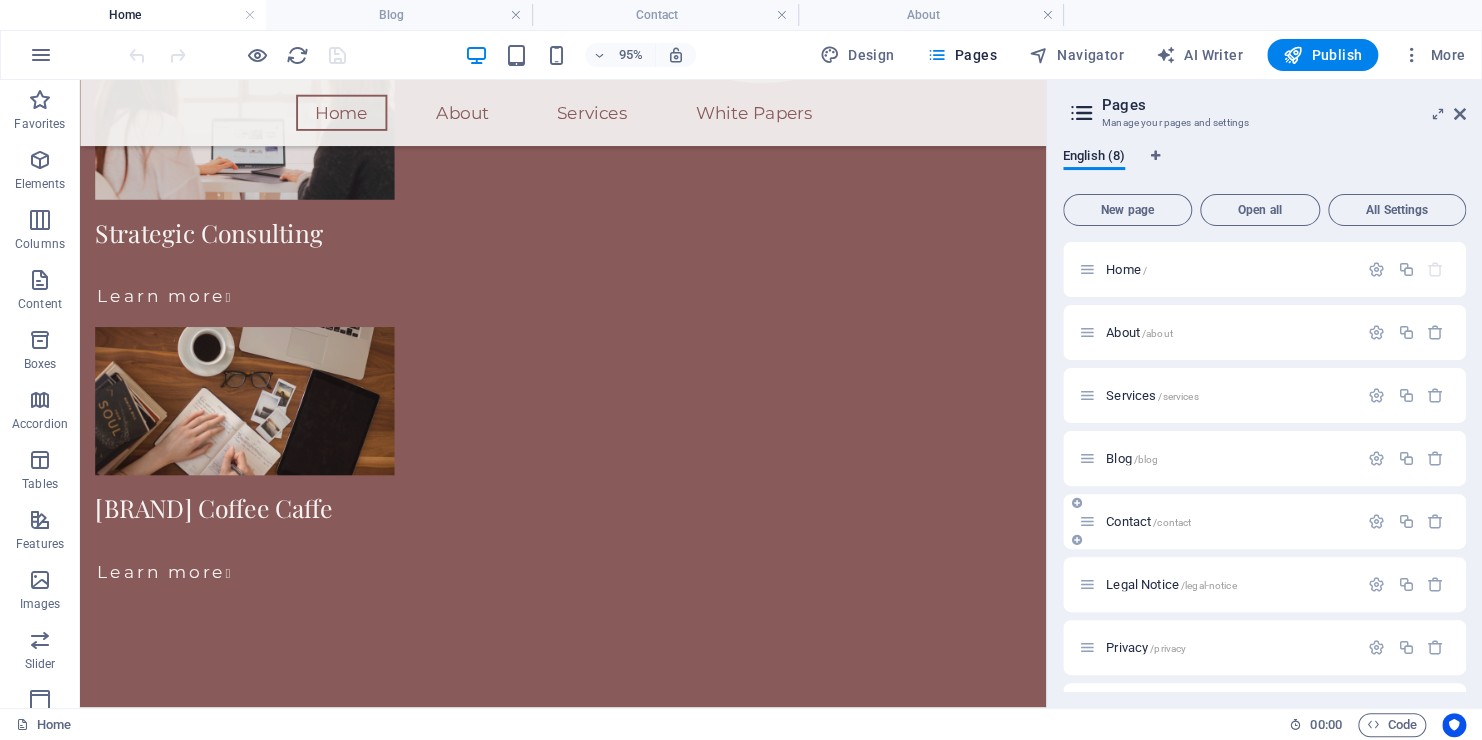 click on "Contact /contact" at bounding box center (1264, 521) 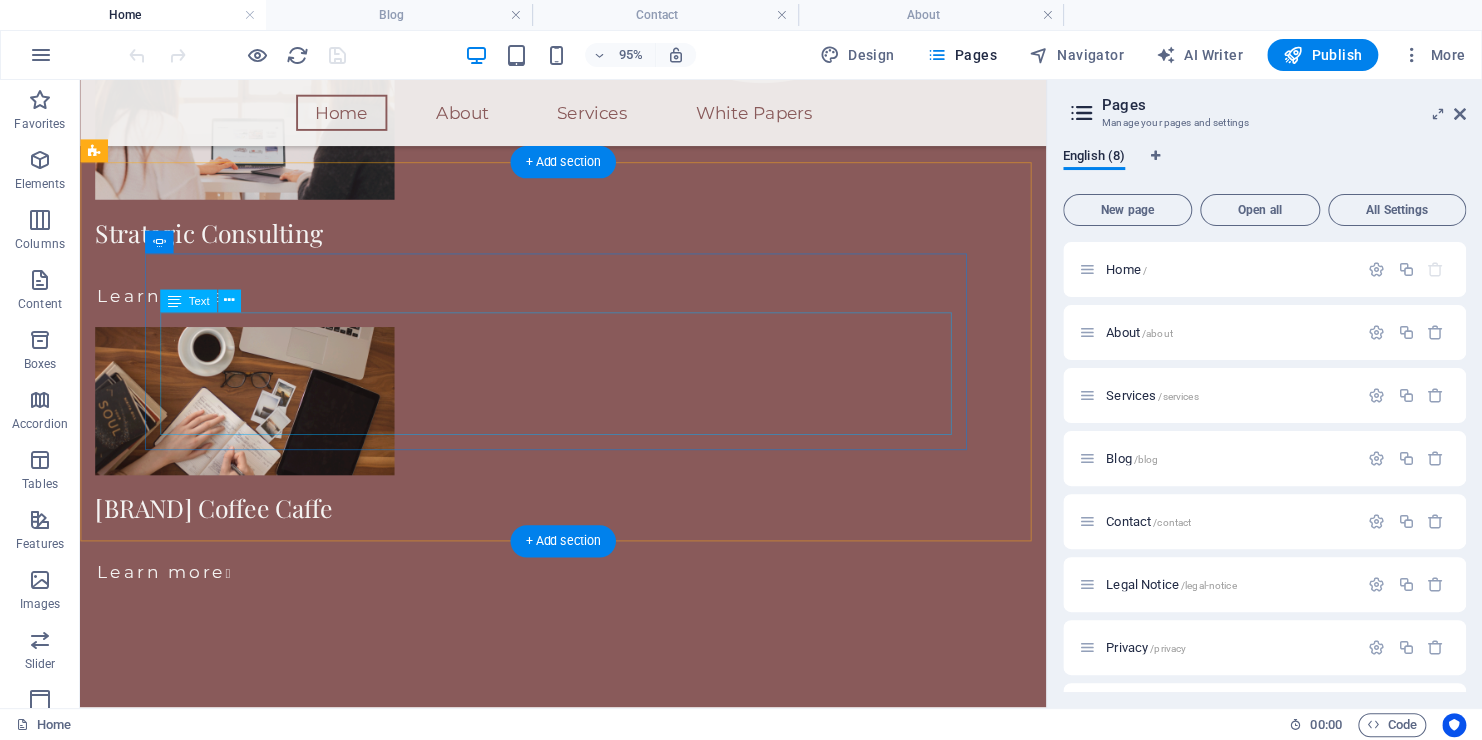 click on "To empower creators, thinkers, and institutions by delivering high-impact publishing, immersive intellectual experiences, and strategic consulting—through a purpose-driven platform that celebrates stories, cultivates insight, and transforms ideas into enduring legacies." at bounding box center [-1166, 2229] 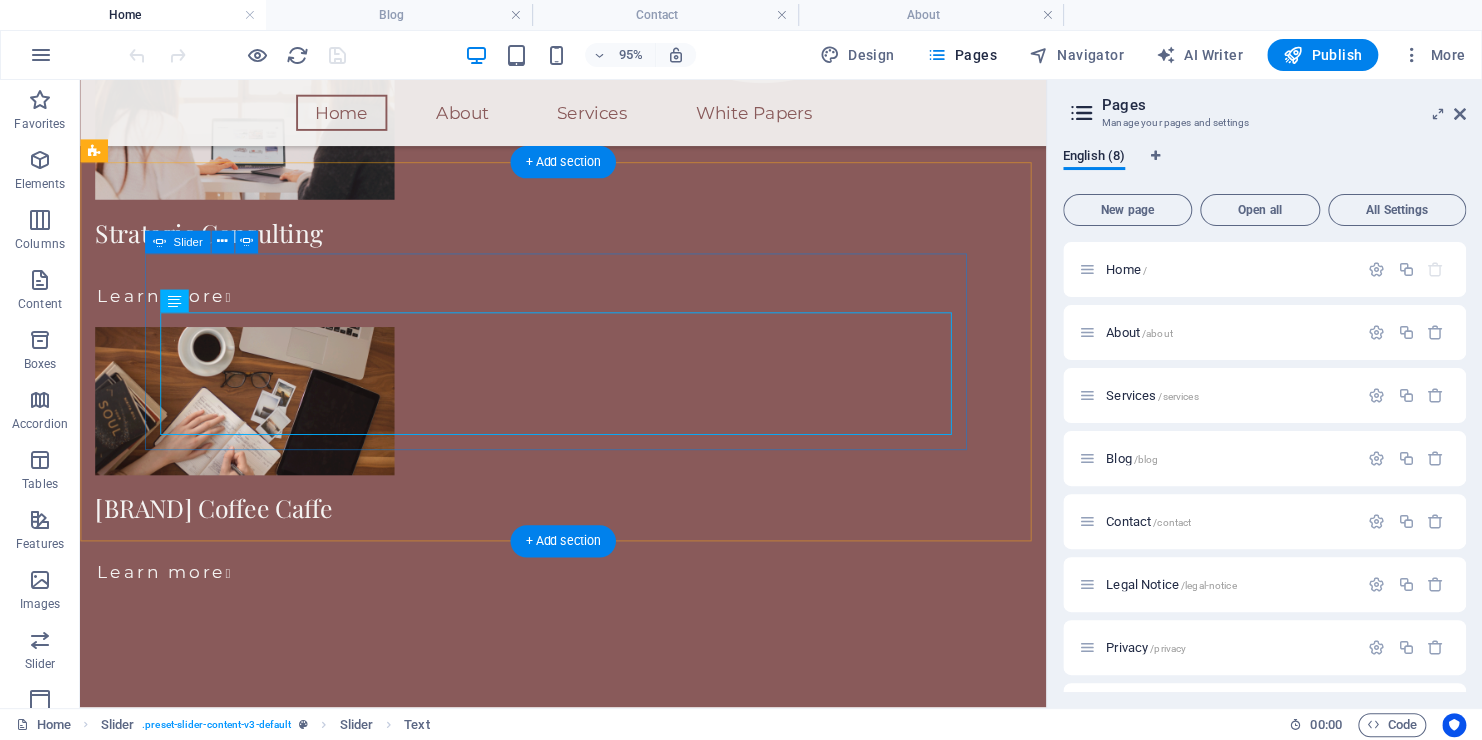 click at bounding box center (589, 1105) 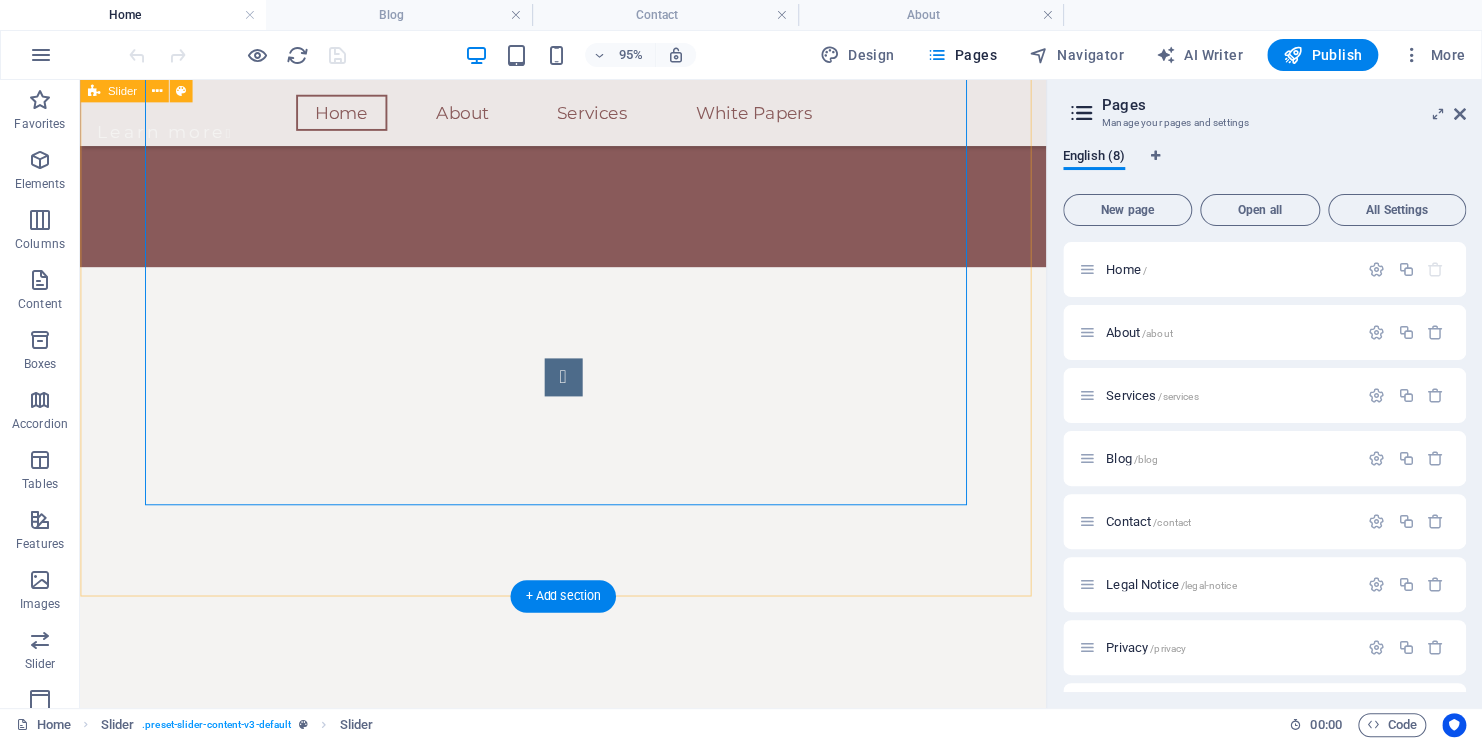 scroll, scrollTop: 2091, scrollLeft: 0, axis: vertical 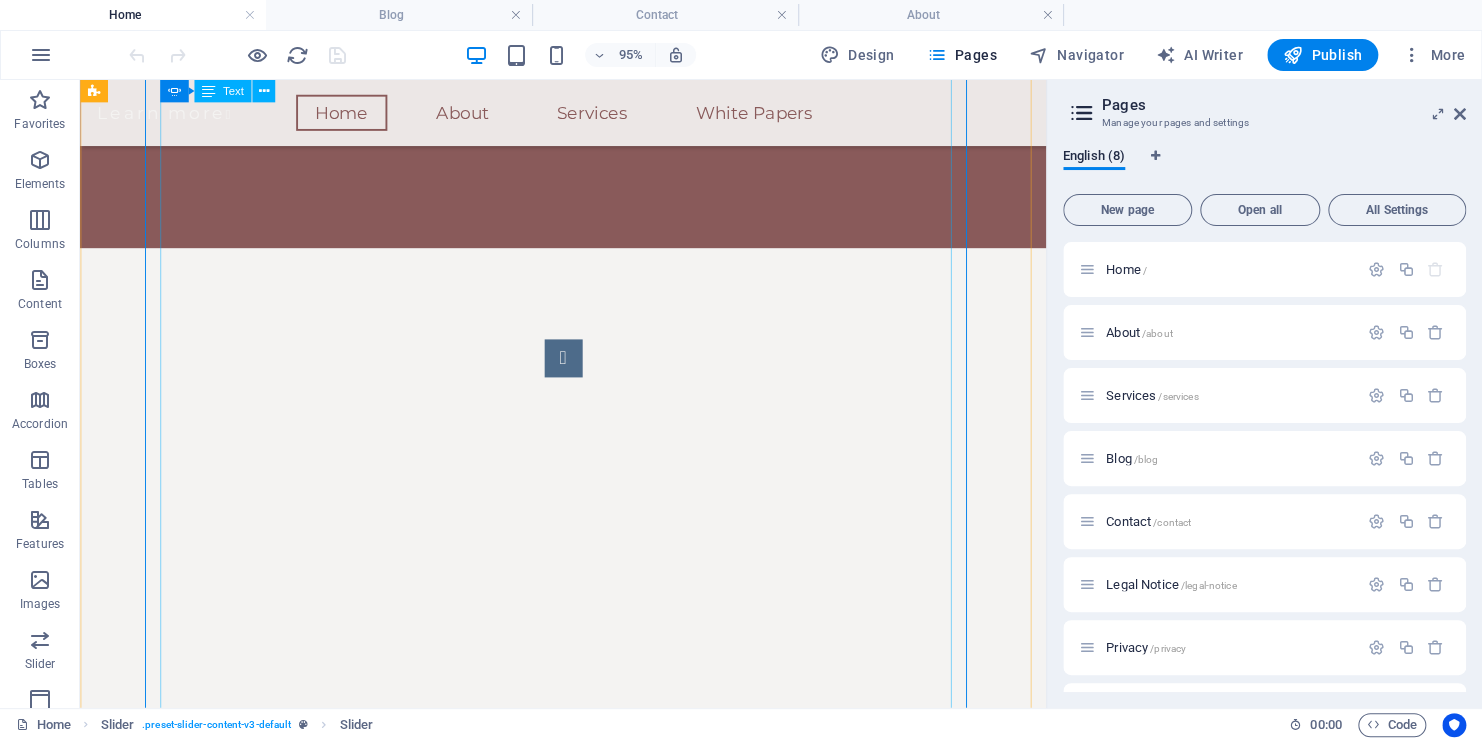 click on "Focus, Loyalty, Humility, Sacrifice, Strength, and Wisdom are our basic values based on which  the following core strengths were discovered  Excellence We strive for the highest standards in our consulting services and publications, delivering value that exceeds expectations. Integrity We act with honesty, transparency, and ethics in every relationship and decision. Insightfulness We provide deep, evidence-based insights that empower clients to make informed, strategic choices. Collaboration We believe in building strong, lasting partnerships rooted in trust, respect, and shared success. Innovation We embrace creativity and forward-thinking to continuously evolve our offerings and stay ahead of emerging trends. Impact We are committed to making a meaningful difference in the lives of individuals, organizations, and communities. Lifelong Learning We value continuous growth and knowledge sharing as essential to personal and professional advancement." at bounding box center [-2031, 2357] 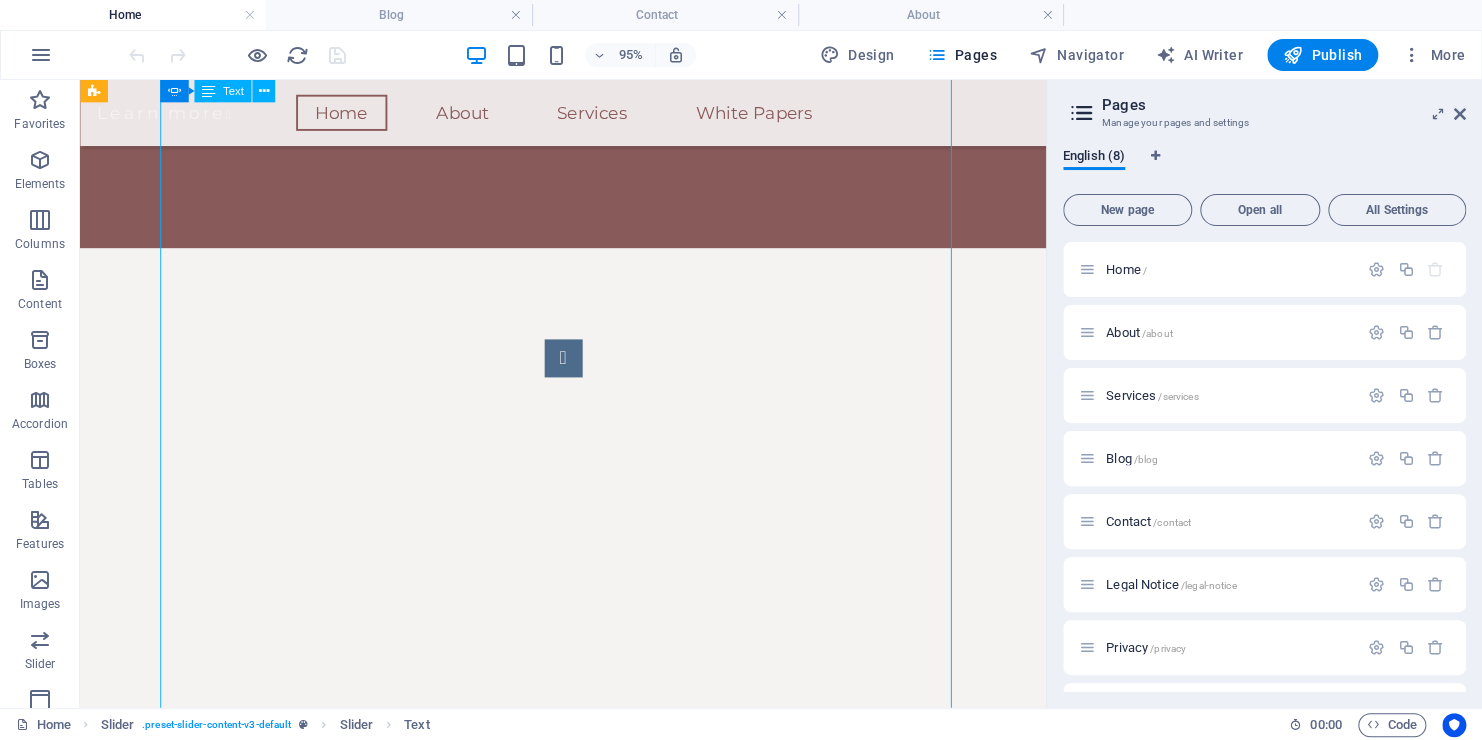 click on "Focus, Loyalty, Humility, Sacrifice, Strength, and Wisdom are our basic values based on which  the following core strengths were discovered  Excellence We strive for the highest standards in our consulting services and publications, delivering value that exceeds expectations. Integrity We act with honesty, transparency, and ethics in every relationship and decision. Insightfulness We provide deep, evidence-based insights that empower clients to make informed, strategic choices. Collaboration We believe in building strong, lasting partnerships rooted in trust, respect, and shared success. Innovation We embrace creativity and forward-thinking to continuously evolve our offerings and stay ahead of emerging trends. Impact We are committed to making a meaningful difference in the lives of individuals, organizations, and communities. Lifelong Learning We value continuous growth and knowledge sharing as essential to personal and professional advancement." at bounding box center (-2031, 2357) 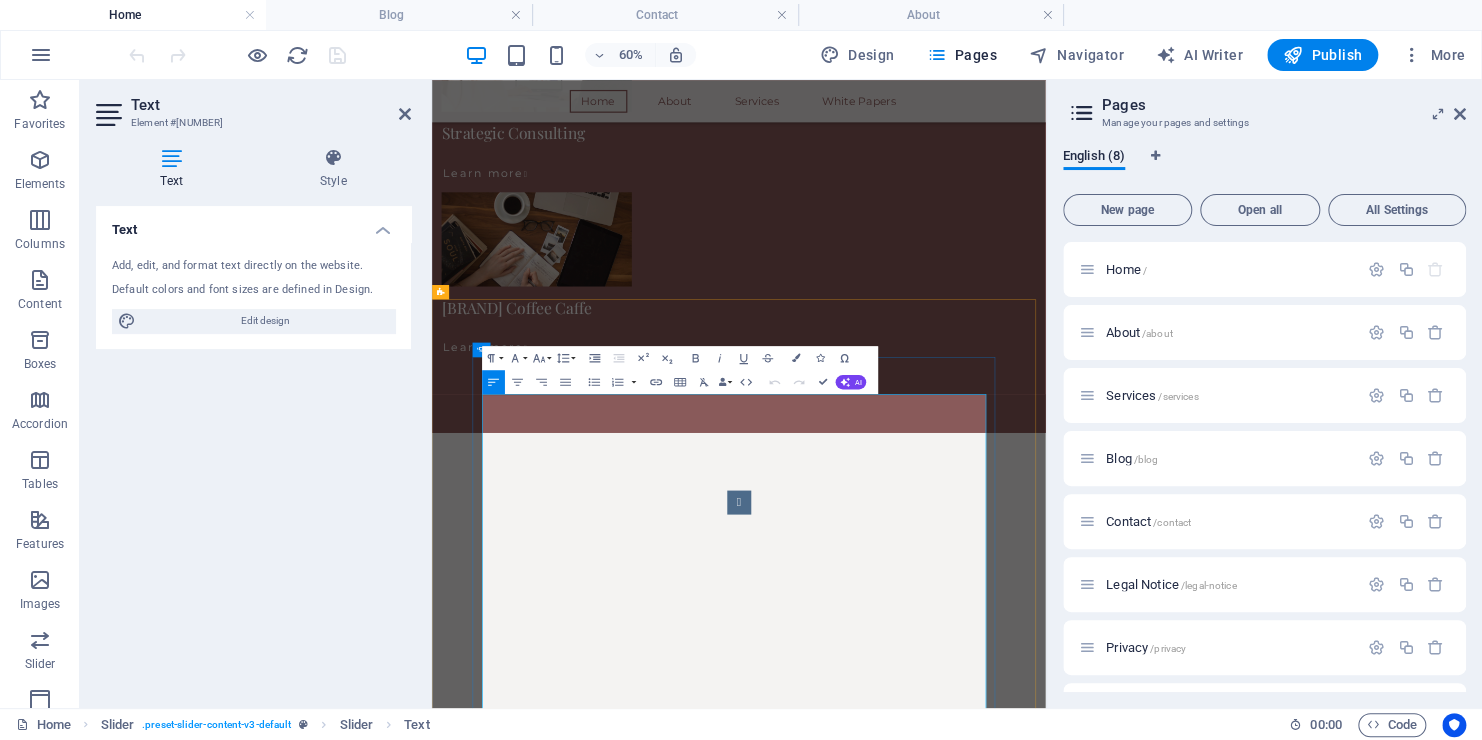 scroll, scrollTop: 2033, scrollLeft: 0, axis: vertical 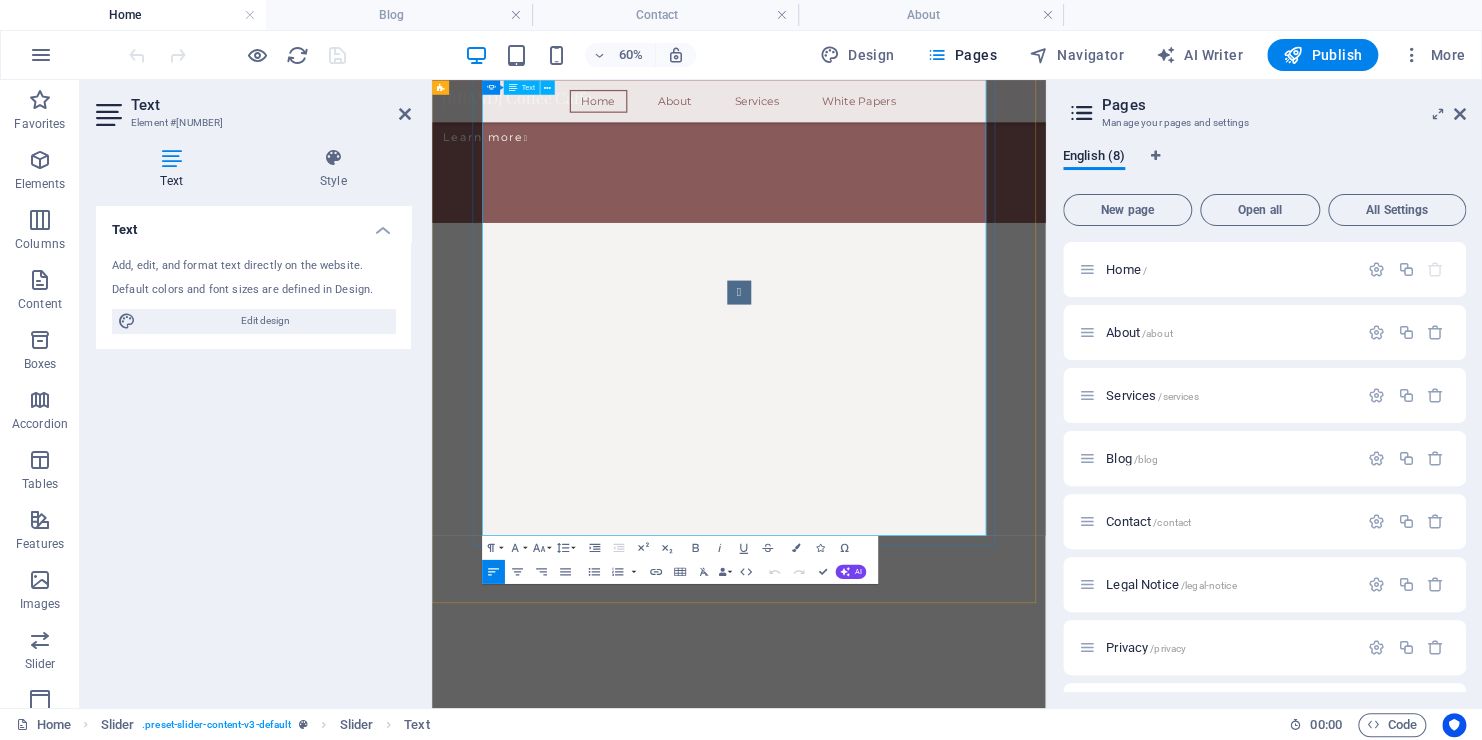 drag, startPoint x: 521, startPoint y: 610, endPoint x: 1261, endPoint y: 819, distance: 768.948 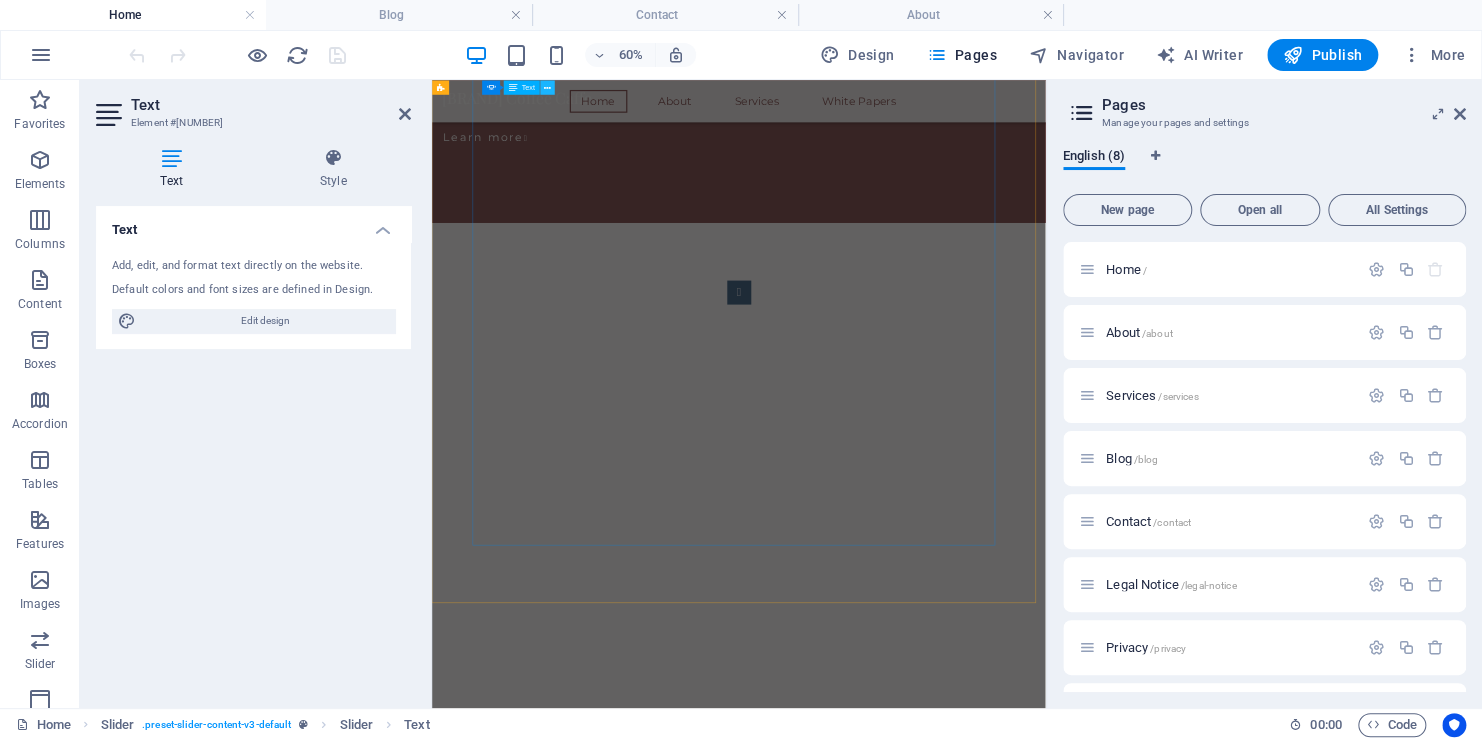 click at bounding box center [548, 87] 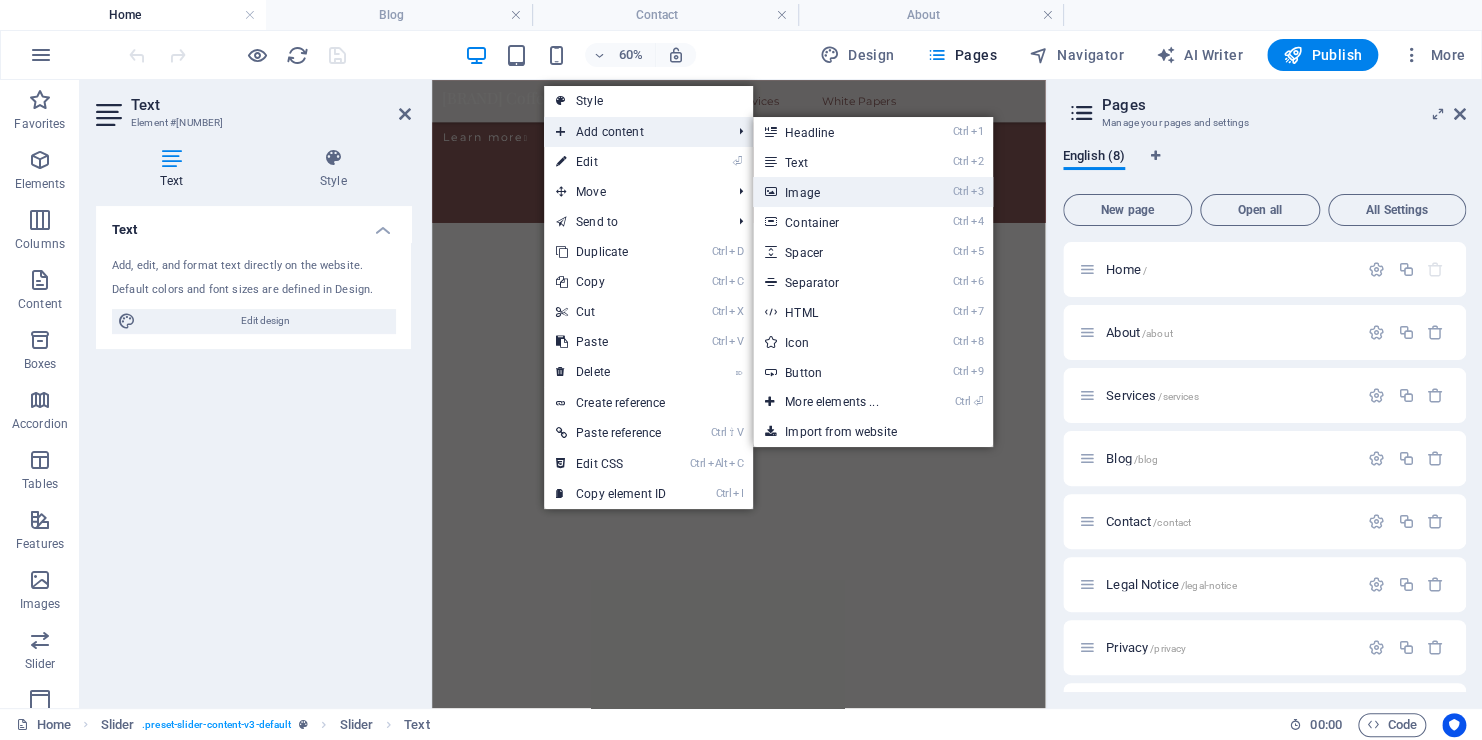 click on "Ctrl 3  Image" at bounding box center [835, 192] 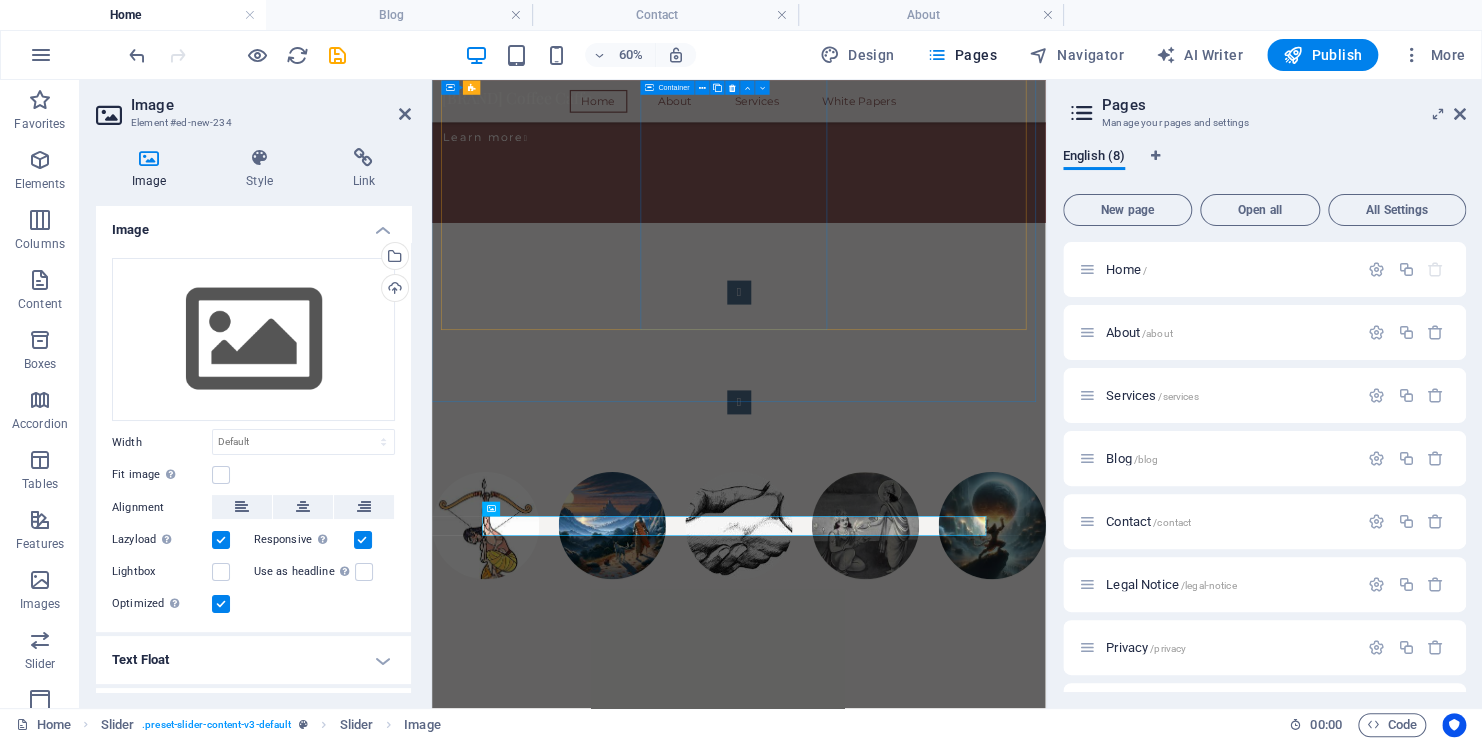scroll, scrollTop: 1159, scrollLeft: 0, axis: vertical 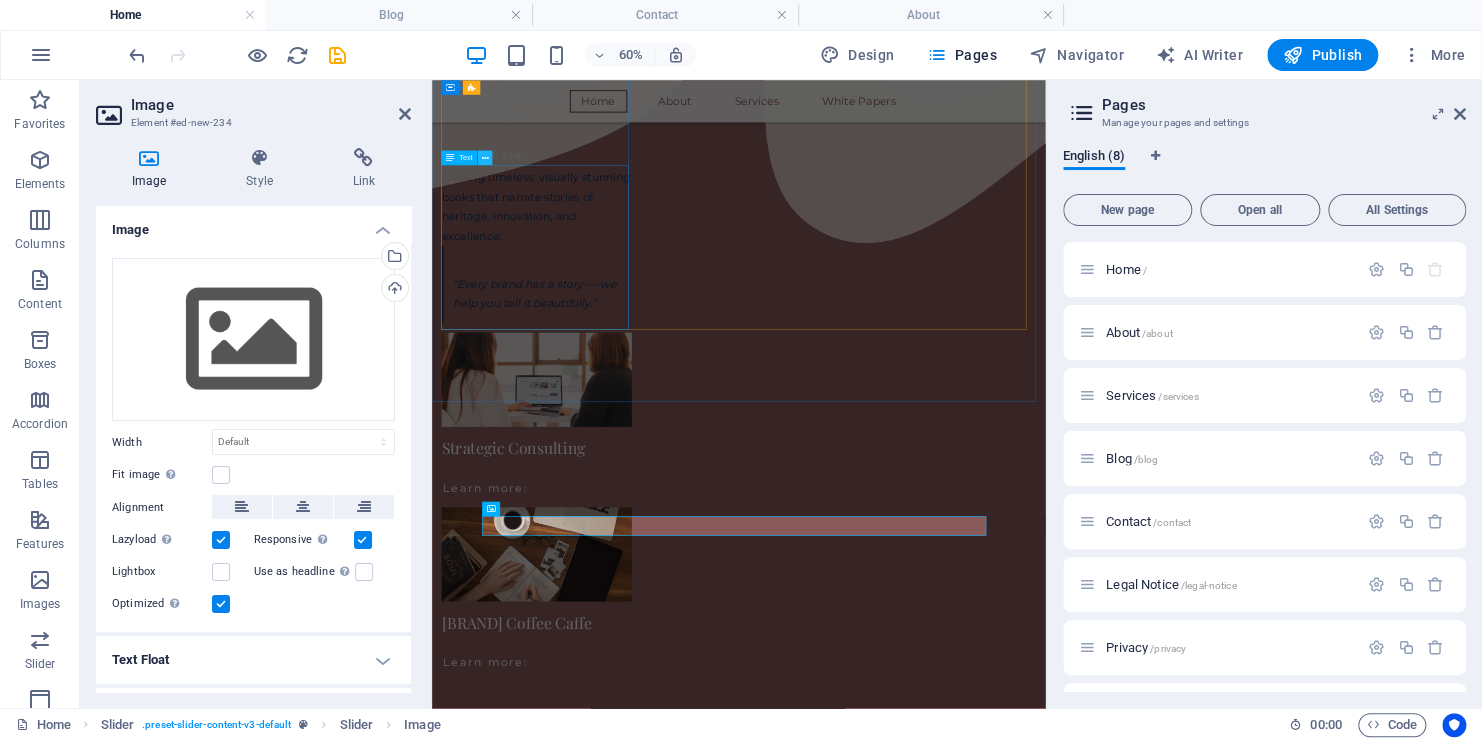 click at bounding box center (485, 157) 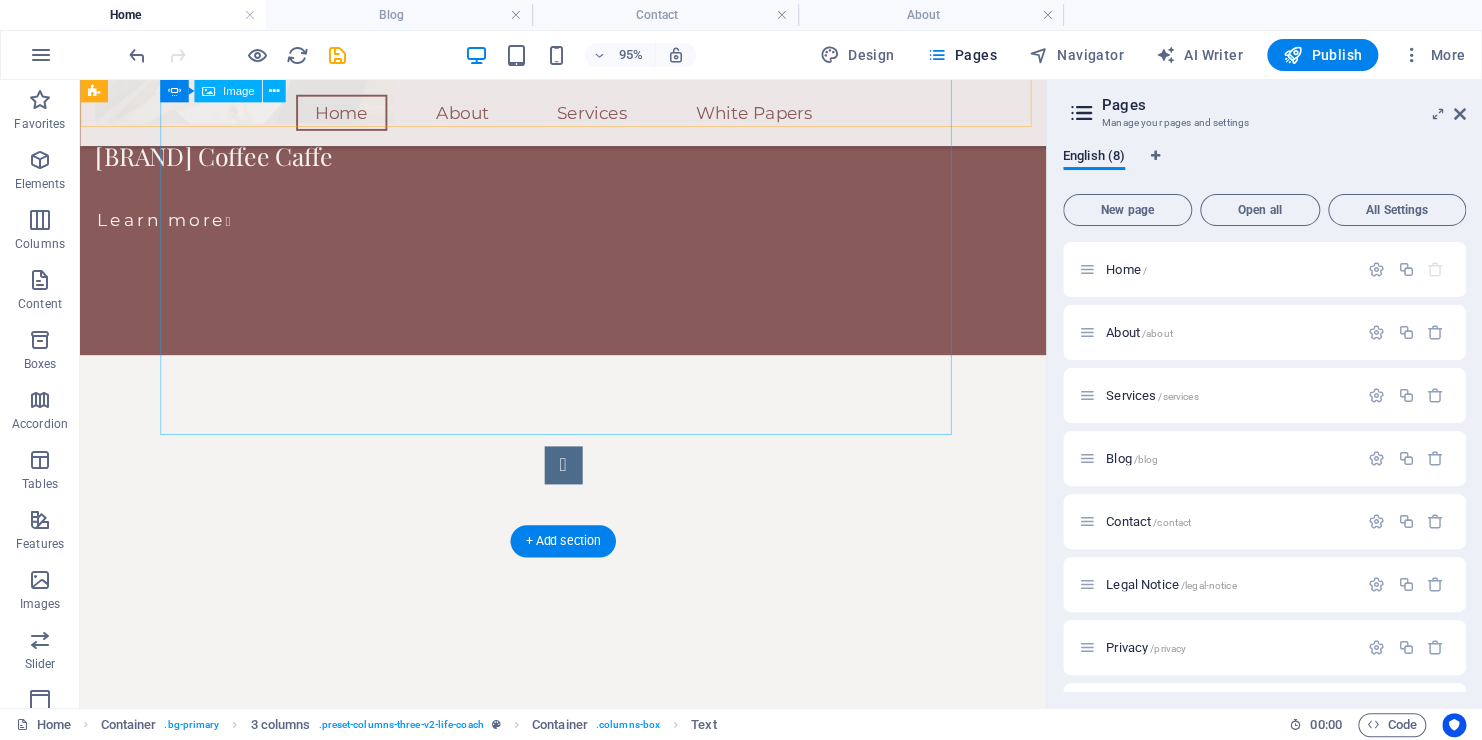 scroll, scrollTop: 1106, scrollLeft: 0, axis: vertical 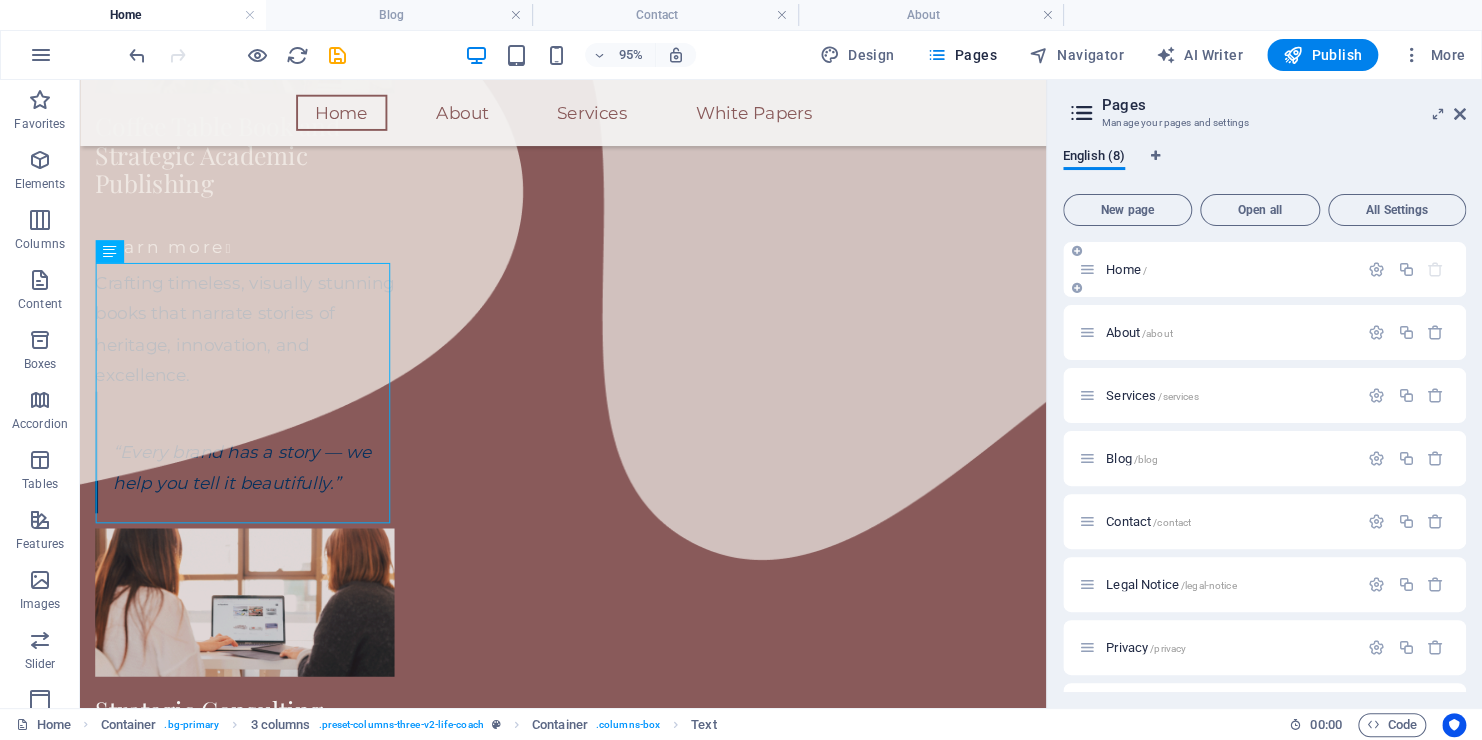 click on "Home /" at bounding box center (1126, 269) 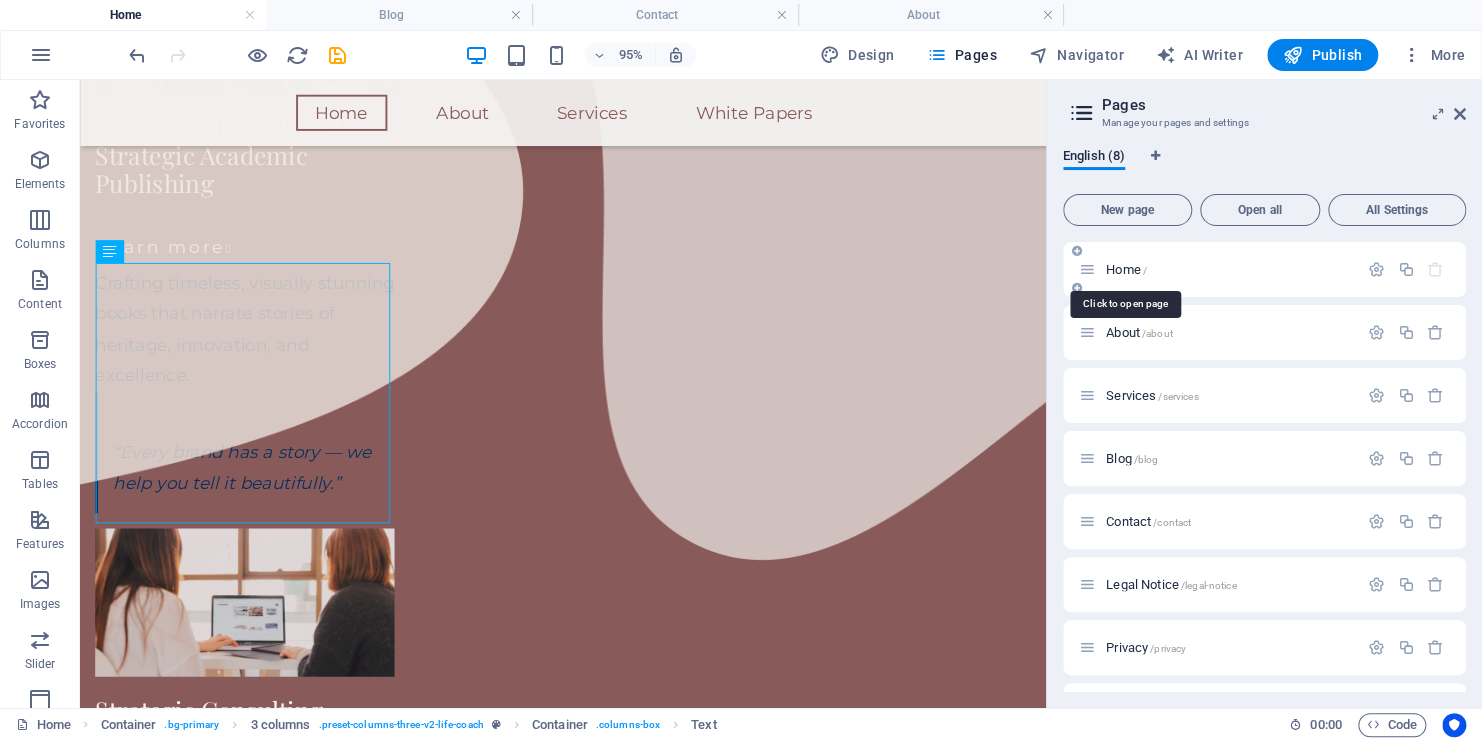 click on "Home /" at bounding box center (1126, 269) 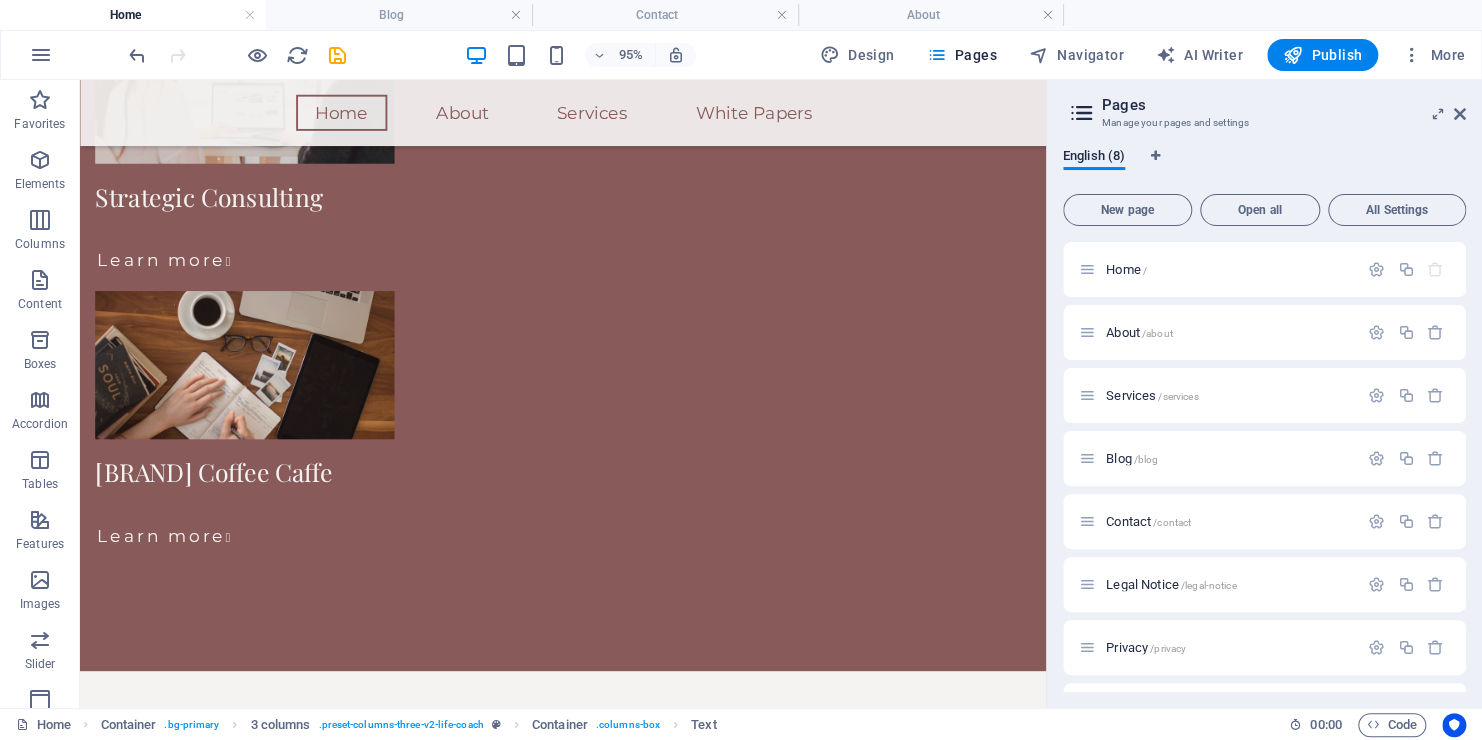 scroll, scrollTop: 1580, scrollLeft: 0, axis: vertical 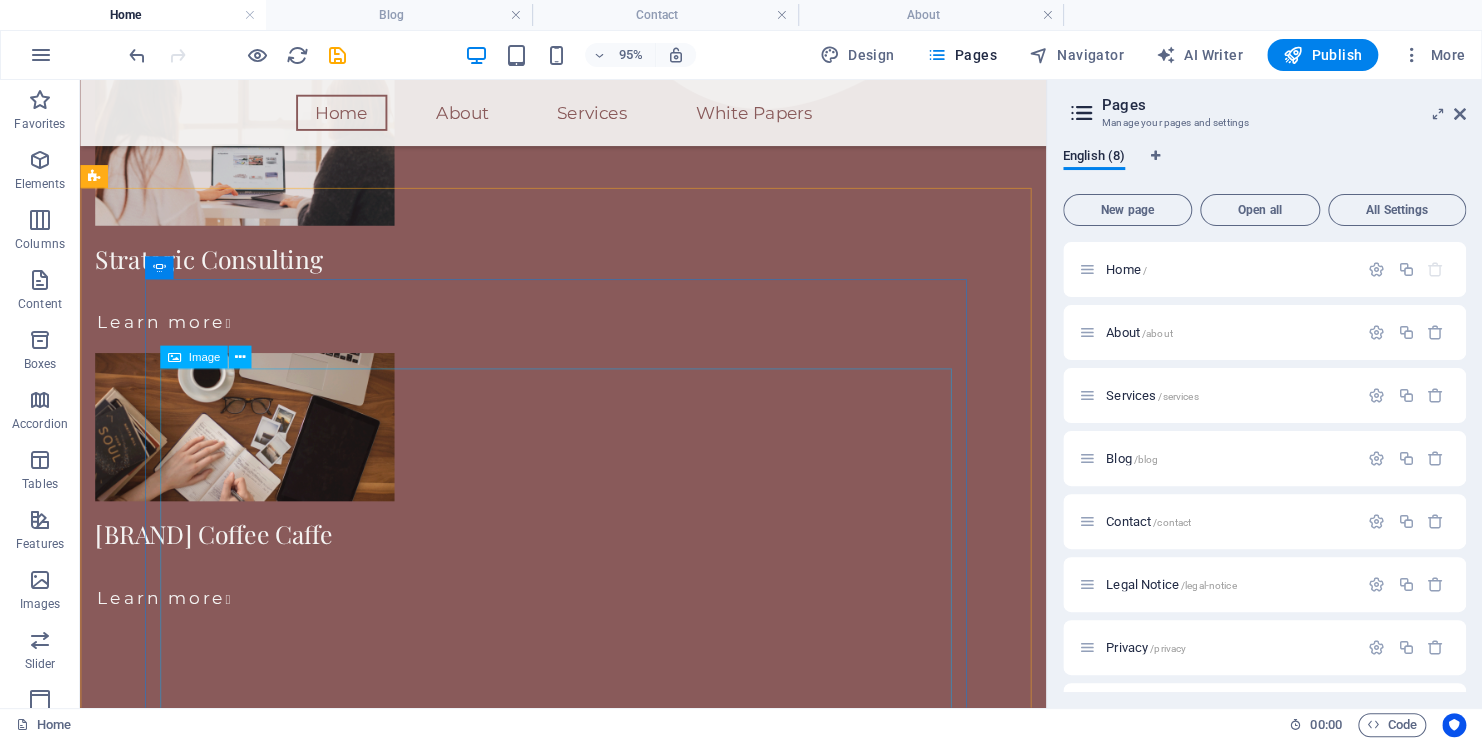 click at bounding box center [173, 357] 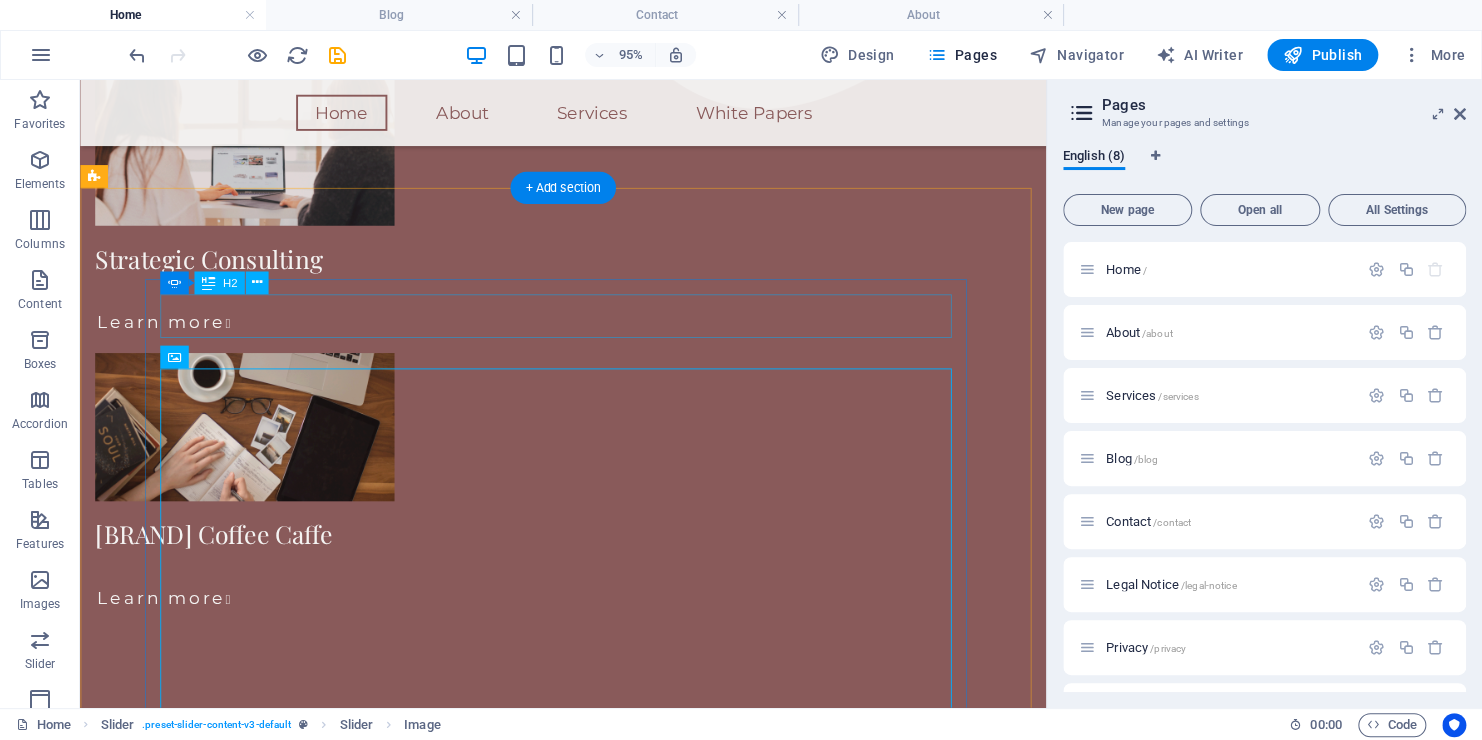 click on "VALUES" at bounding box center (-2031, 1866) 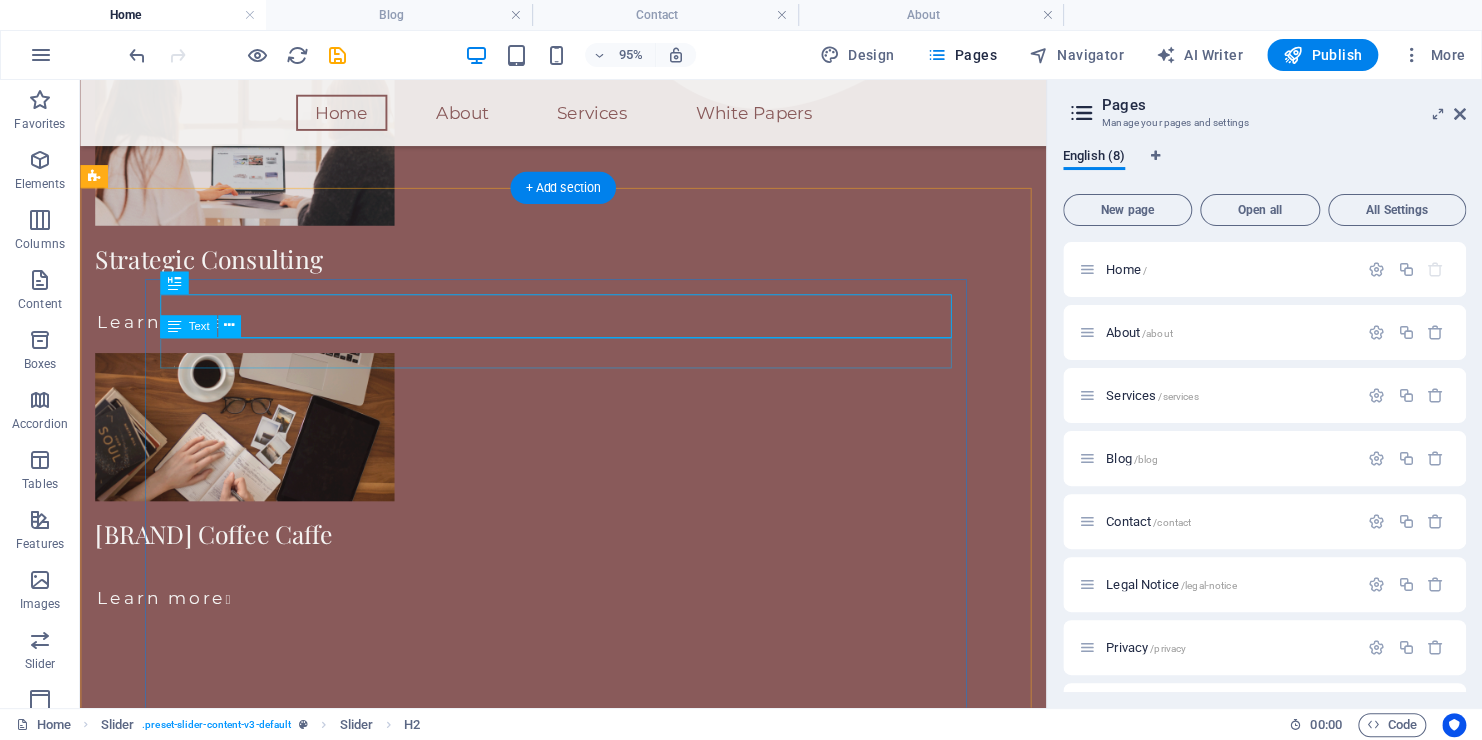 click on "F" at bounding box center (-2031, 1905) 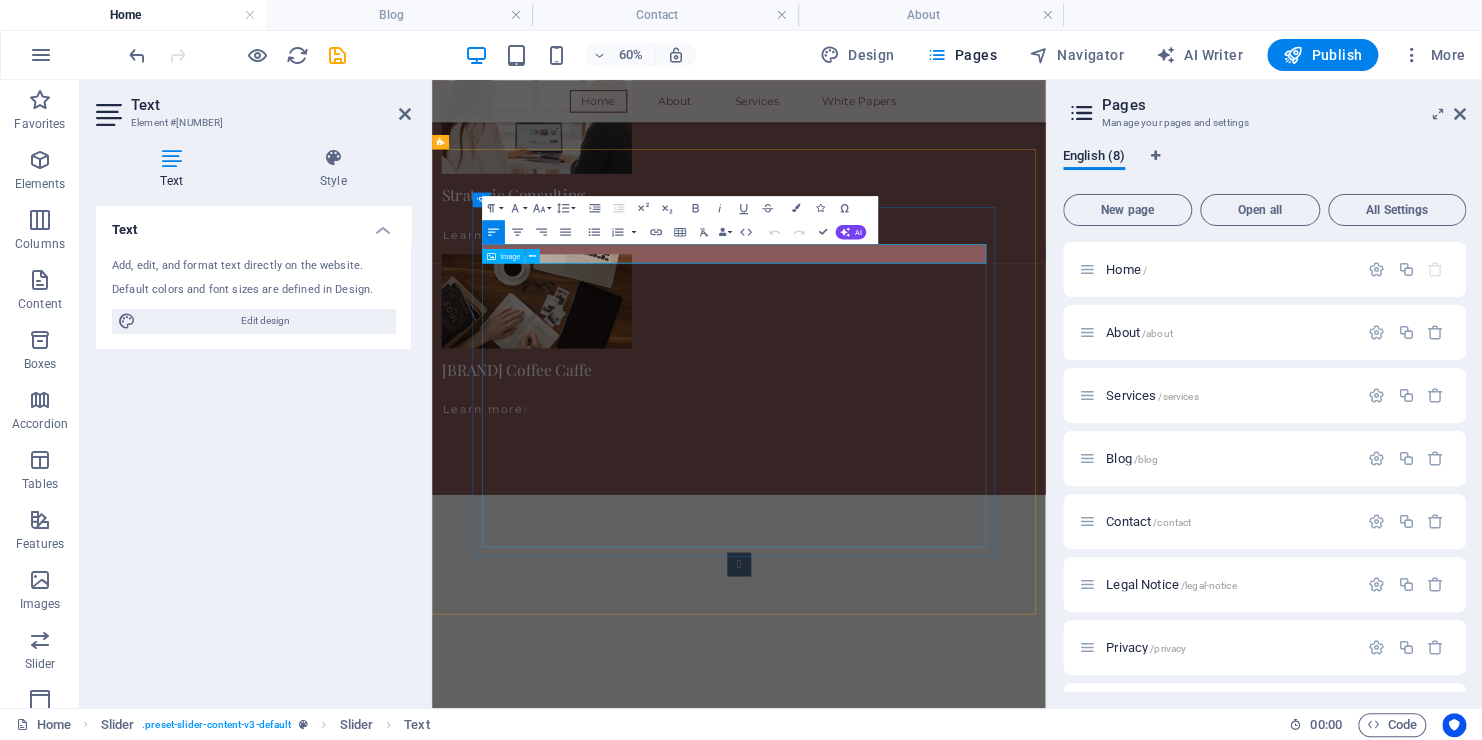 click on "Image" at bounding box center [510, 255] 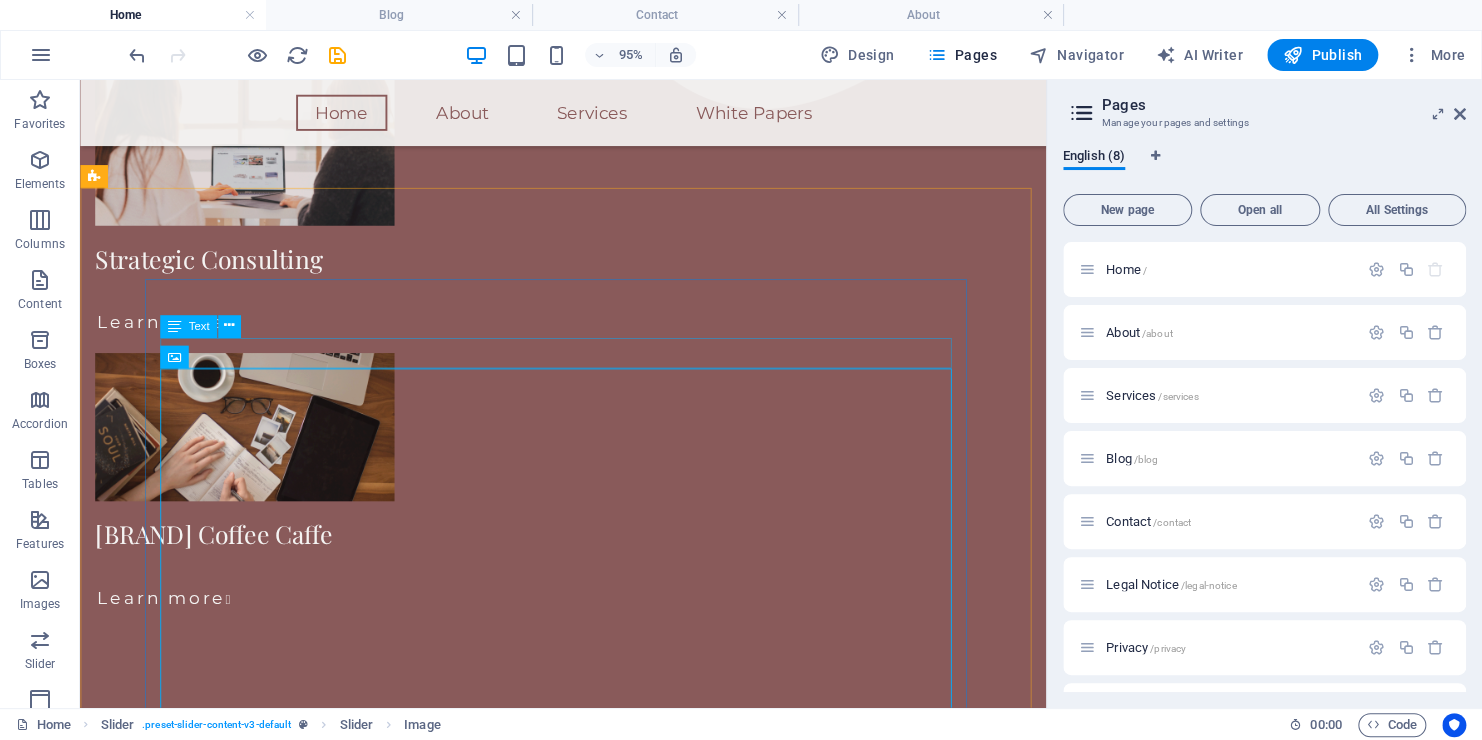 click on "Text" at bounding box center [188, 326] 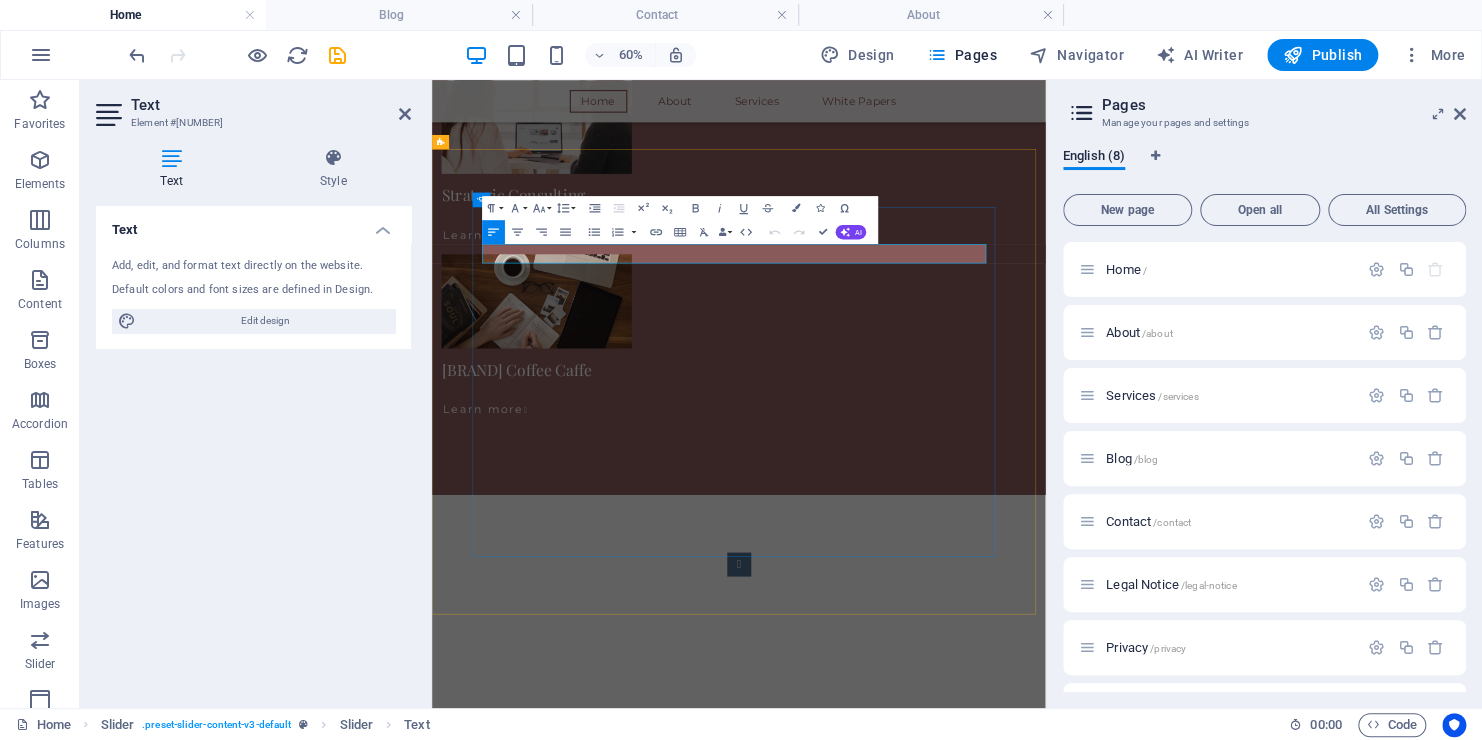 click on "F" at bounding box center (-1696, 1910) 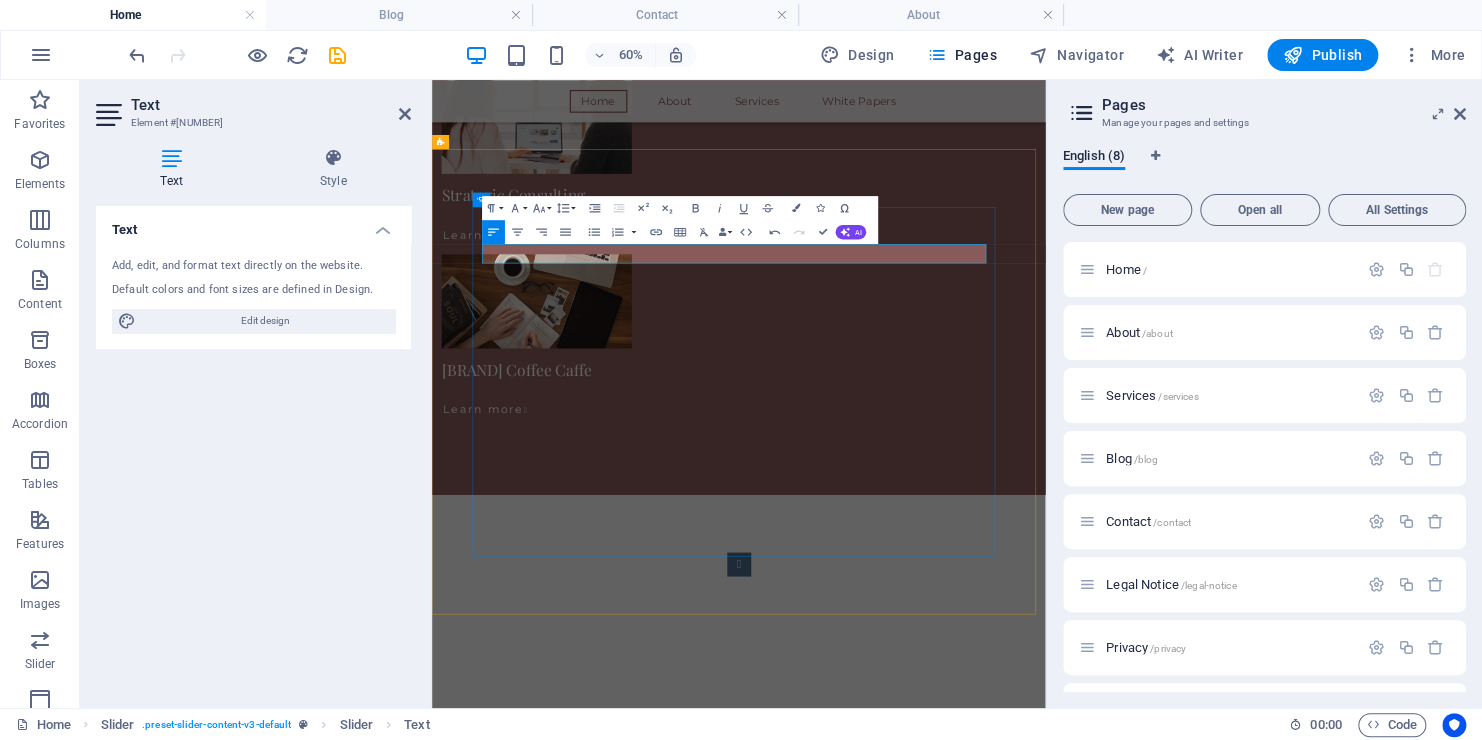 click on "​" at bounding box center (-1696, 1910) 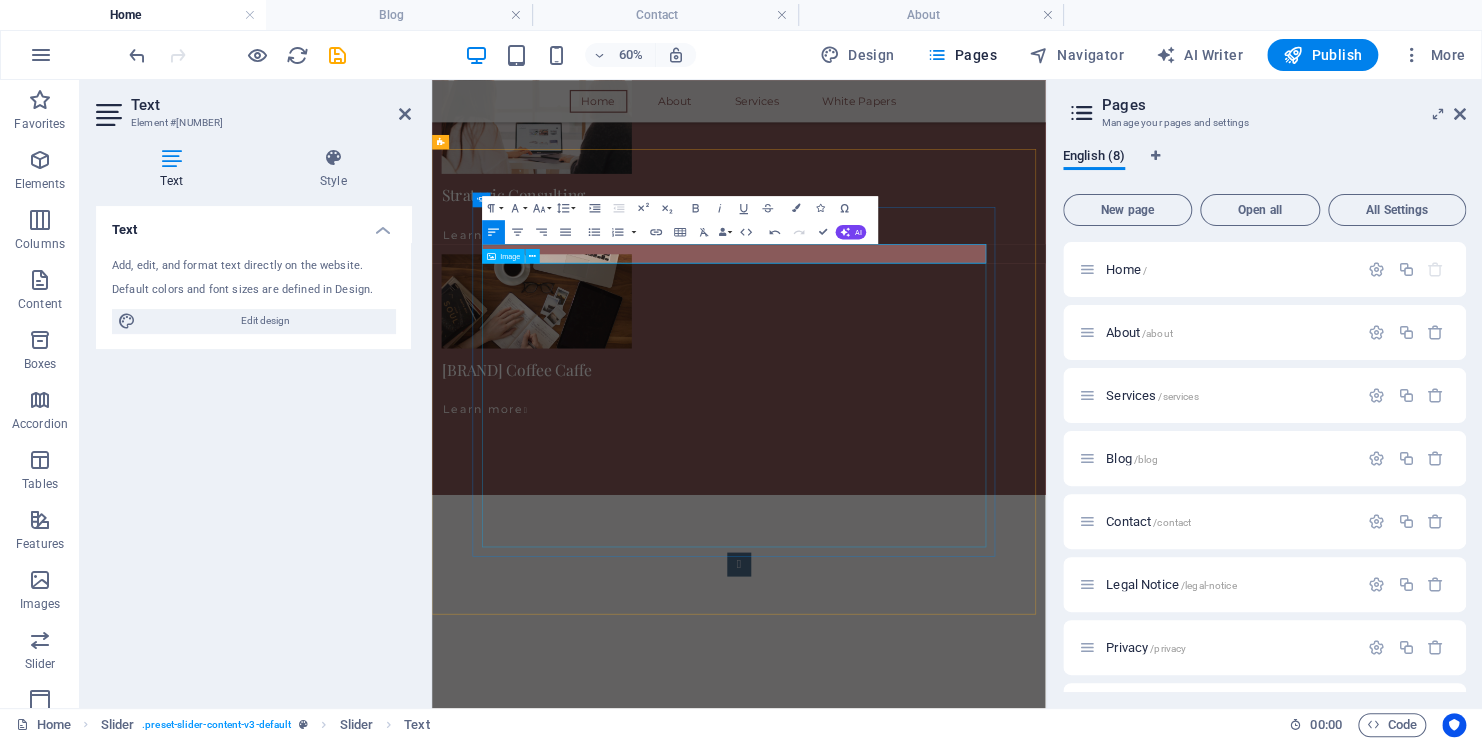 click at bounding box center (-1696, 2039) 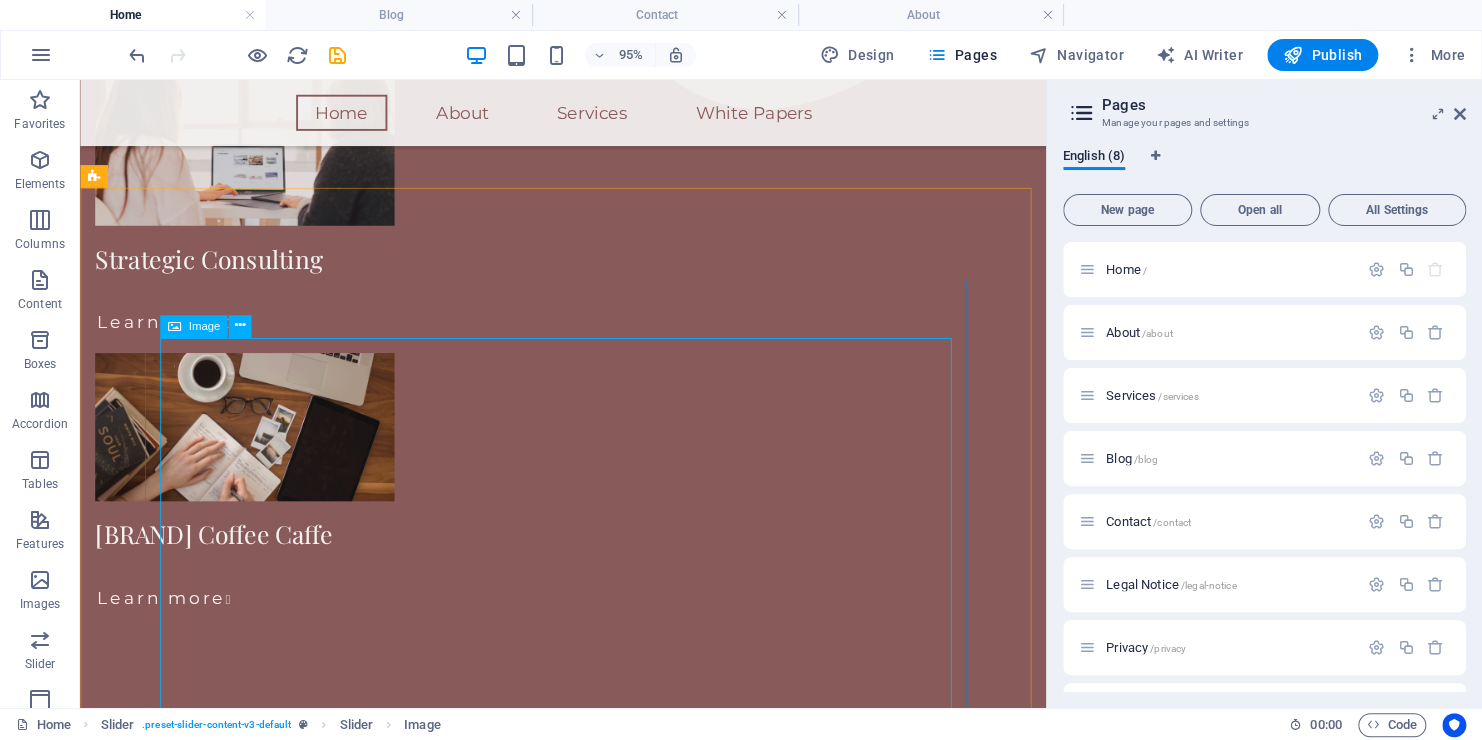 click on "Image" at bounding box center (204, 326) 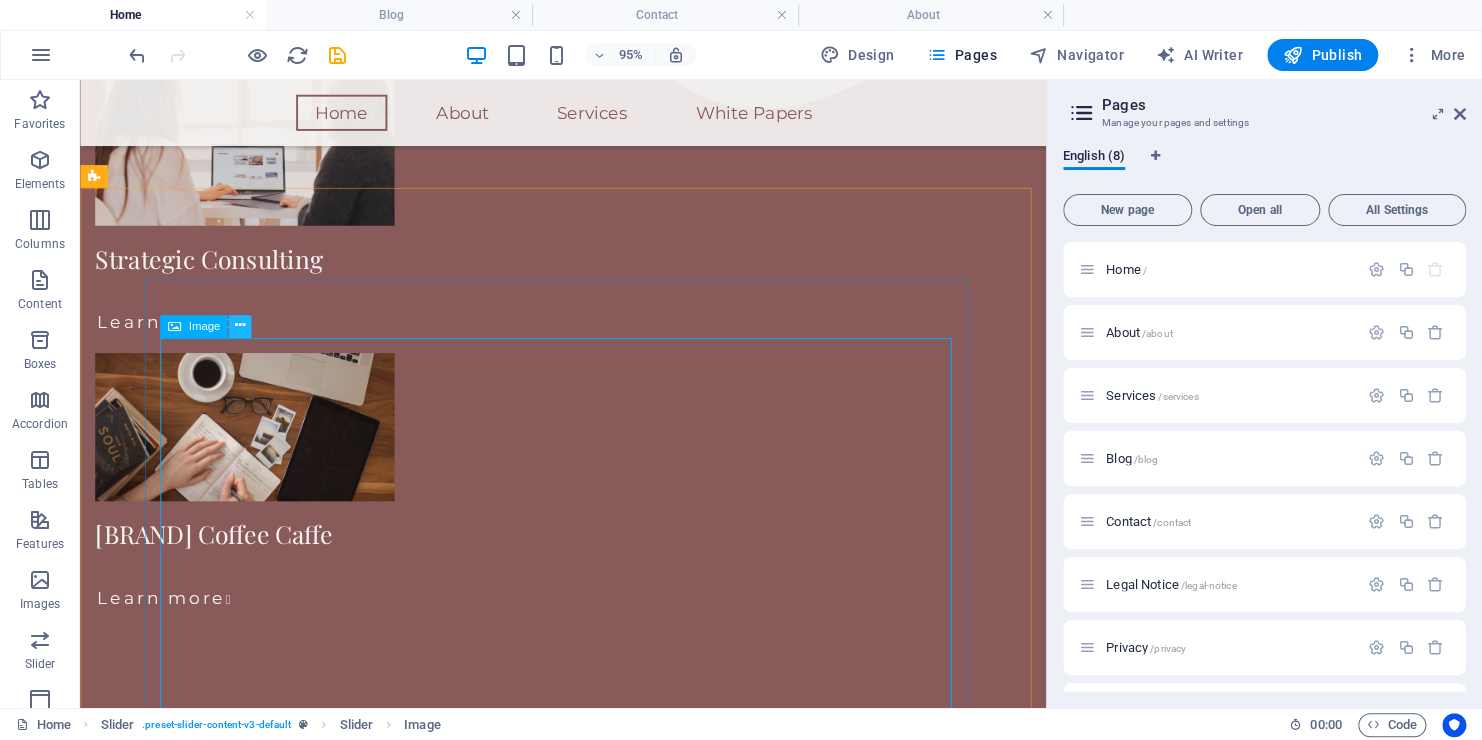 click at bounding box center (240, 327) 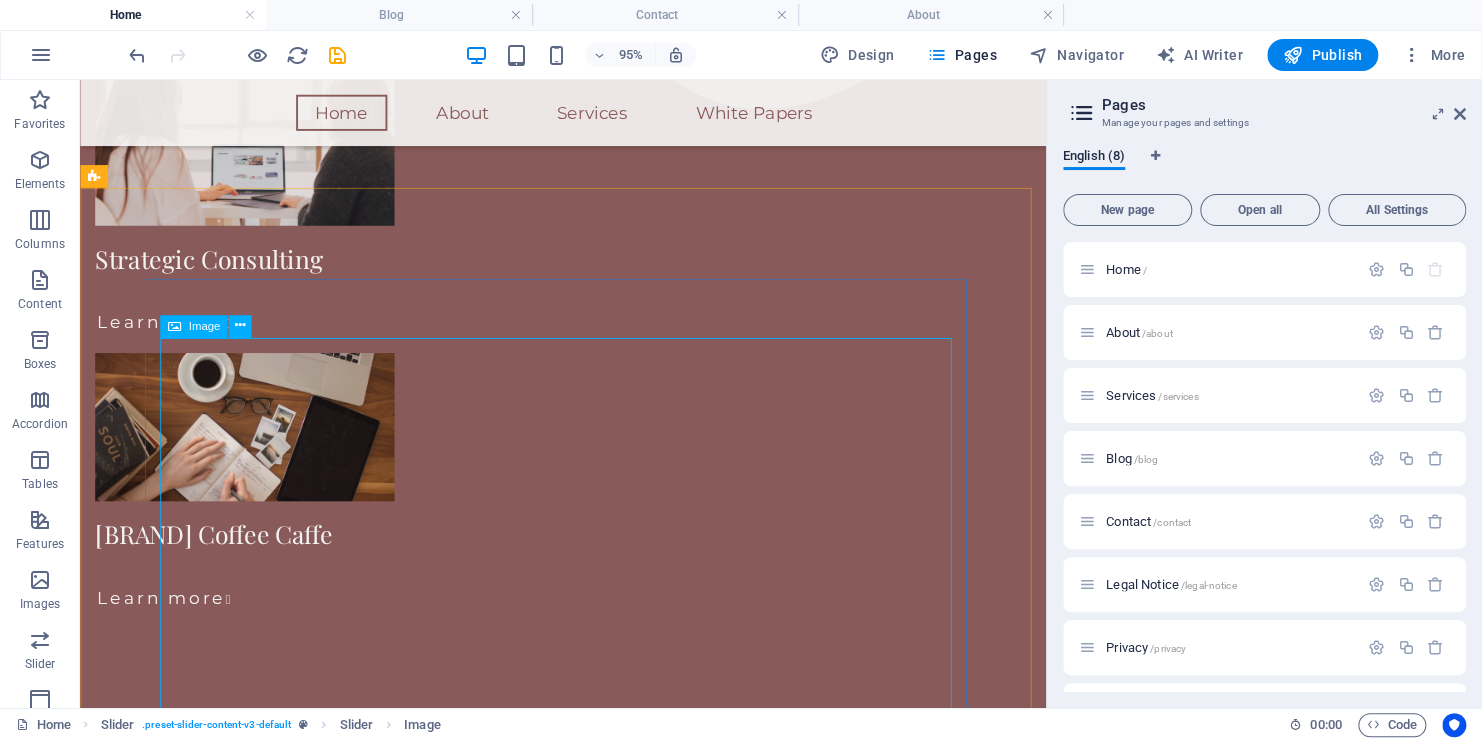 click on "Image" at bounding box center [204, 326] 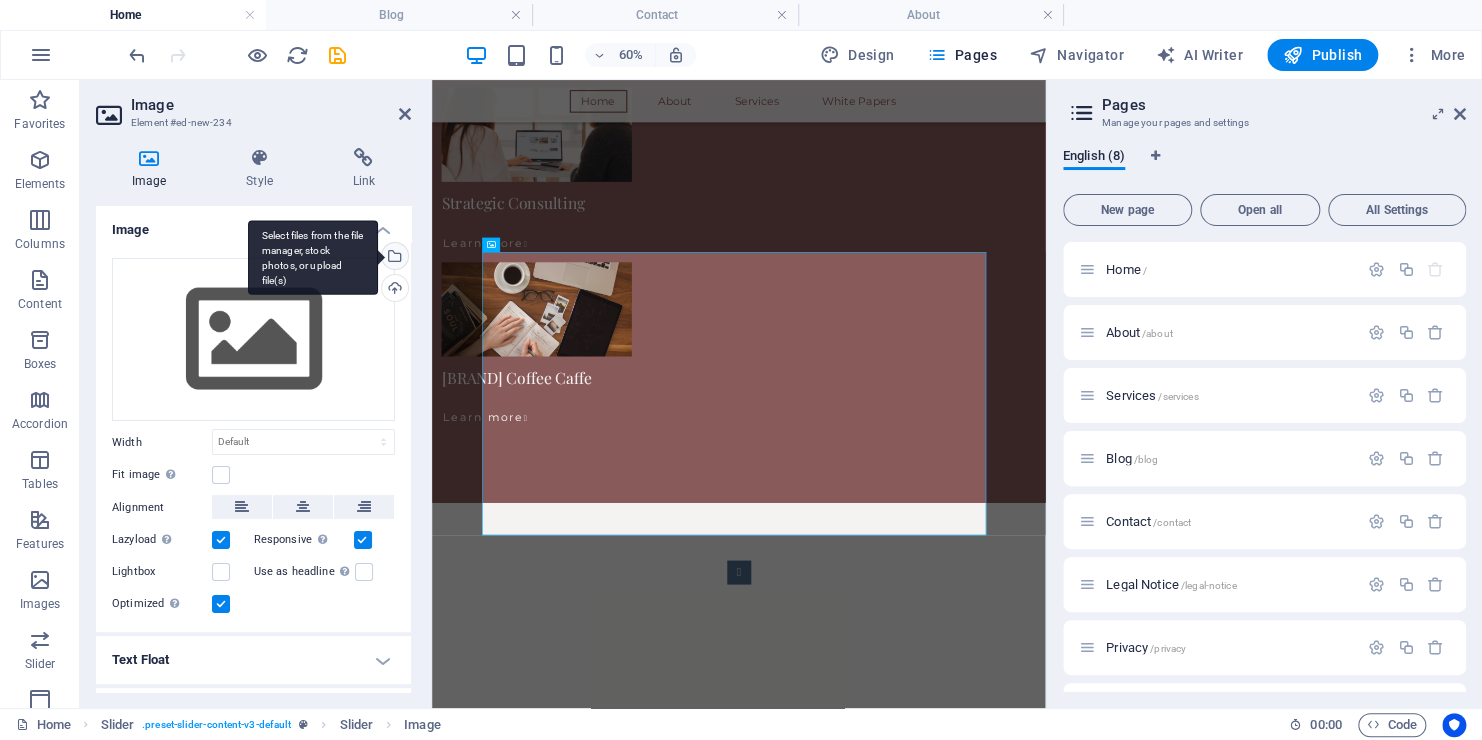 click on "Select files from the file manager, stock photos, or upload file(s)" at bounding box center (393, 258) 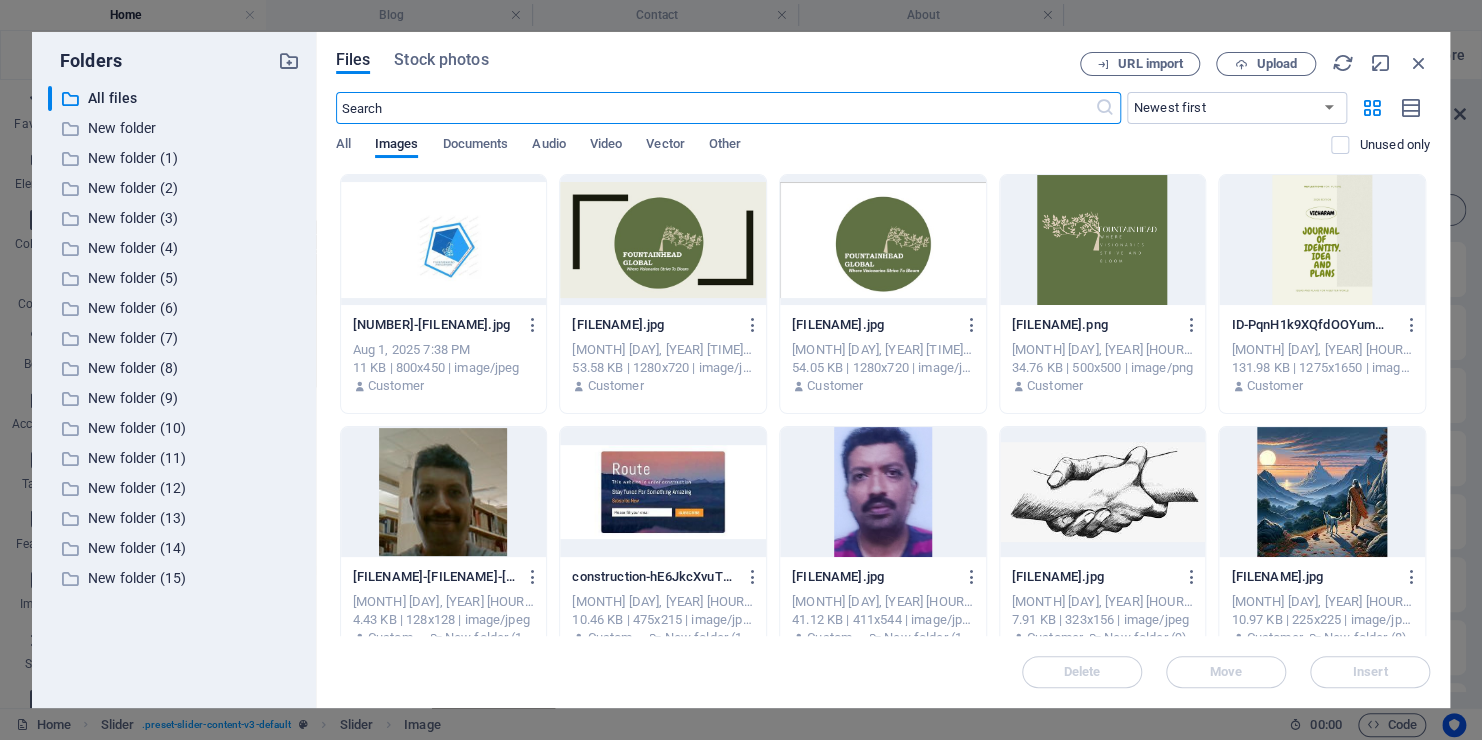 scroll, scrollTop: 0, scrollLeft: 0, axis: both 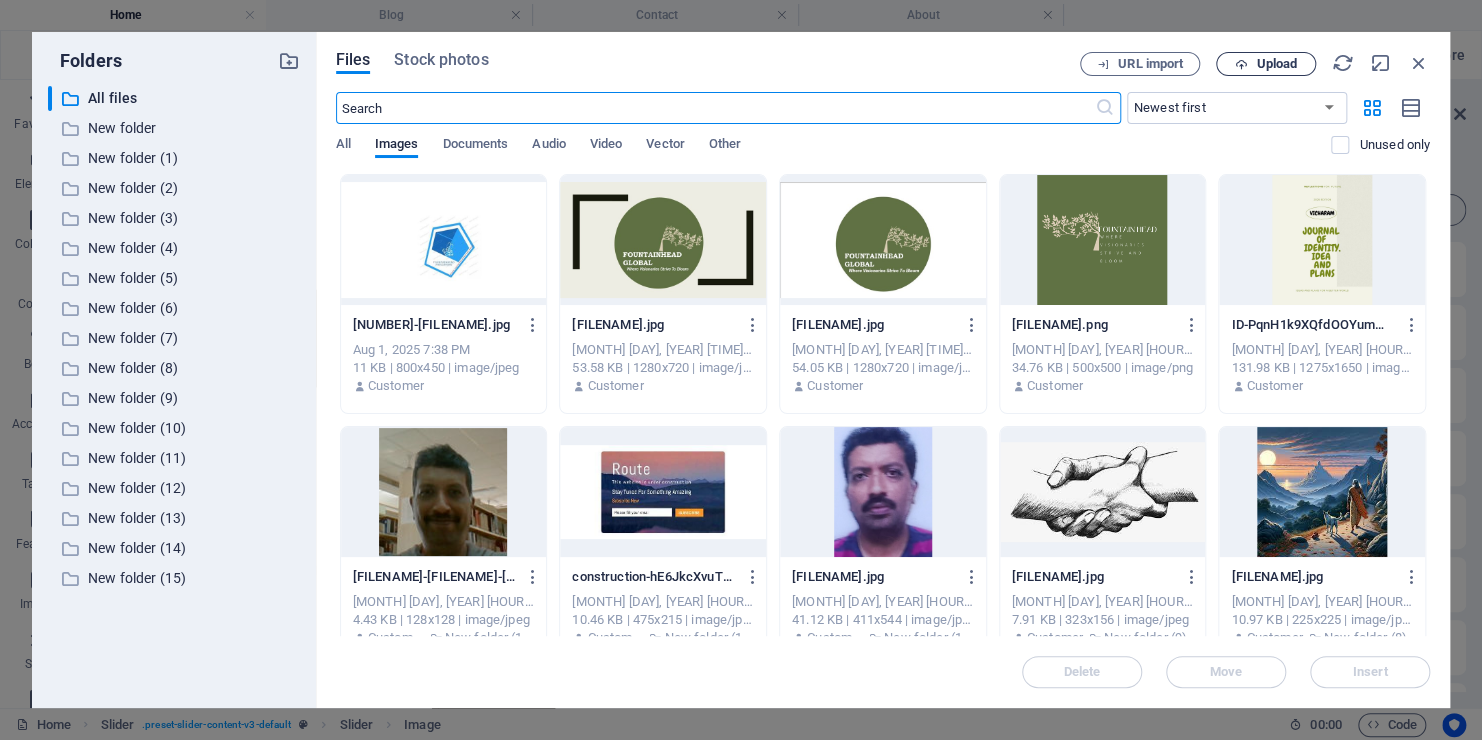 click on "Upload" at bounding box center [1276, 64] 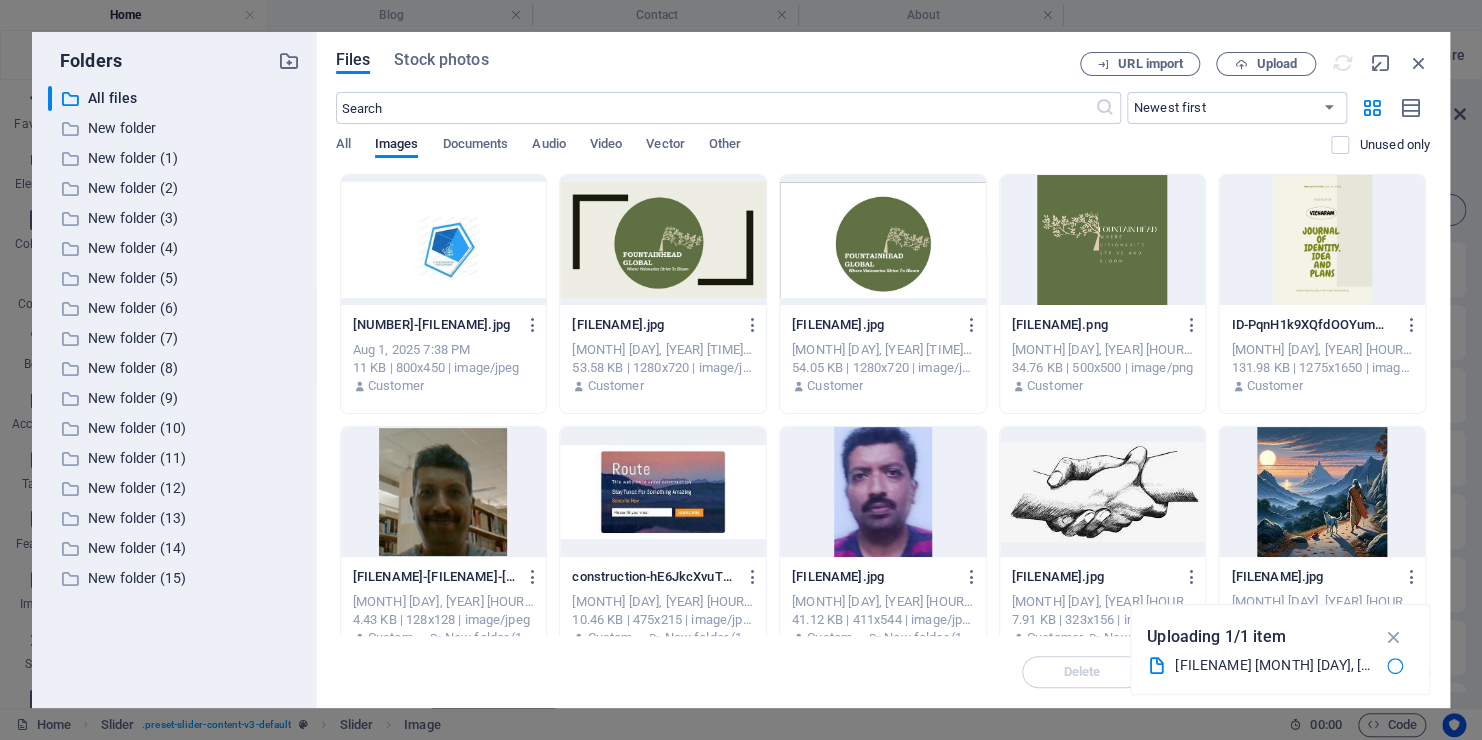 drag, startPoint x: 1424, startPoint y: 289, endPoint x: 1439, endPoint y: 449, distance: 160.70158 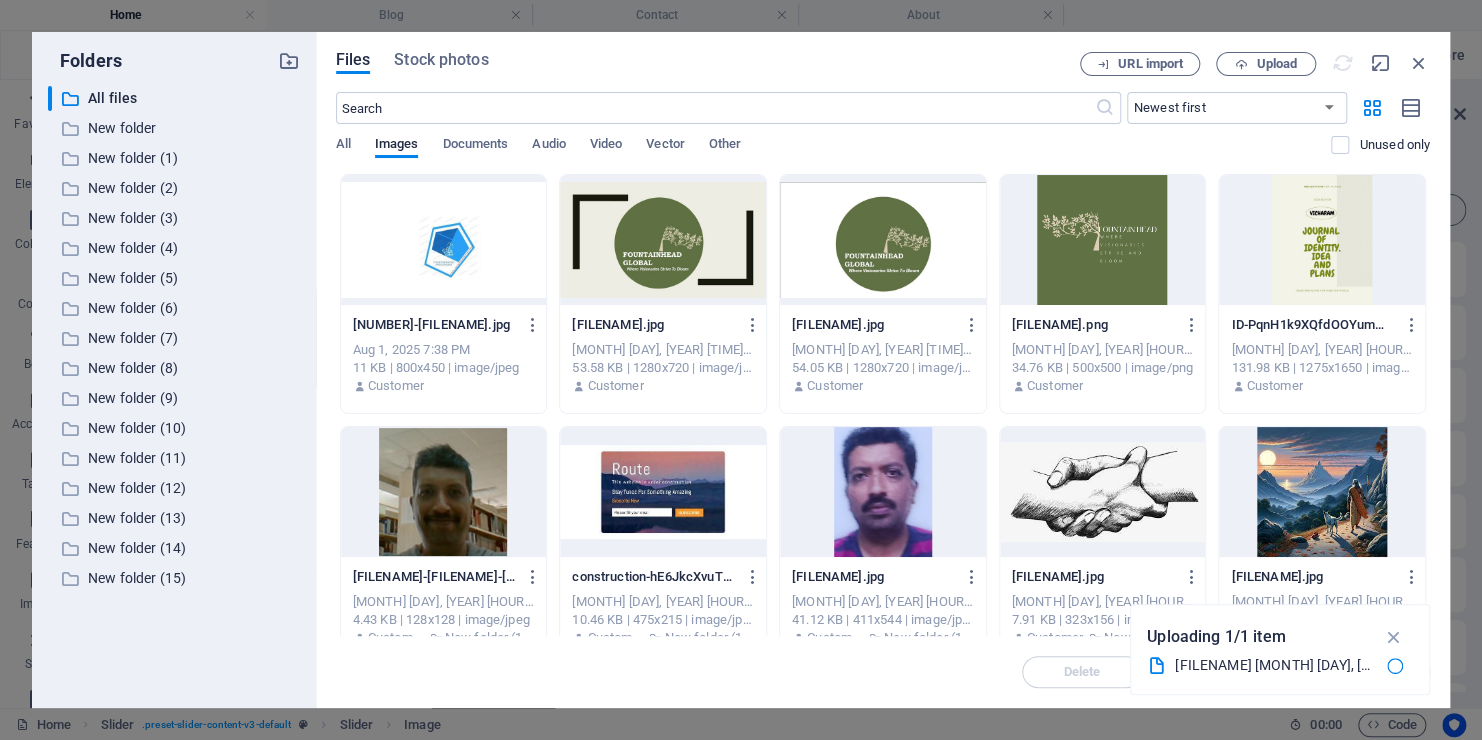 click on "Files Stock photos URL import Upload ​ Newest first Oldest first Name (A-Z) Name (Z-A) Size (0-9) Size (9-0) Resolution (0-9) Resolution (9-0) All Images Documents Audio Video Vector Other Unused only Drop files here to upload them instantly 1739988135177-1uzotKp5YX1CQV7LQ9RNDg.jpg 1739988135177-1uzotKp5YX1CQV7LQ9RNDg.jpg Aug 1, 2025 7:38 PM 11 KB | 800x450 | image/jpeg Customer FH-uzhkgjpfrSpkemB5xGHaiA.jpg FH-uzhkgjpfrSpkemB5xGHaiA.jpg Jun 30, 2025 10:43 AM 53.58 KB | 1280x720 | image/jpeg Customer Logo-da-GR_6oHk18e1u3iFPVhw.jpg Logo-da-GR_6oHk18e1u3iFPVhw.jpg Jun 30, 2025 10:33 AM 54.05 KB | 1280x720 | image/jpeg Customer 1-0QWFHwFjzIjuF9ZDQo2UkA.png 1-0QWFHwFjzIjuF9ZDQo2UkA.png Jun 30, 2025 10:03 AM 34.76 KB | 500x500 | image/png Customer ID-PqnH1k9XQfdOOYumWrMP4A.jpg ID-PqnH1k9XQfdOOYumWrMP4A.jpg Jun 30, 2025 7:44 AM 131.98 KB | 1275x1650 | image/jpeg Customer Senthil-Kumar-Anantharaman-GIXxhsYDDARMYDpS-nmaBA.png Senthil-Kumar-Anantharaman-GIXxhsYDDARMYDpS-nmaBA.png Jun 29, 2025 1:12 PM Customer Move" at bounding box center [883, 370] 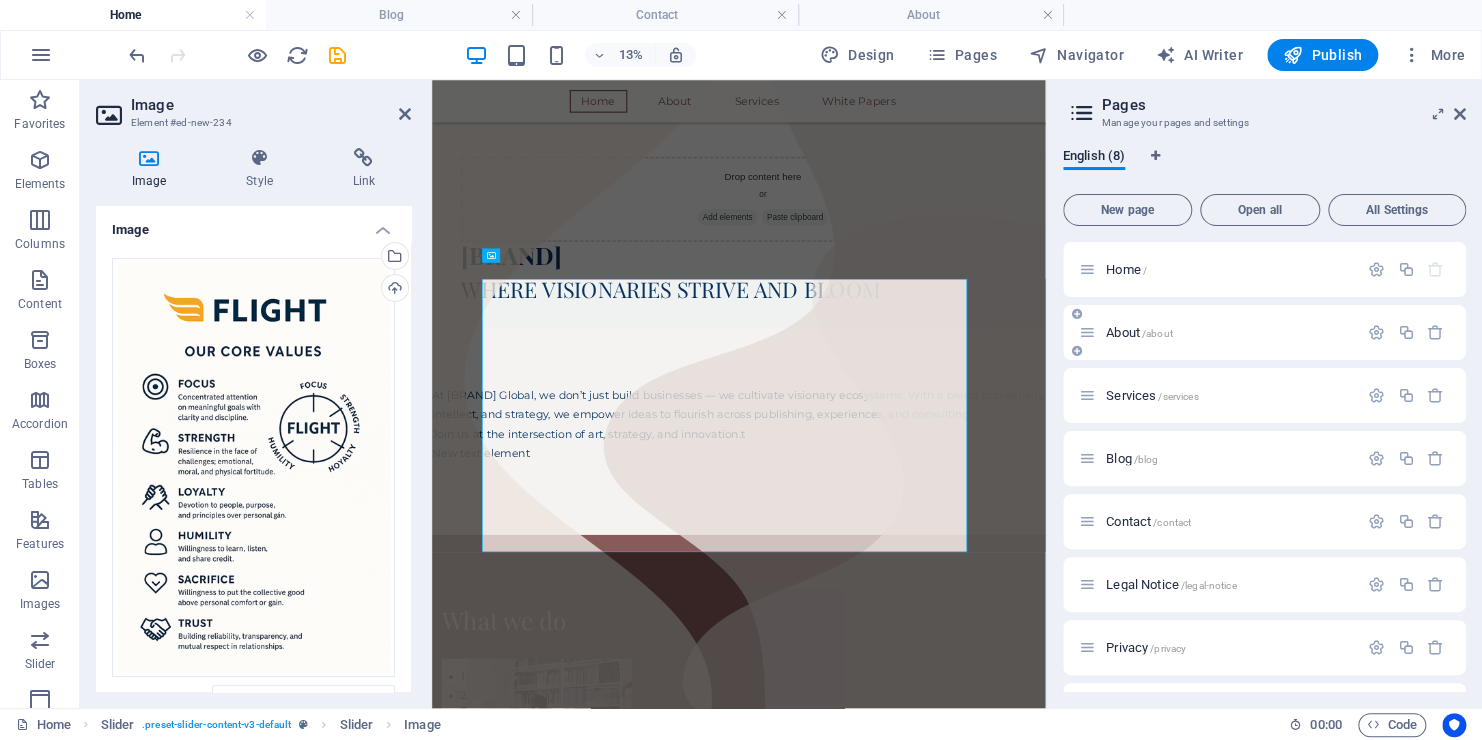 scroll, scrollTop: 1548, scrollLeft: 0, axis: vertical 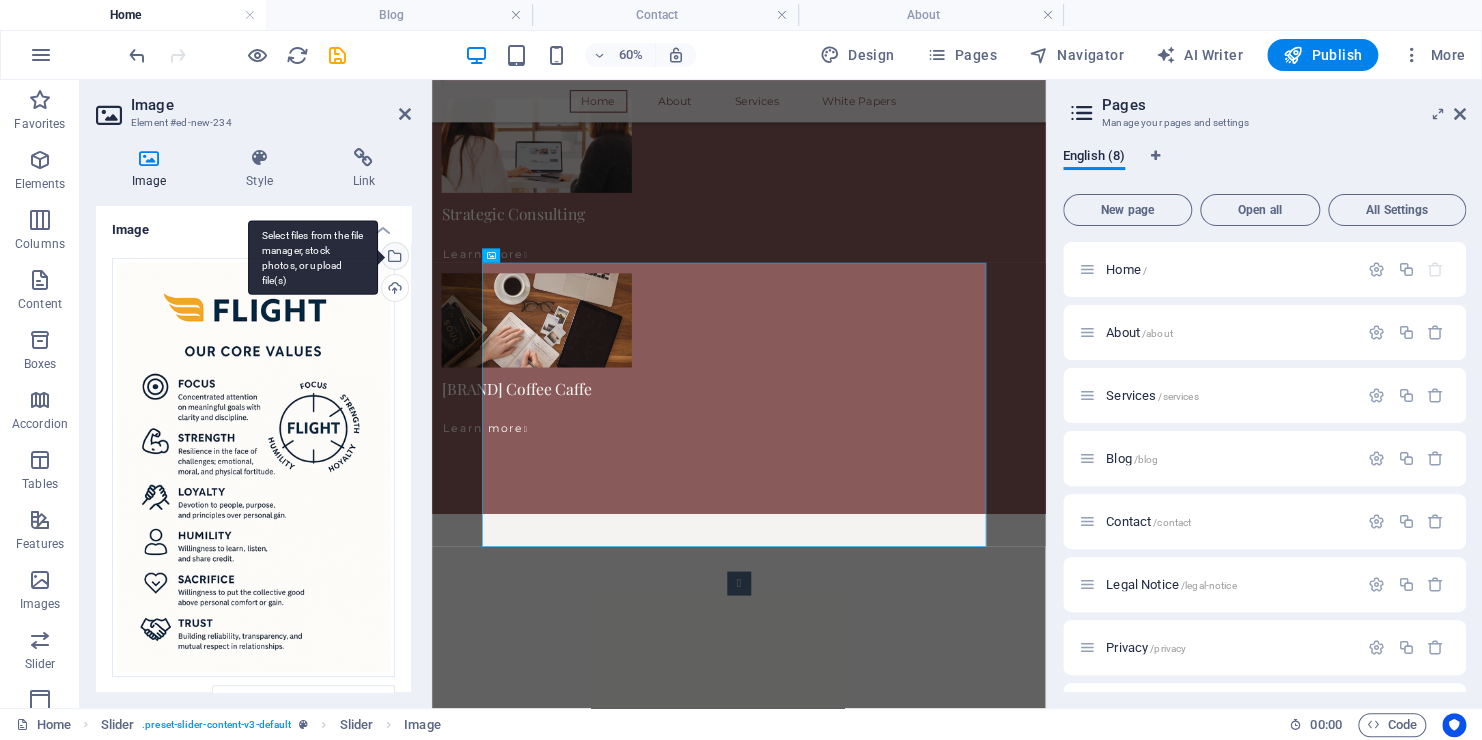 click on "Select files from the file manager, stock photos, or upload file(s)" at bounding box center [313, 257] 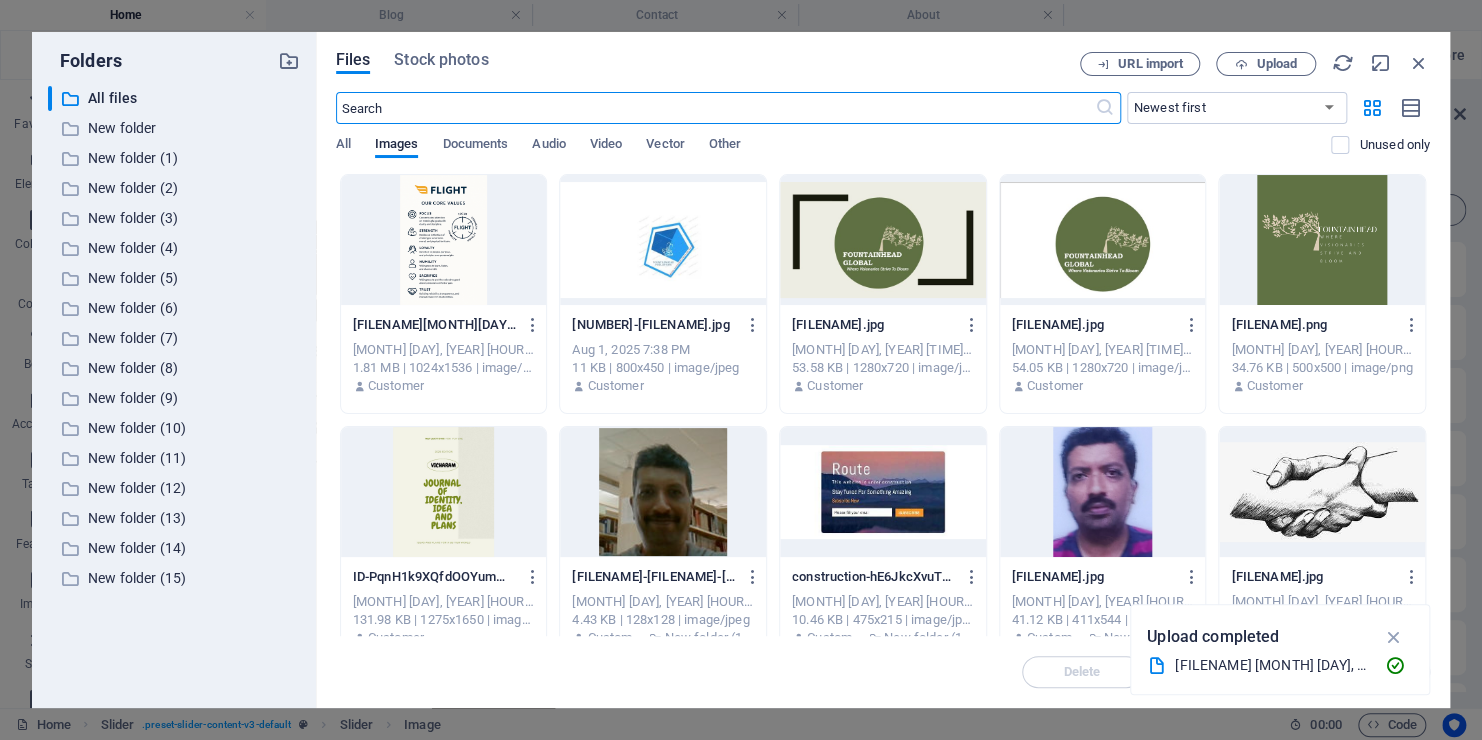 scroll, scrollTop: 0, scrollLeft: 0, axis: both 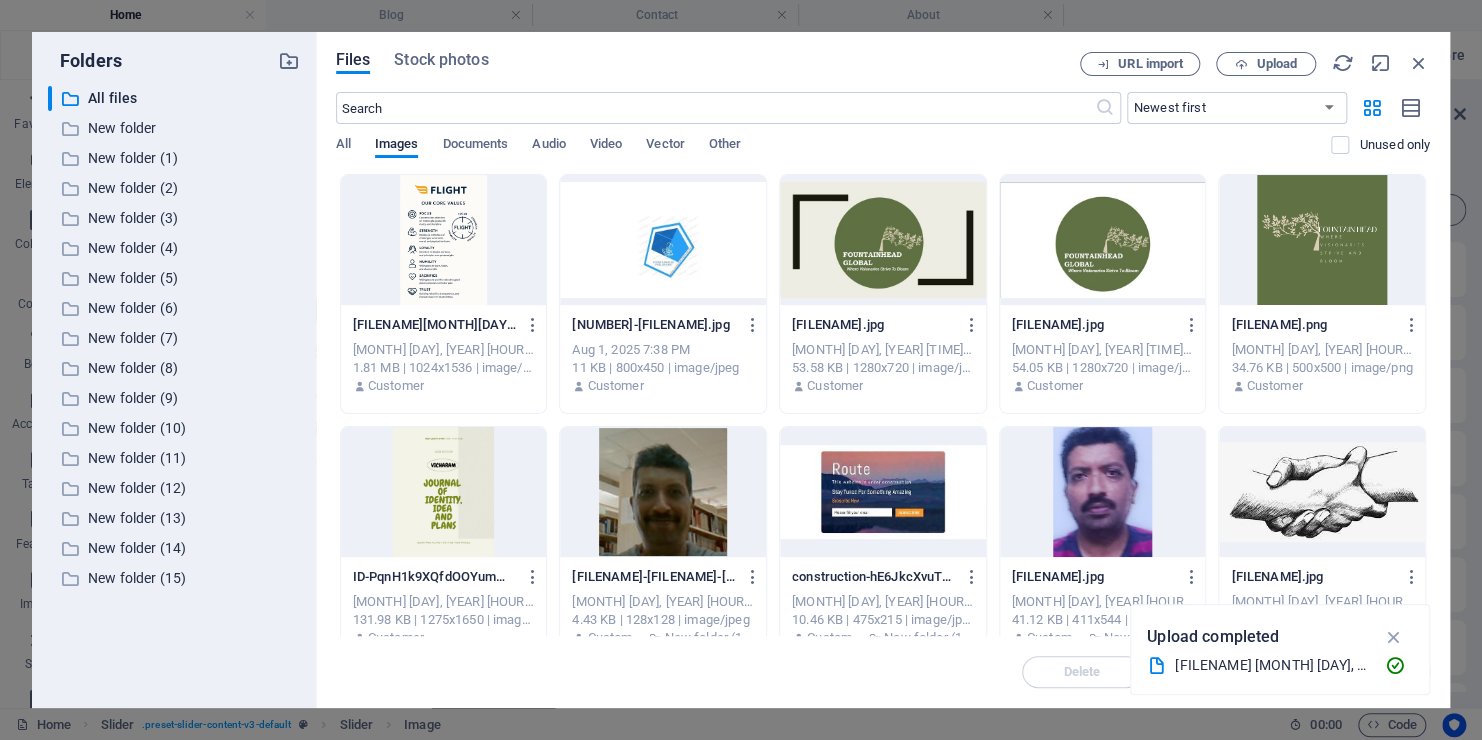 click at bounding box center [444, 240] 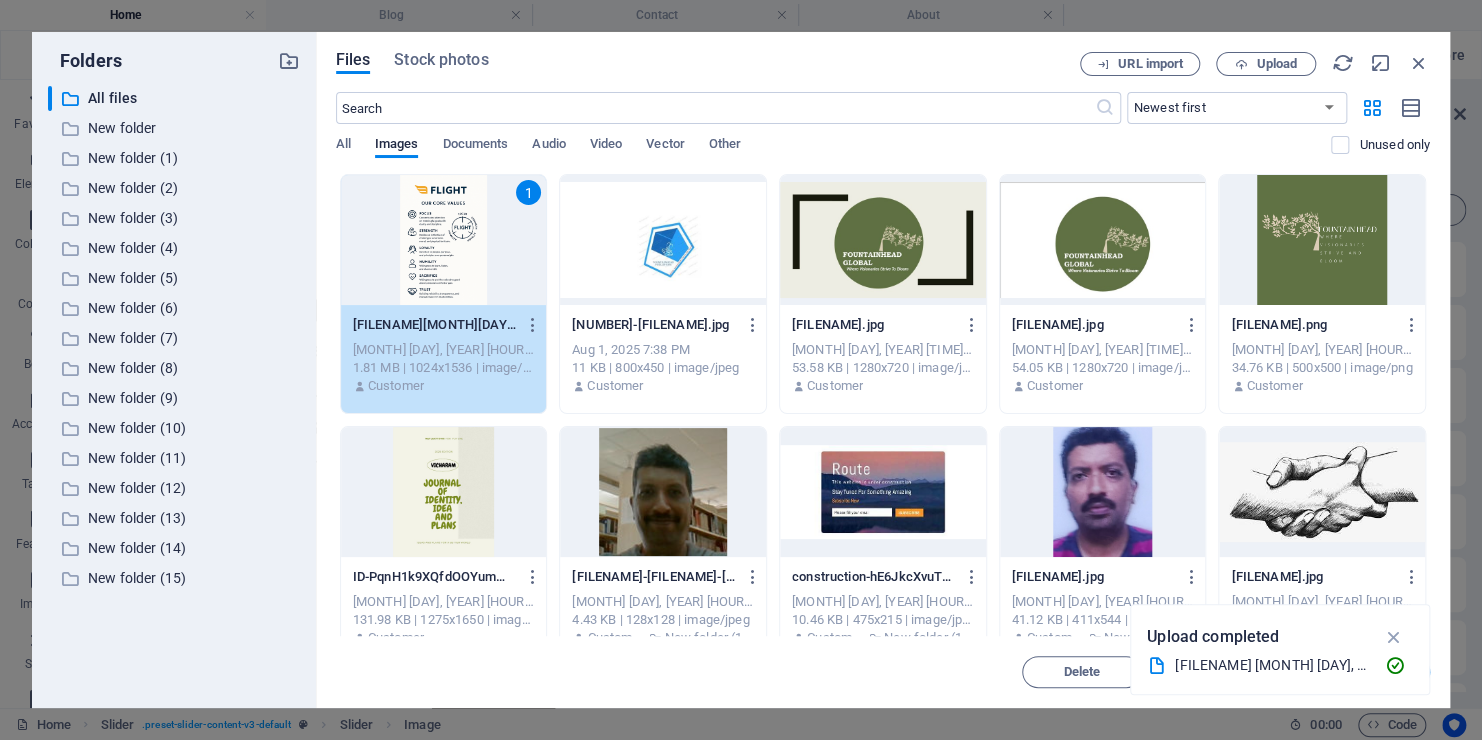 click on "1" at bounding box center [444, 240] 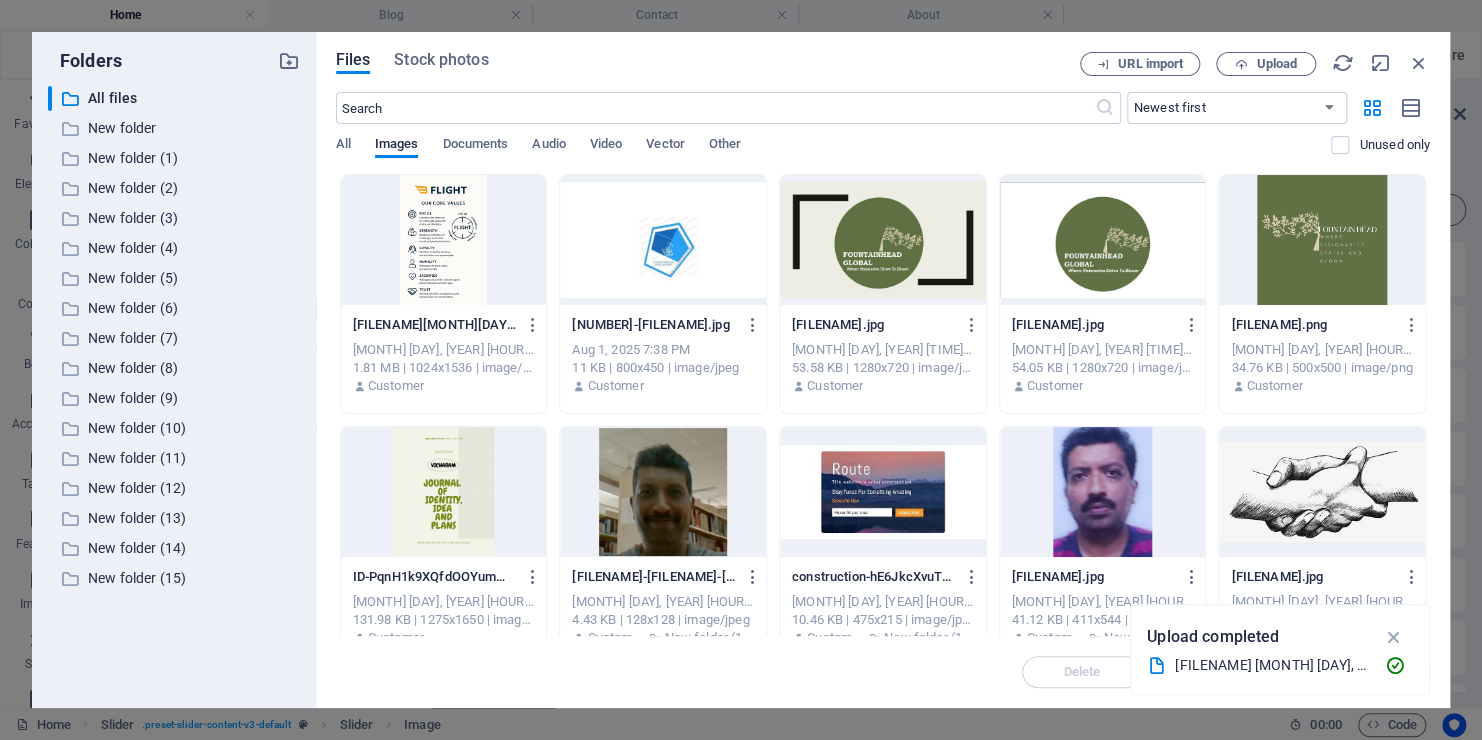 click at bounding box center (444, 240) 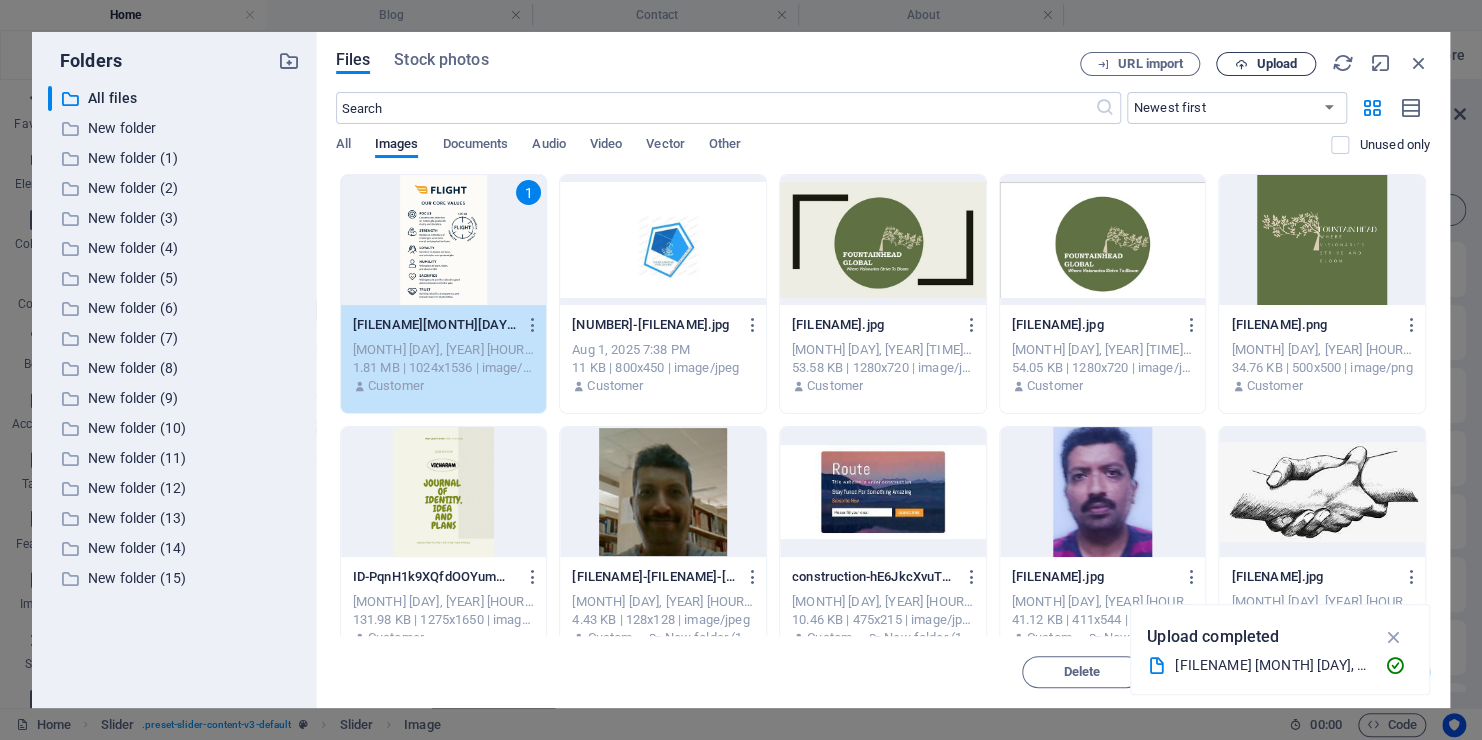 click on "Upload" at bounding box center [1276, 64] 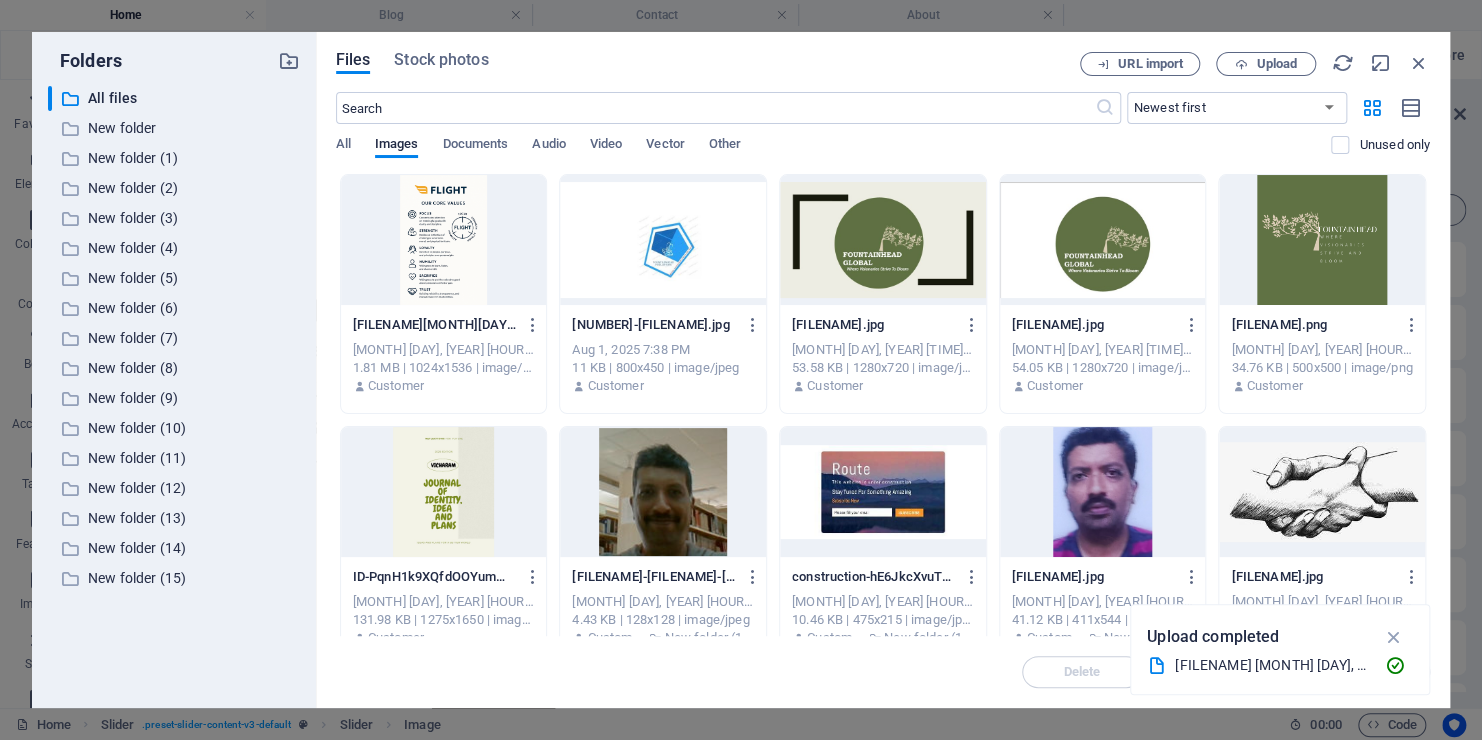 click at bounding box center (444, 240) 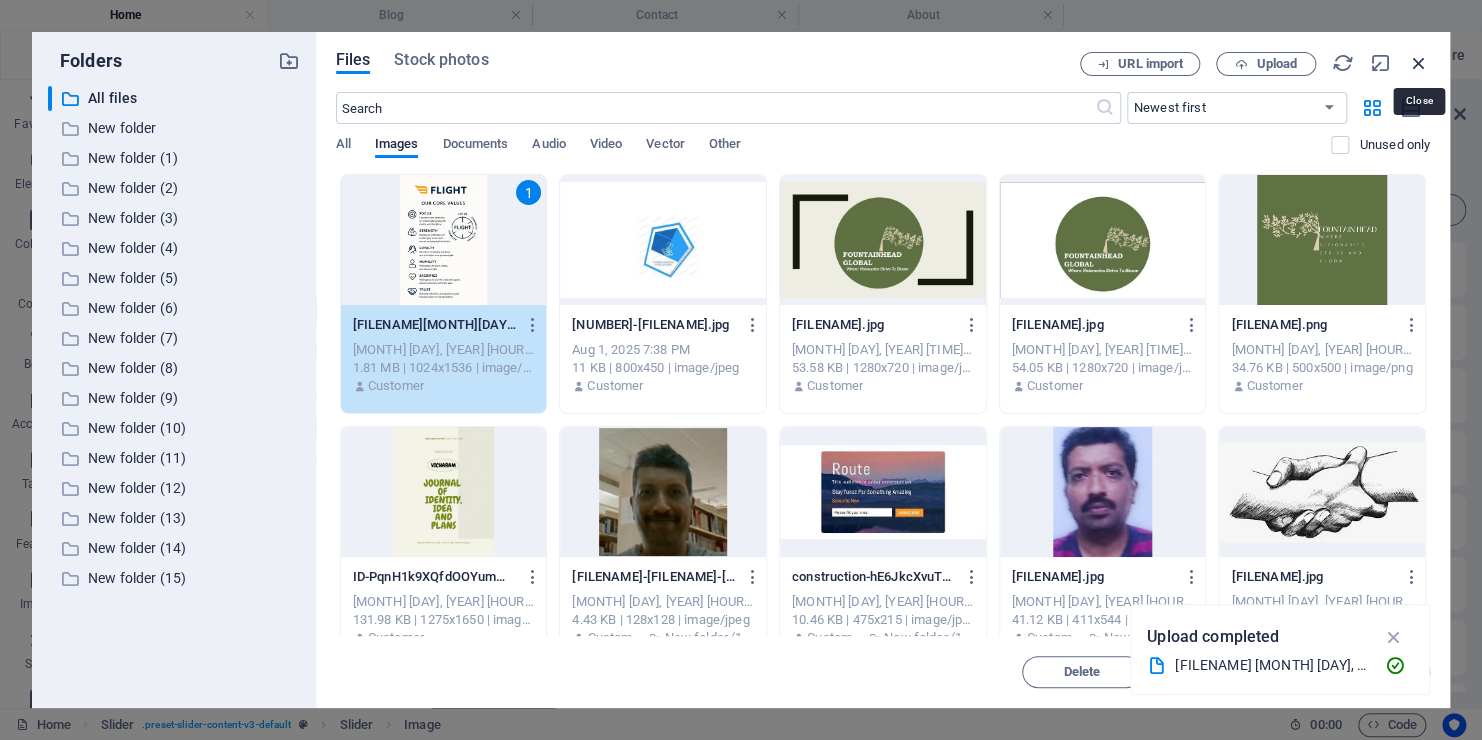 click at bounding box center [1419, 63] 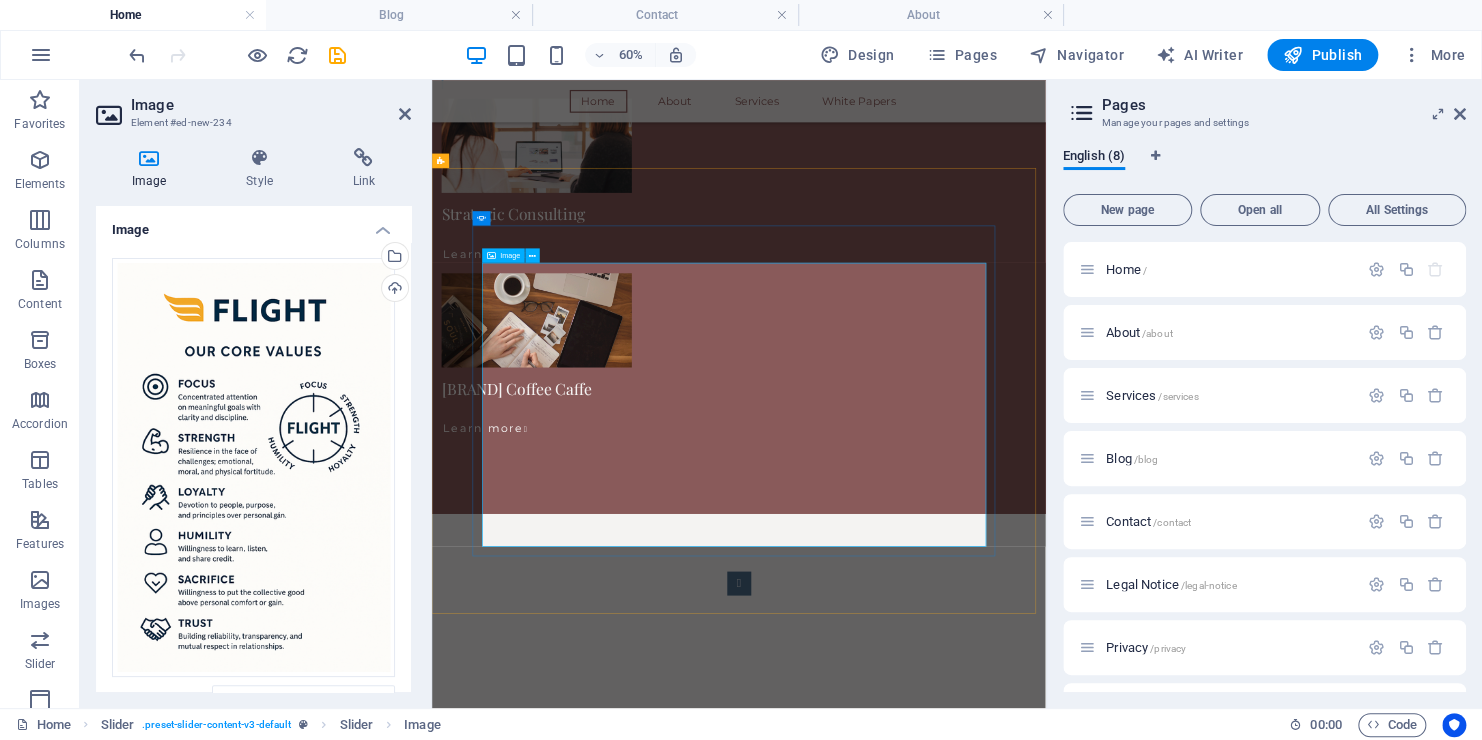 click at bounding box center (-1696, 3796) 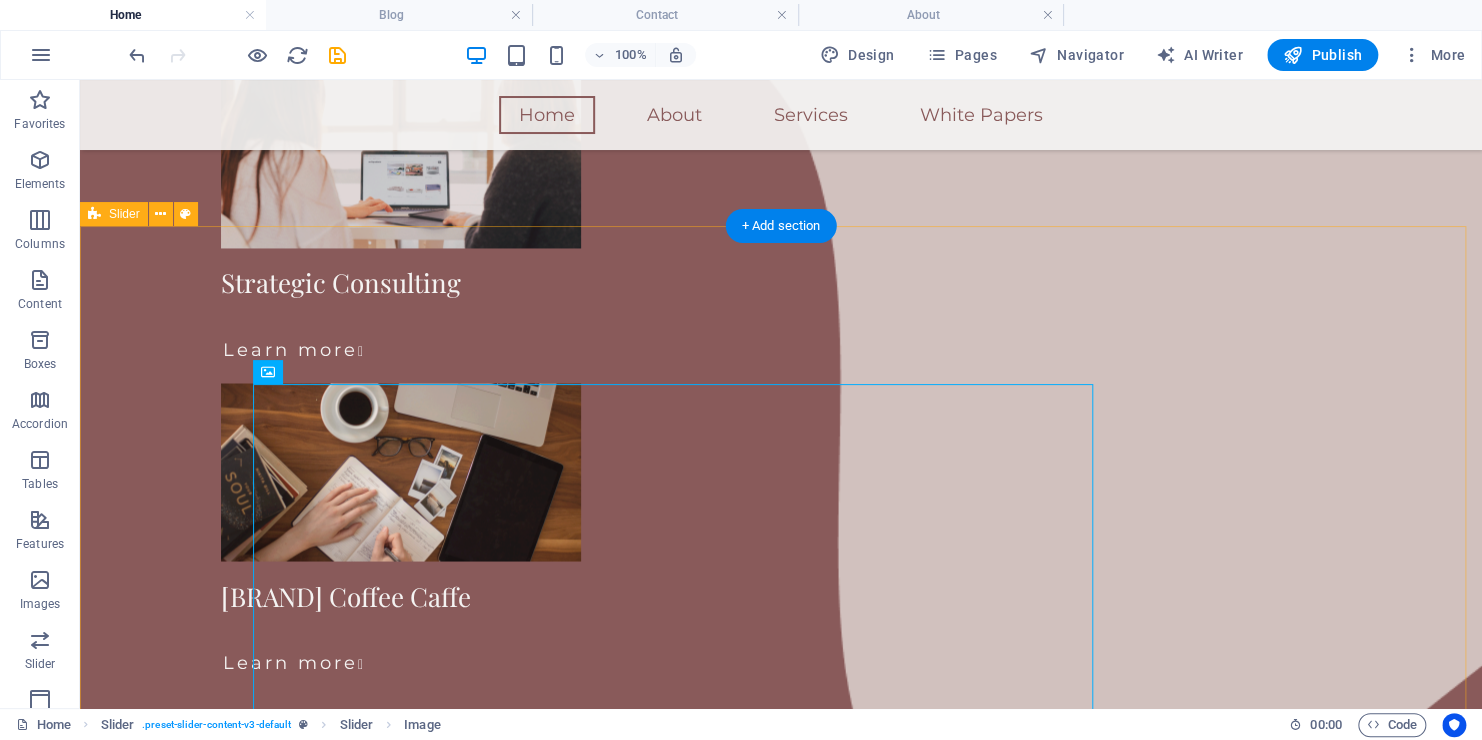 scroll, scrollTop: 1510, scrollLeft: 0, axis: vertical 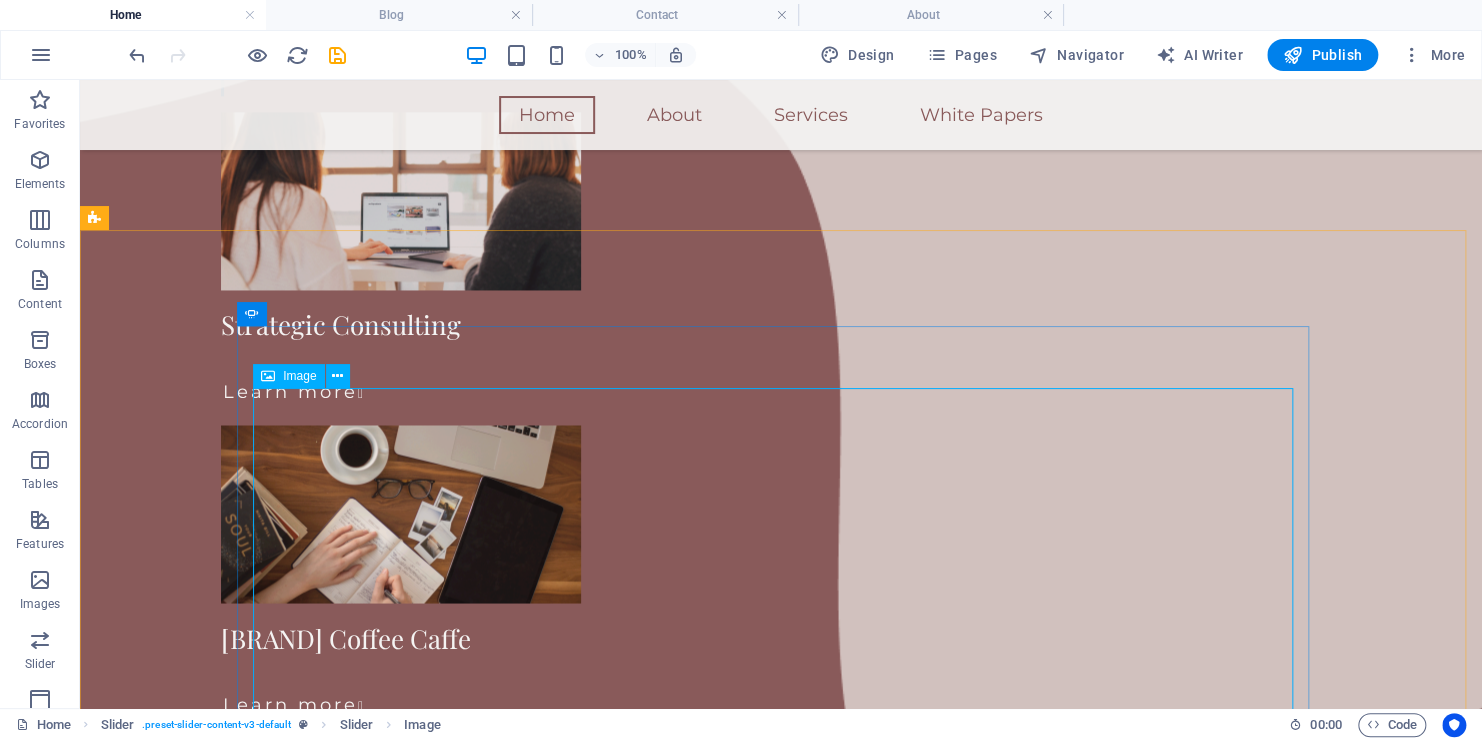 click on "Image" at bounding box center [299, 376] 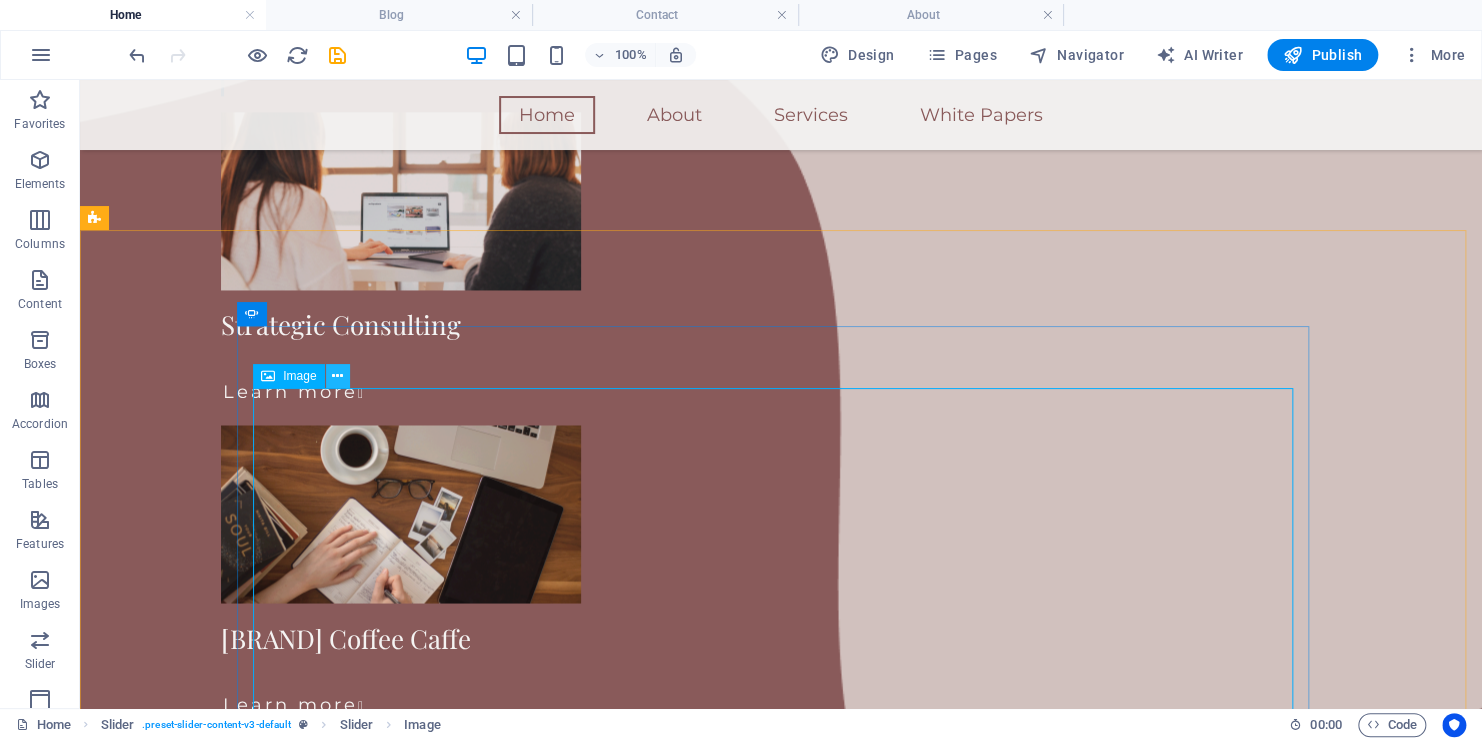 click at bounding box center (337, 376) 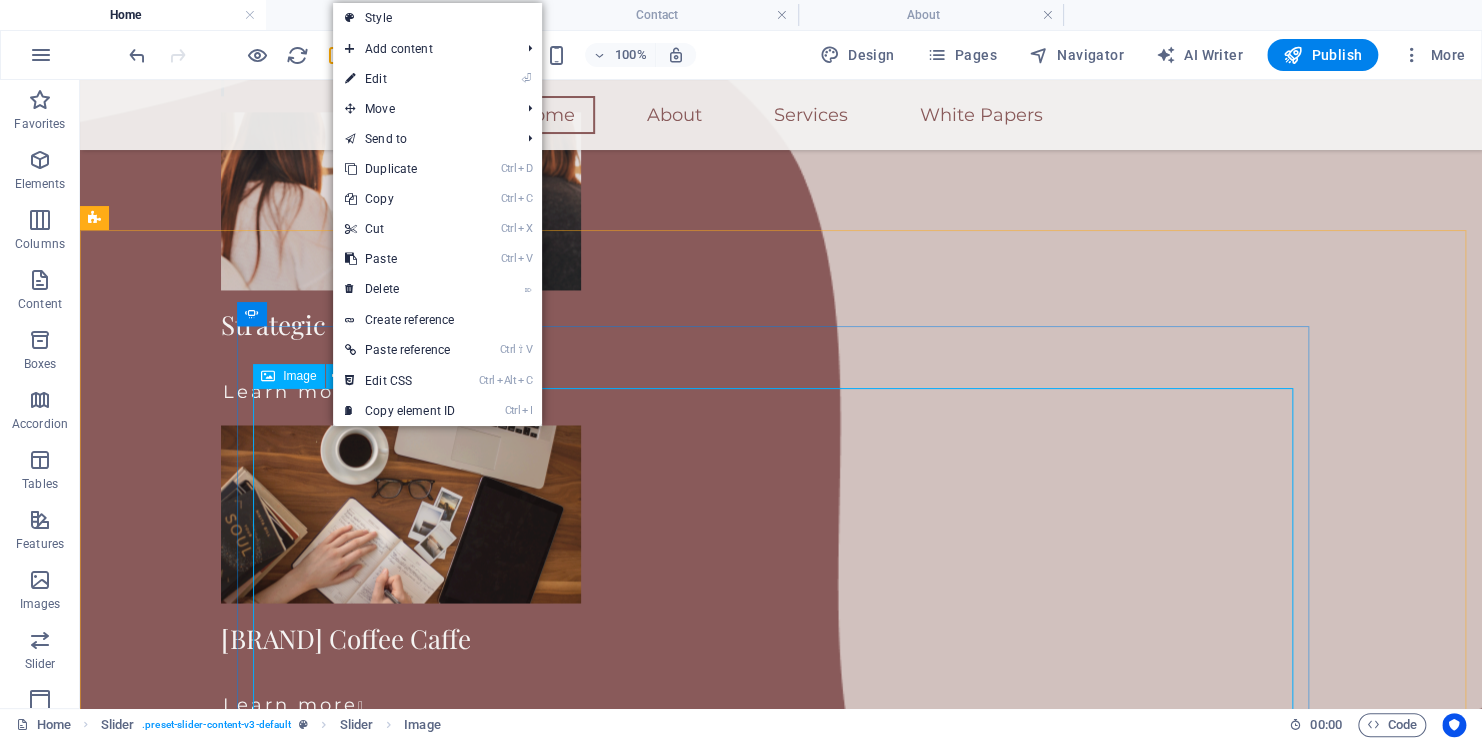 click on "Image" at bounding box center [288, 376] 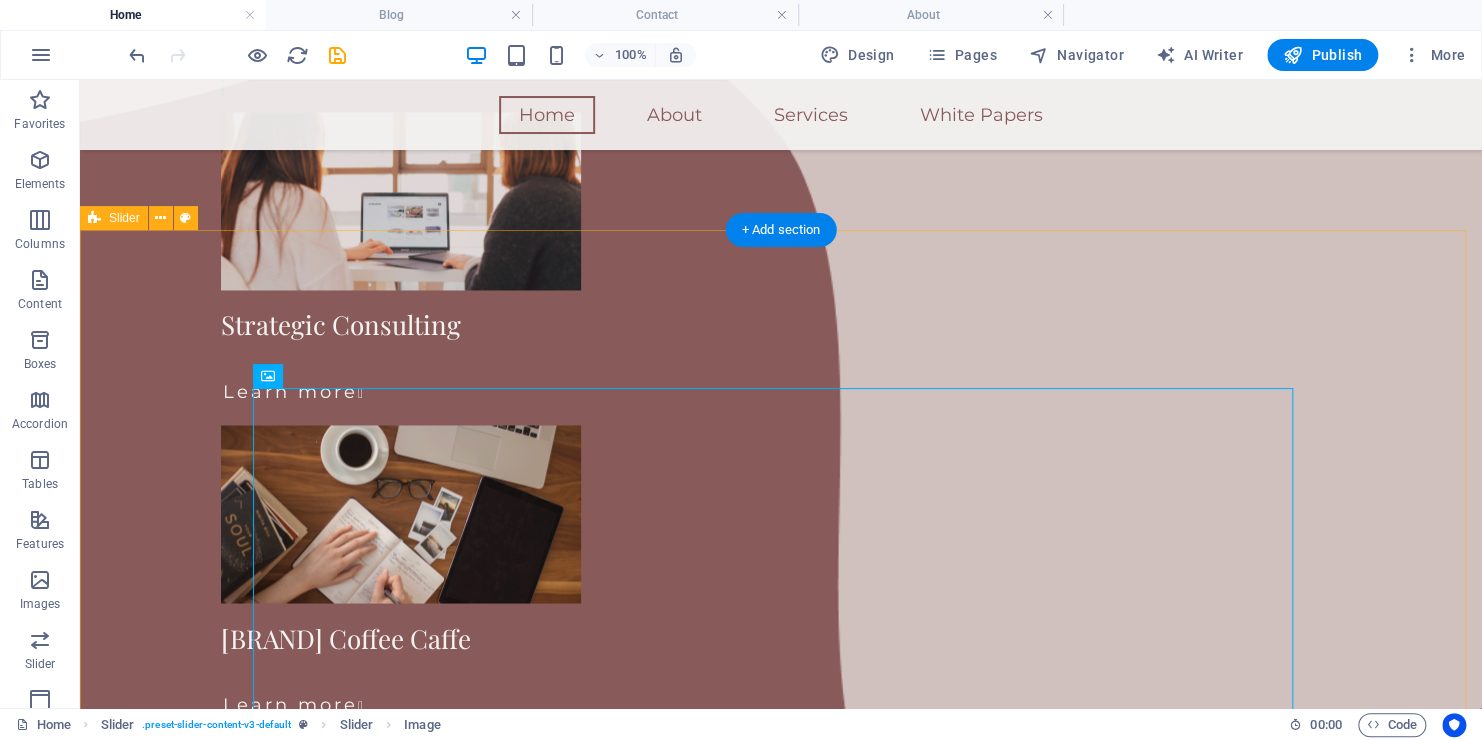 click on "[BRAND] [BRAND] envisions a world where strategic insight, creative expression, and immersive experiences converge—building a transformative enterprise where intellect meets experience, visionaries lead with purpose, and every idea has the power to bloom. [NUMBER] [NUMBER] [NUMBER]" at bounding box center (781, 1314) 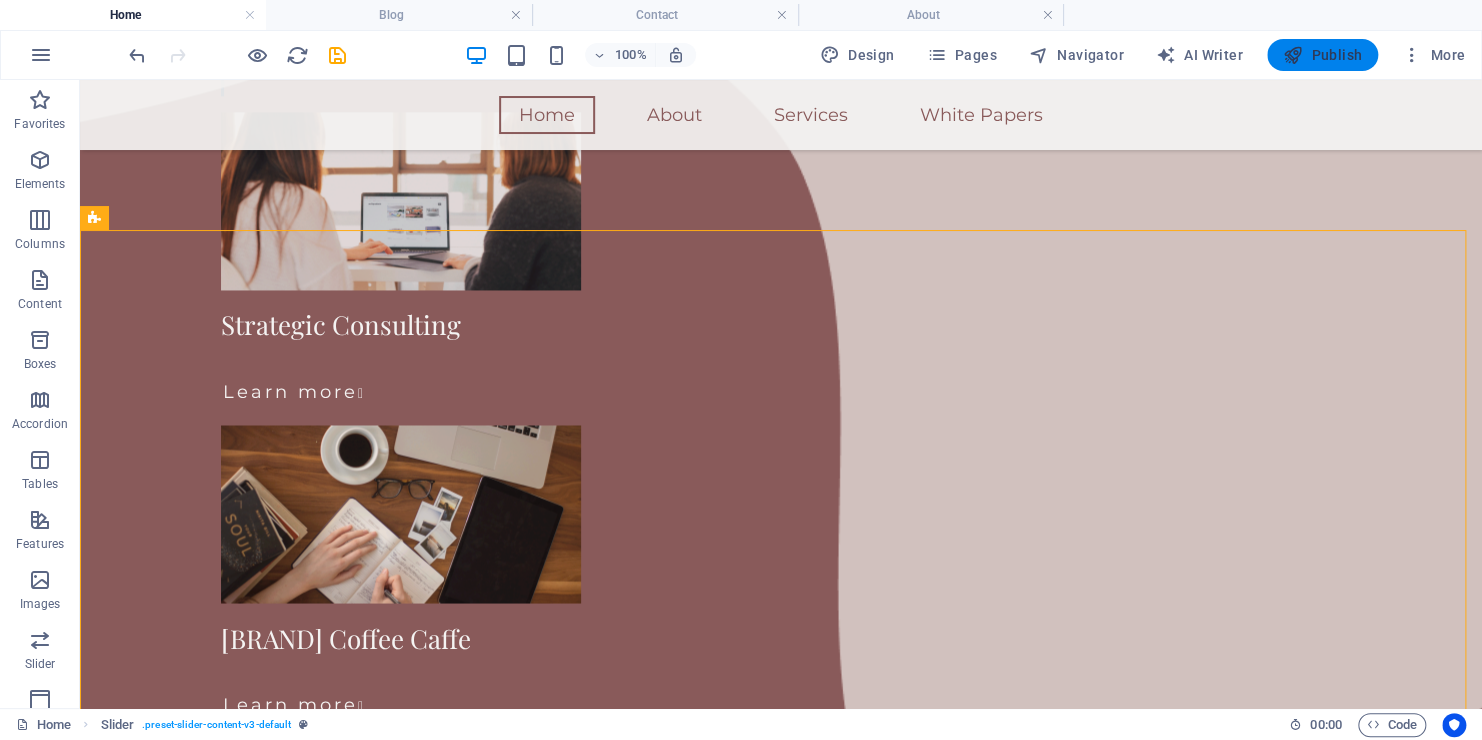 click on "Publish" at bounding box center (1322, 55) 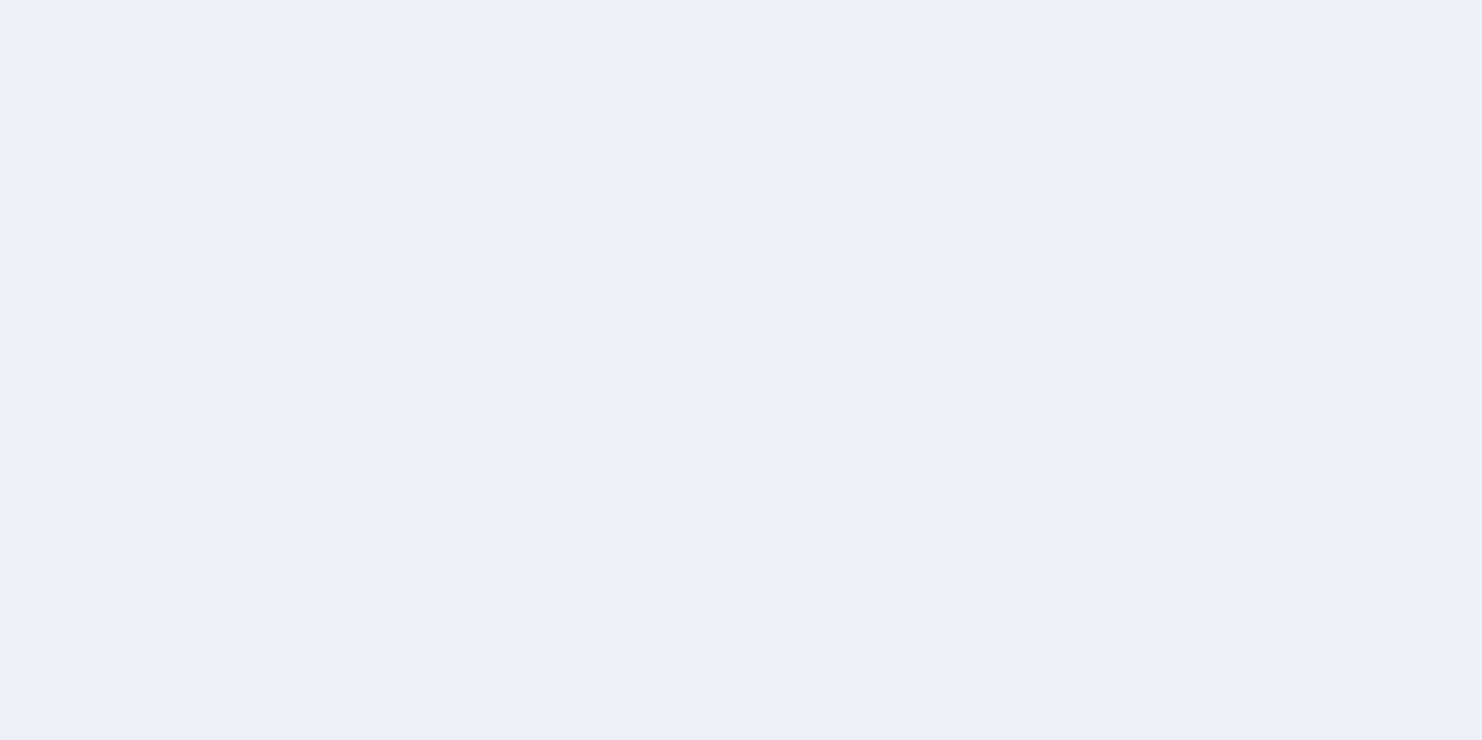 scroll, scrollTop: 0, scrollLeft: 0, axis: both 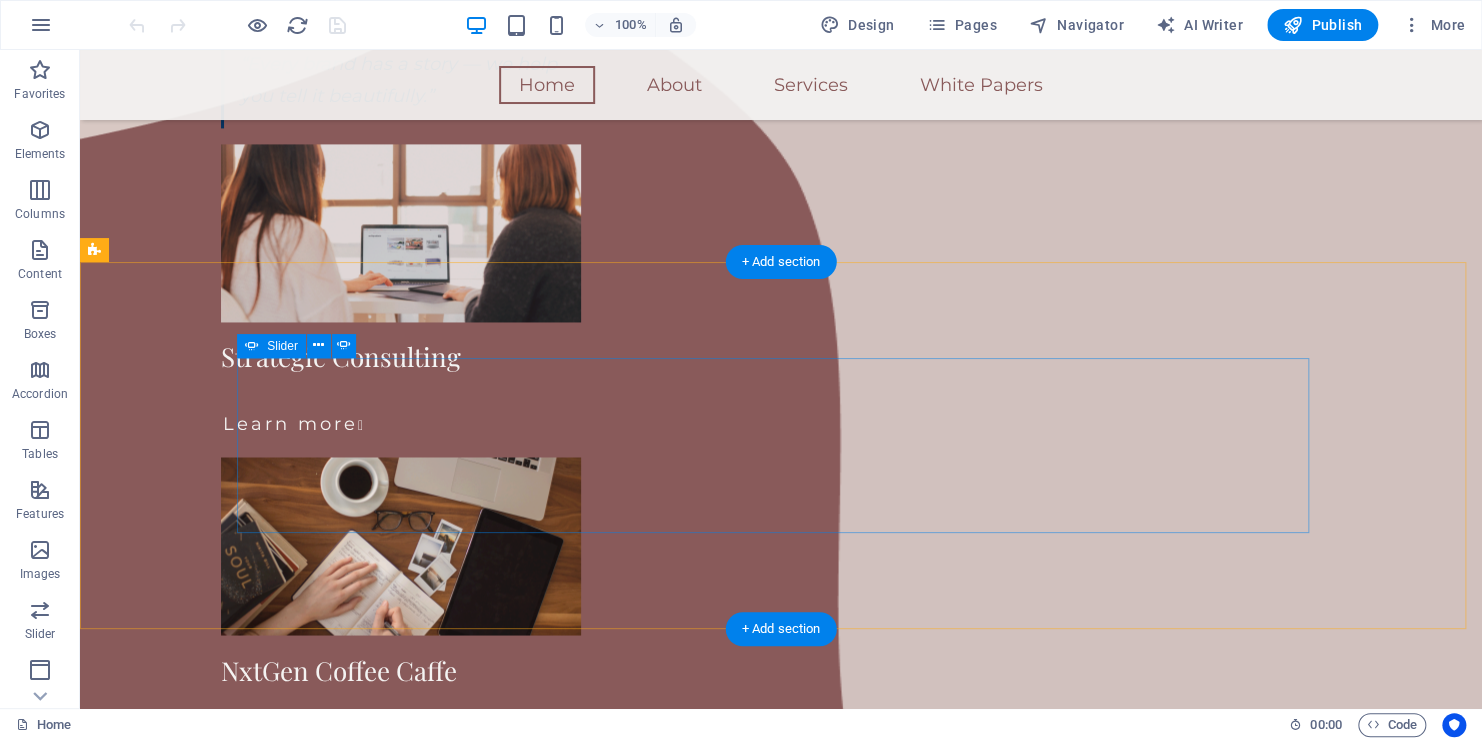 click at bounding box center [781, 1210] 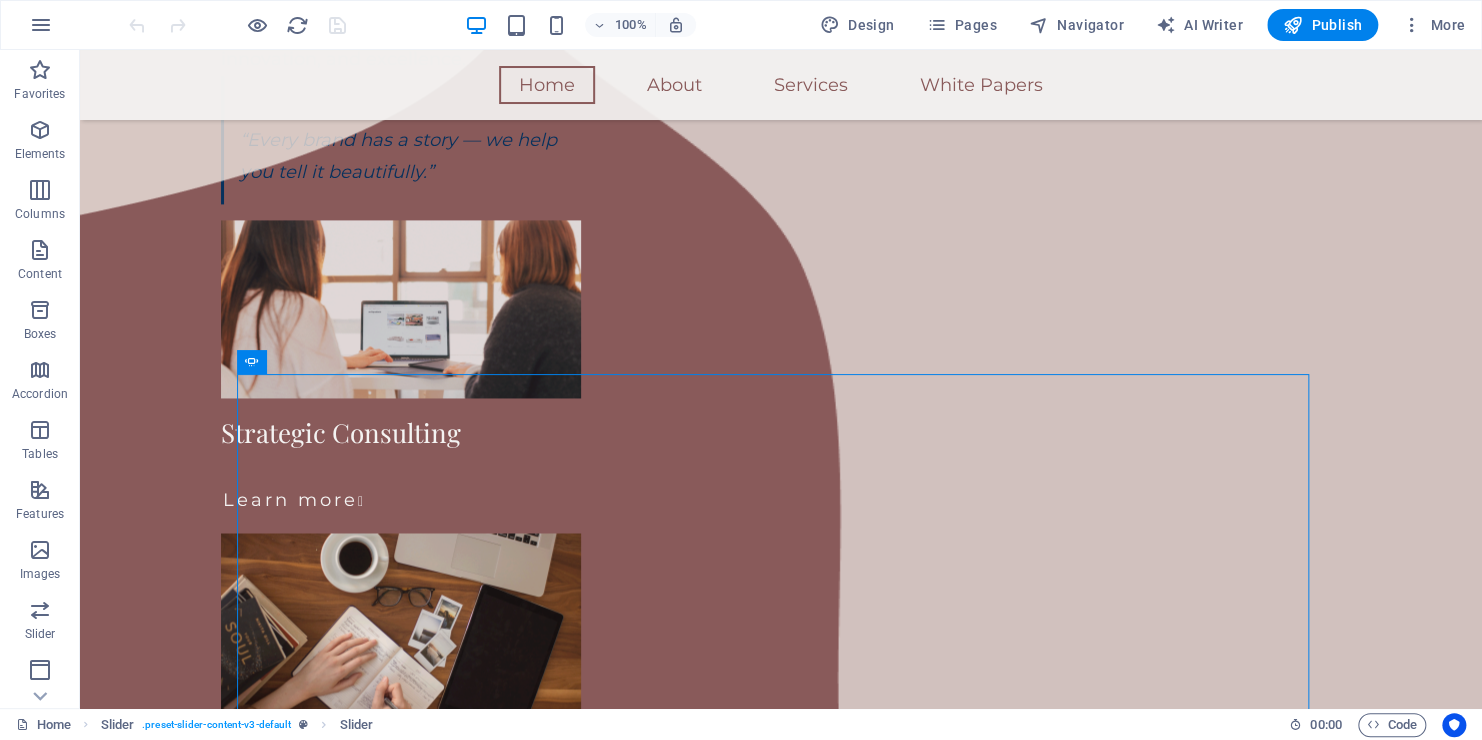 scroll, scrollTop: 1428, scrollLeft: 0, axis: vertical 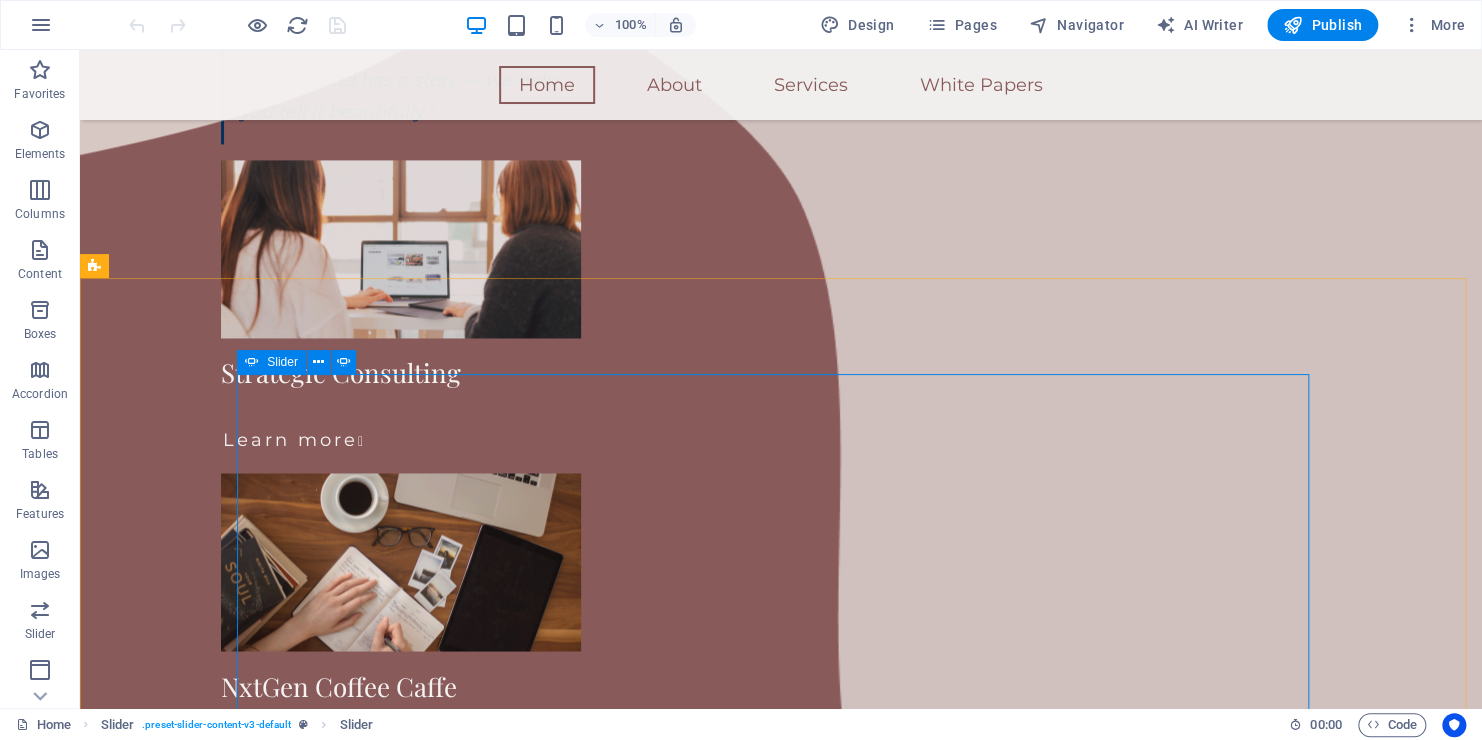 click on "Slider" at bounding box center [282, 362] 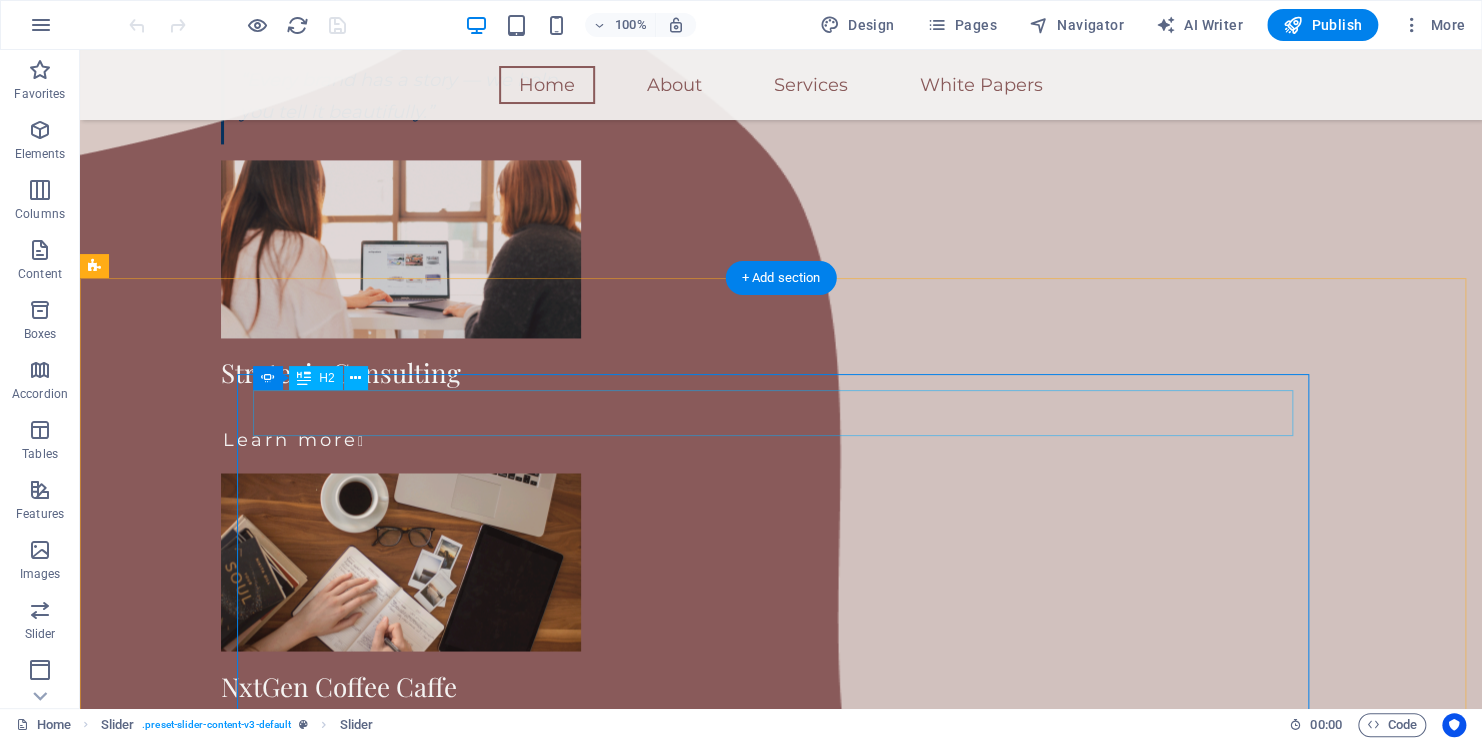 click on "VALUES" at bounding box center (-2451, 3601) 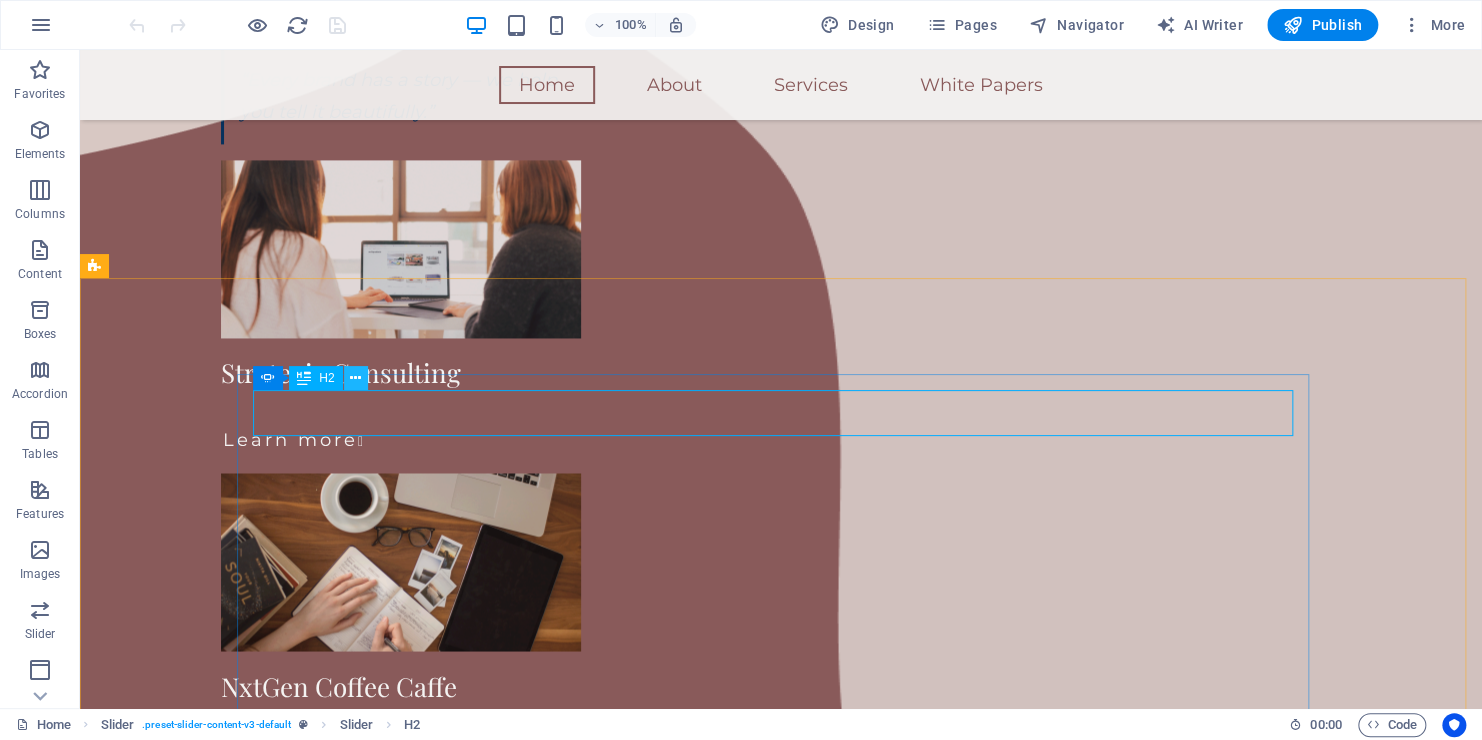 click at bounding box center (355, 378) 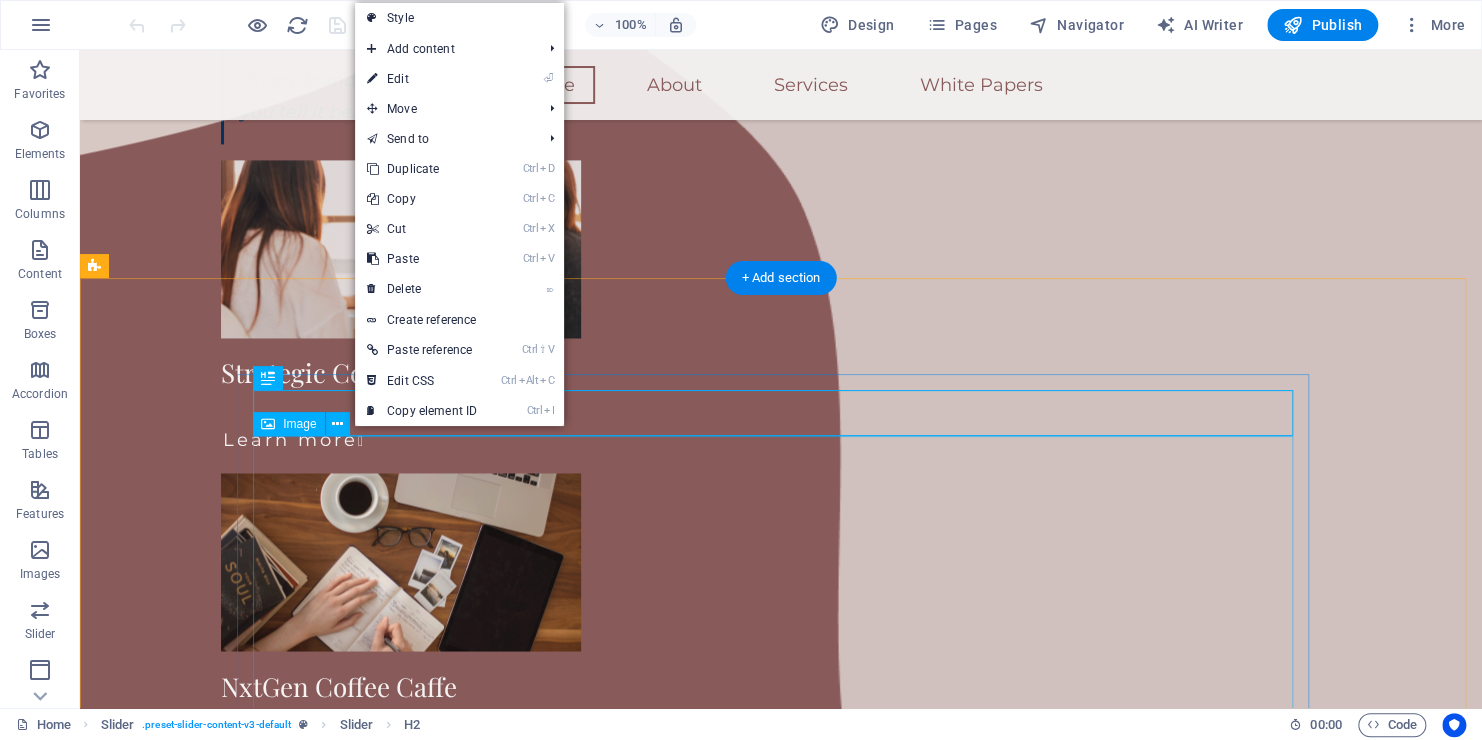 click at bounding box center (-2451, 4675) 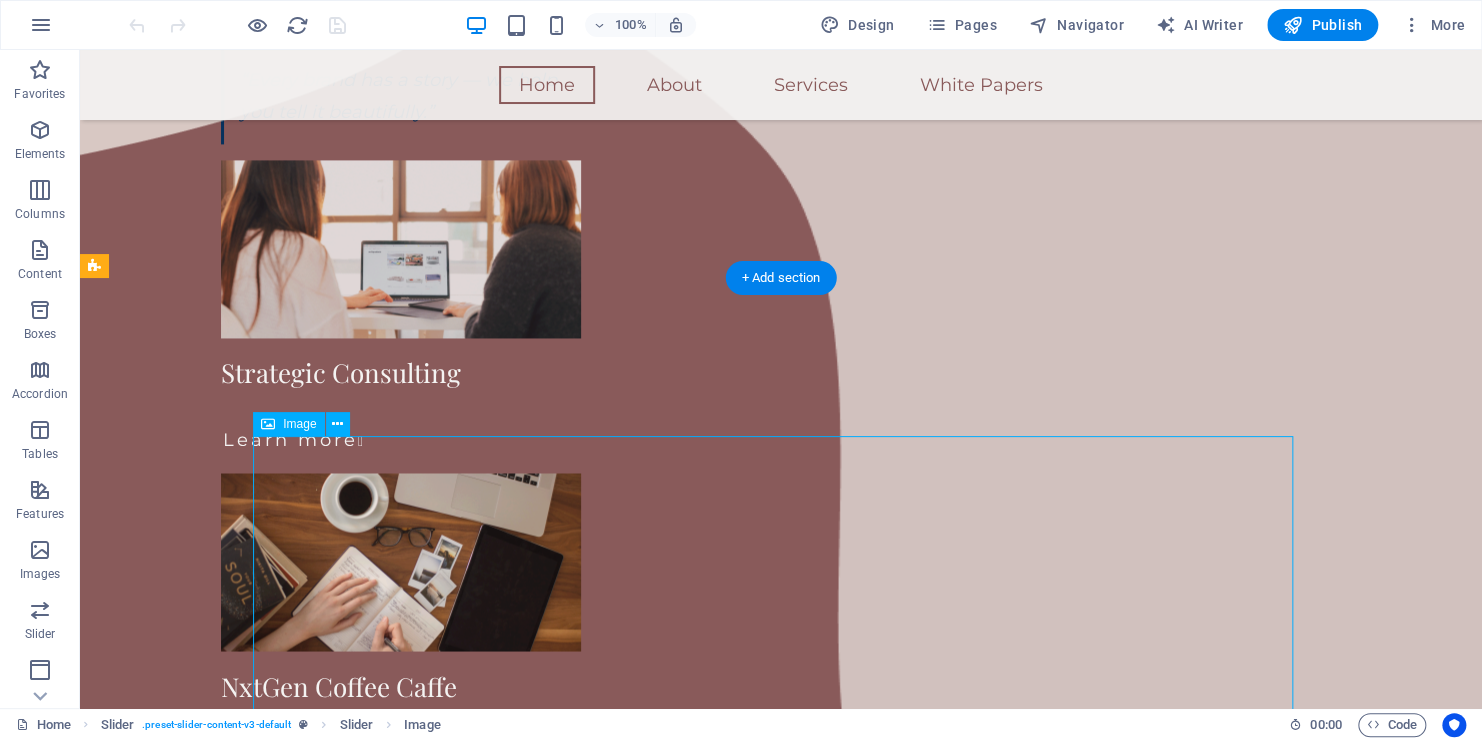 click at bounding box center [-2451, 4675] 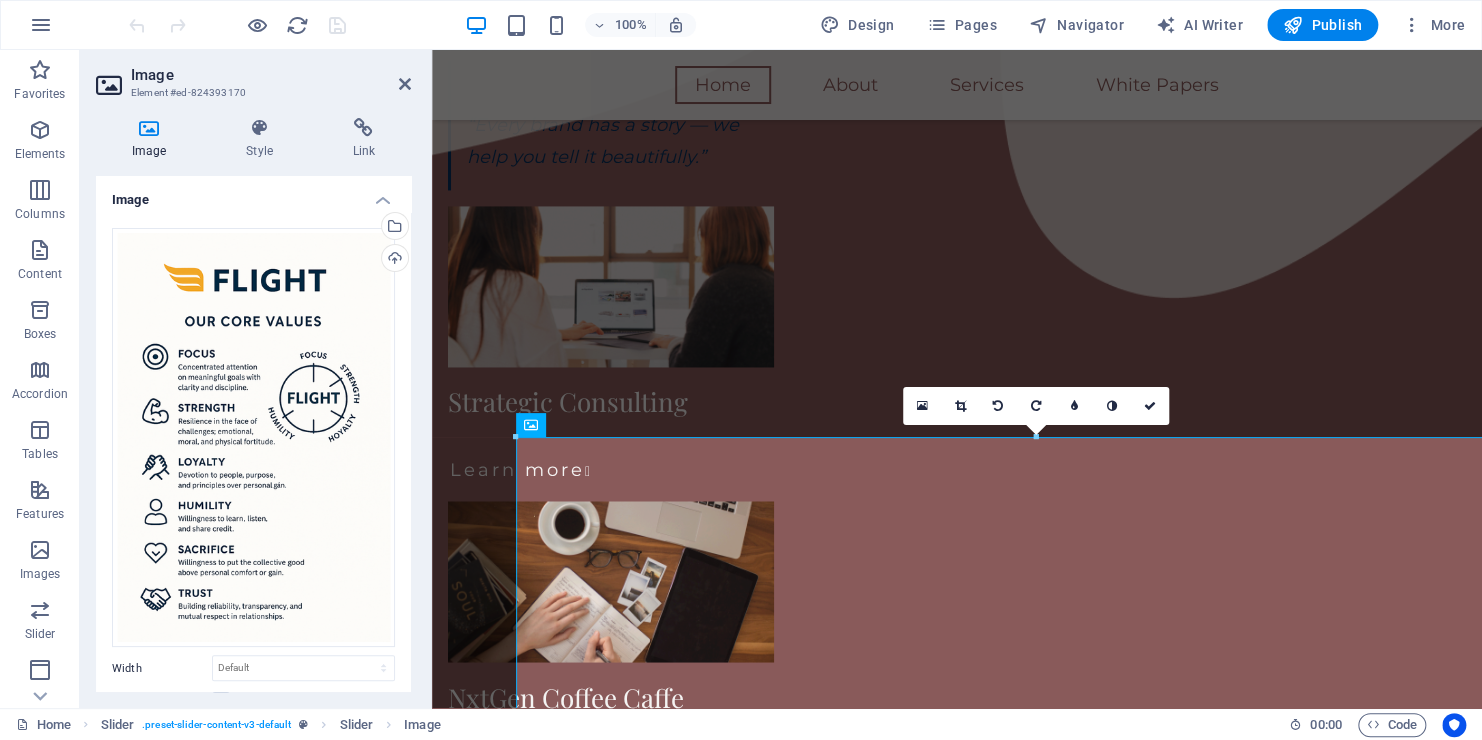 scroll, scrollTop: 1470, scrollLeft: 0, axis: vertical 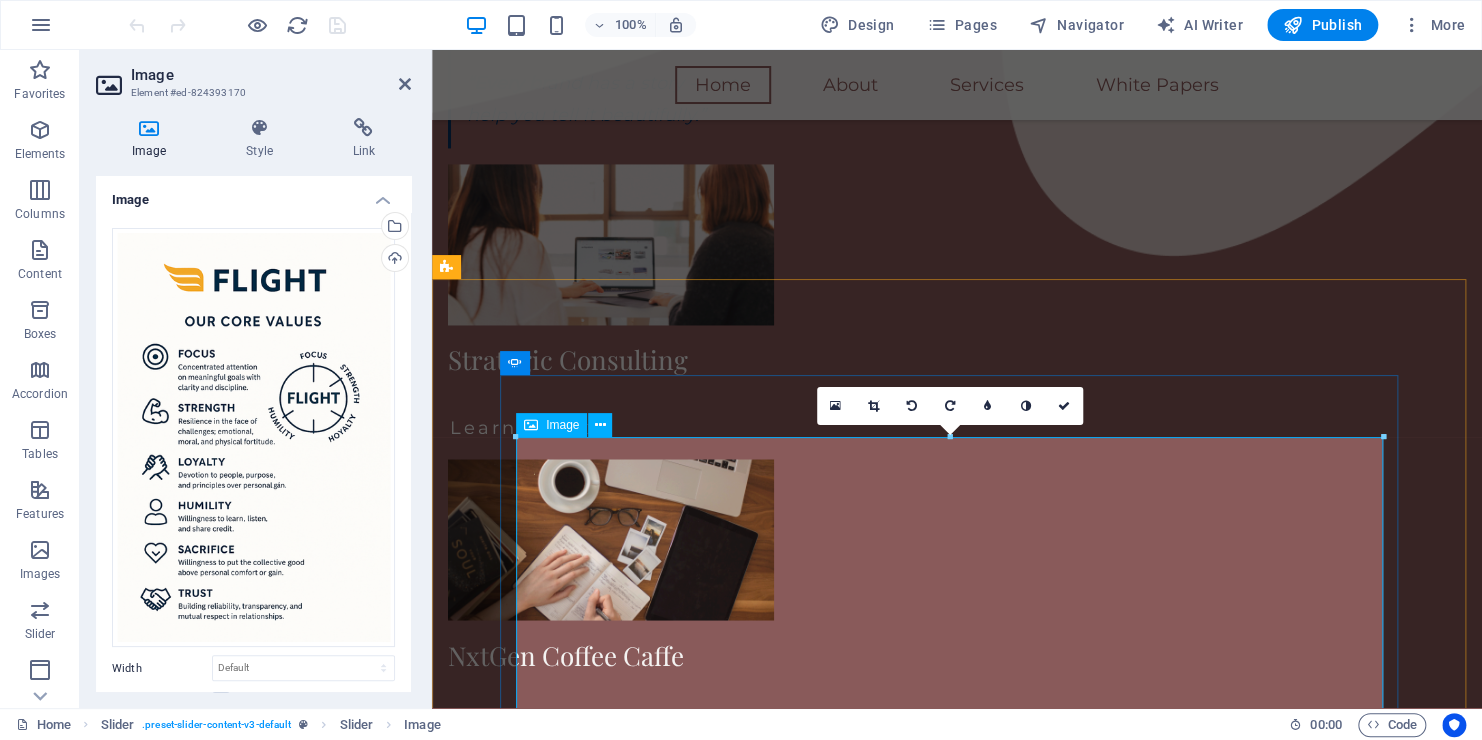 click at bounding box center (531, 425) 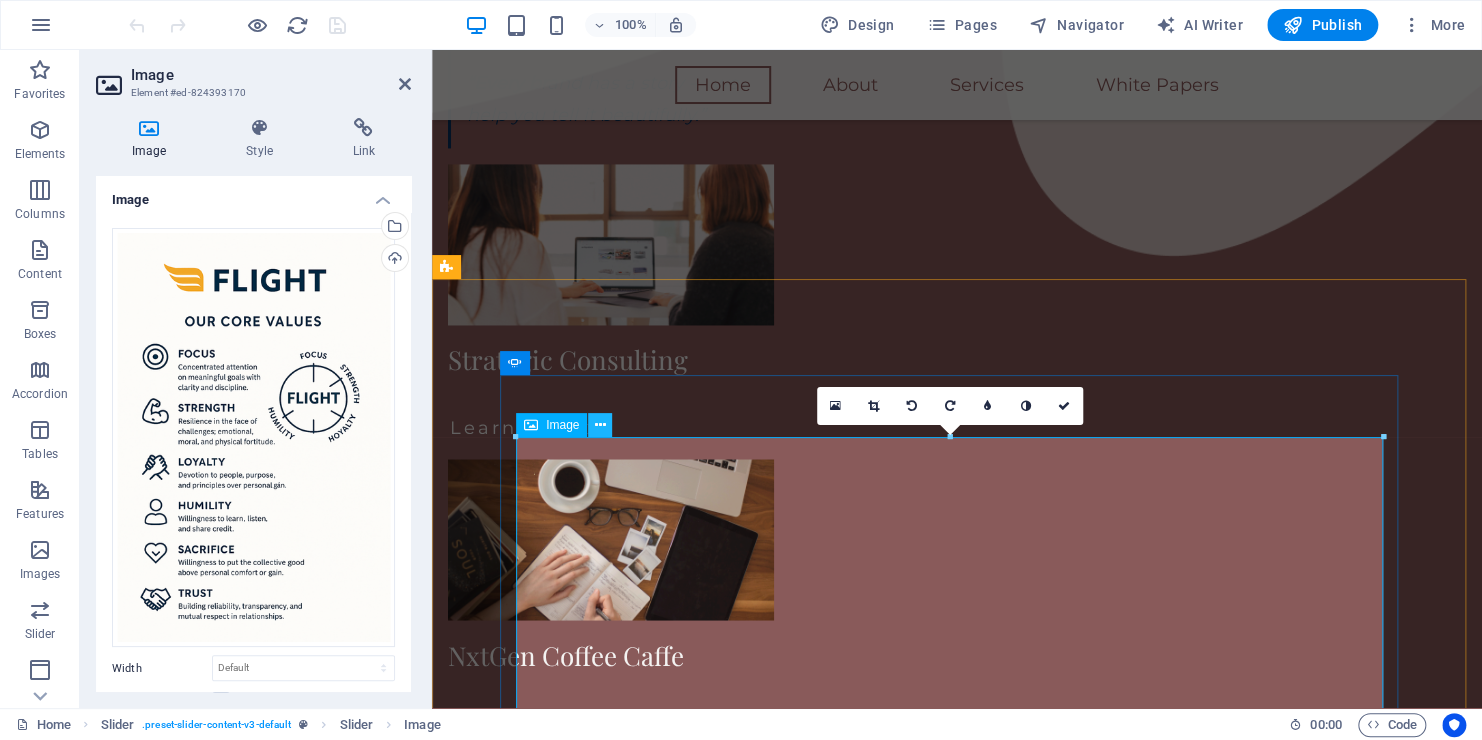 click at bounding box center [600, 425] 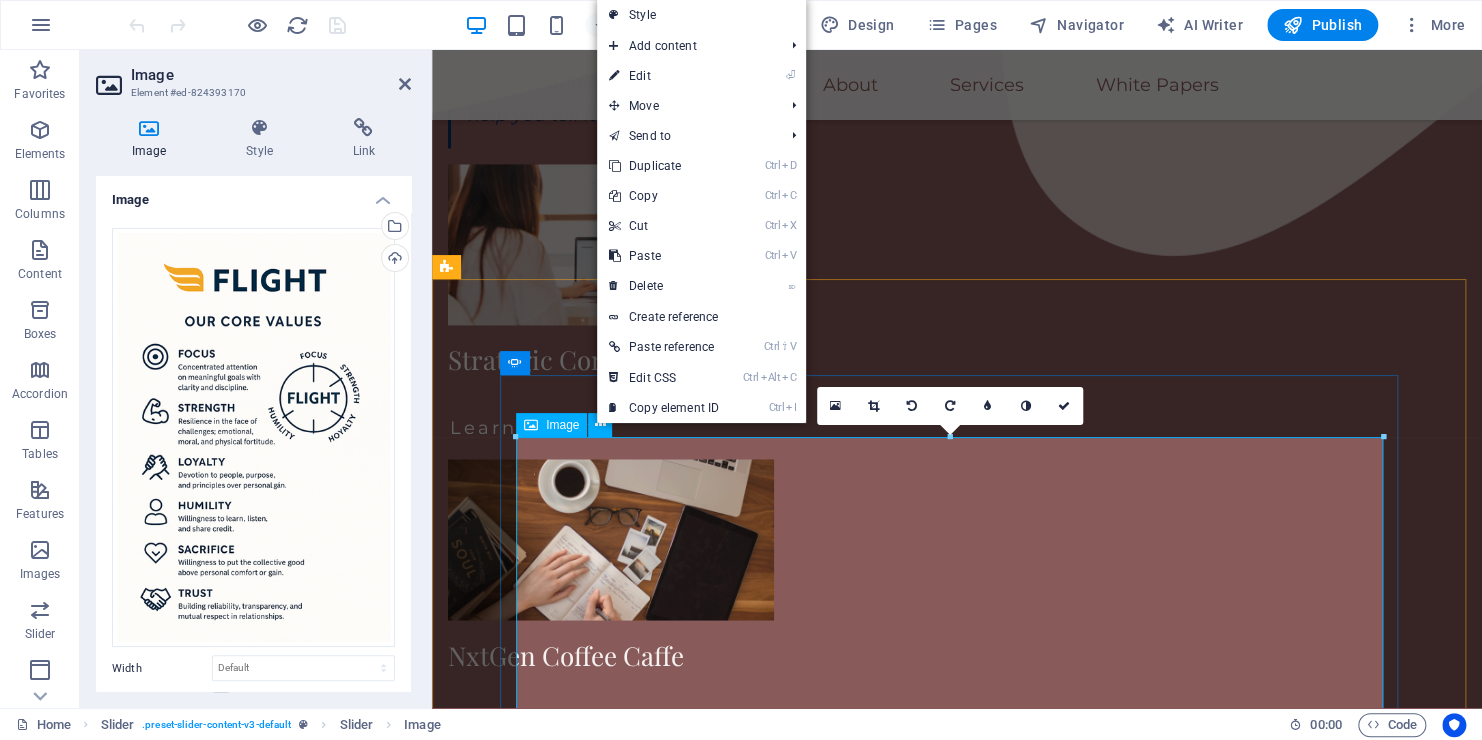 click at bounding box center [-1764, 3885] 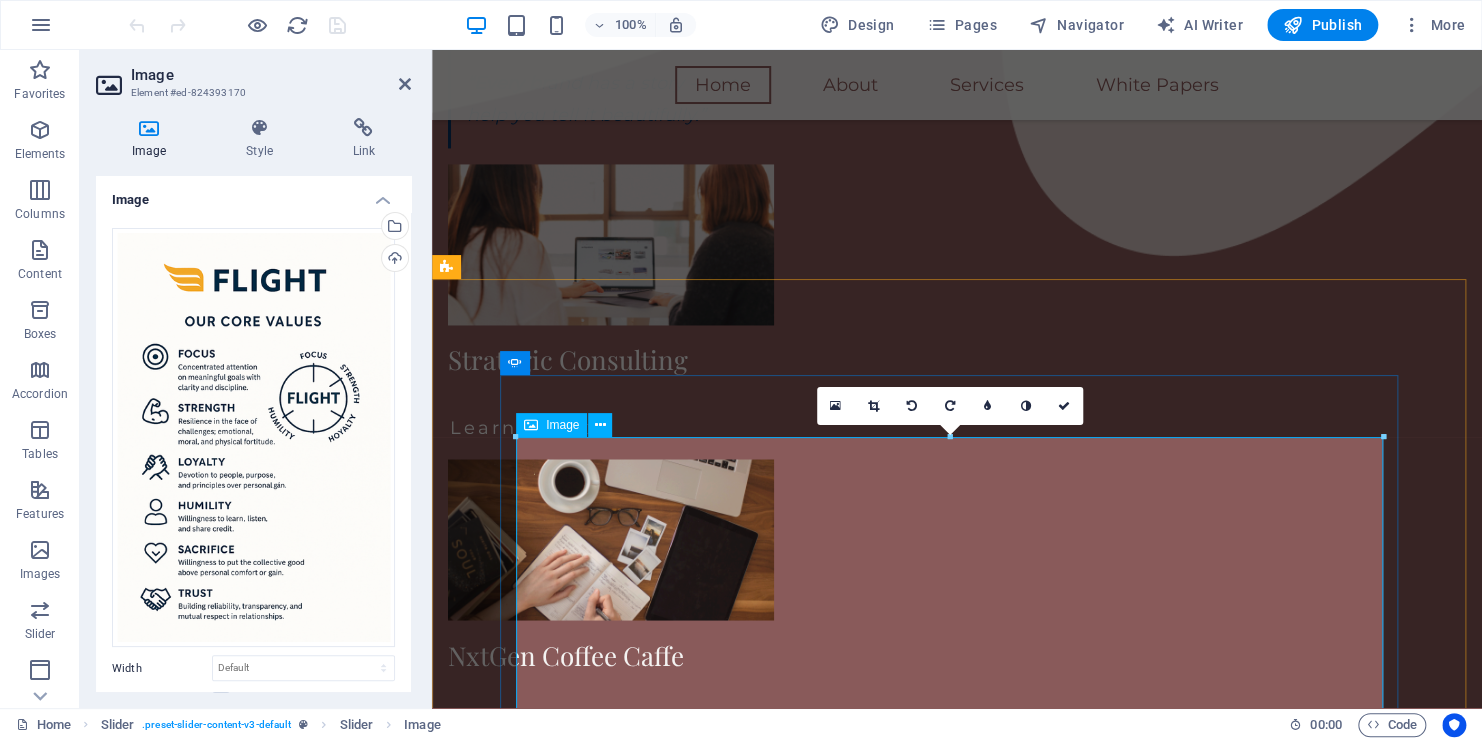 click at bounding box center (-1764, 3885) 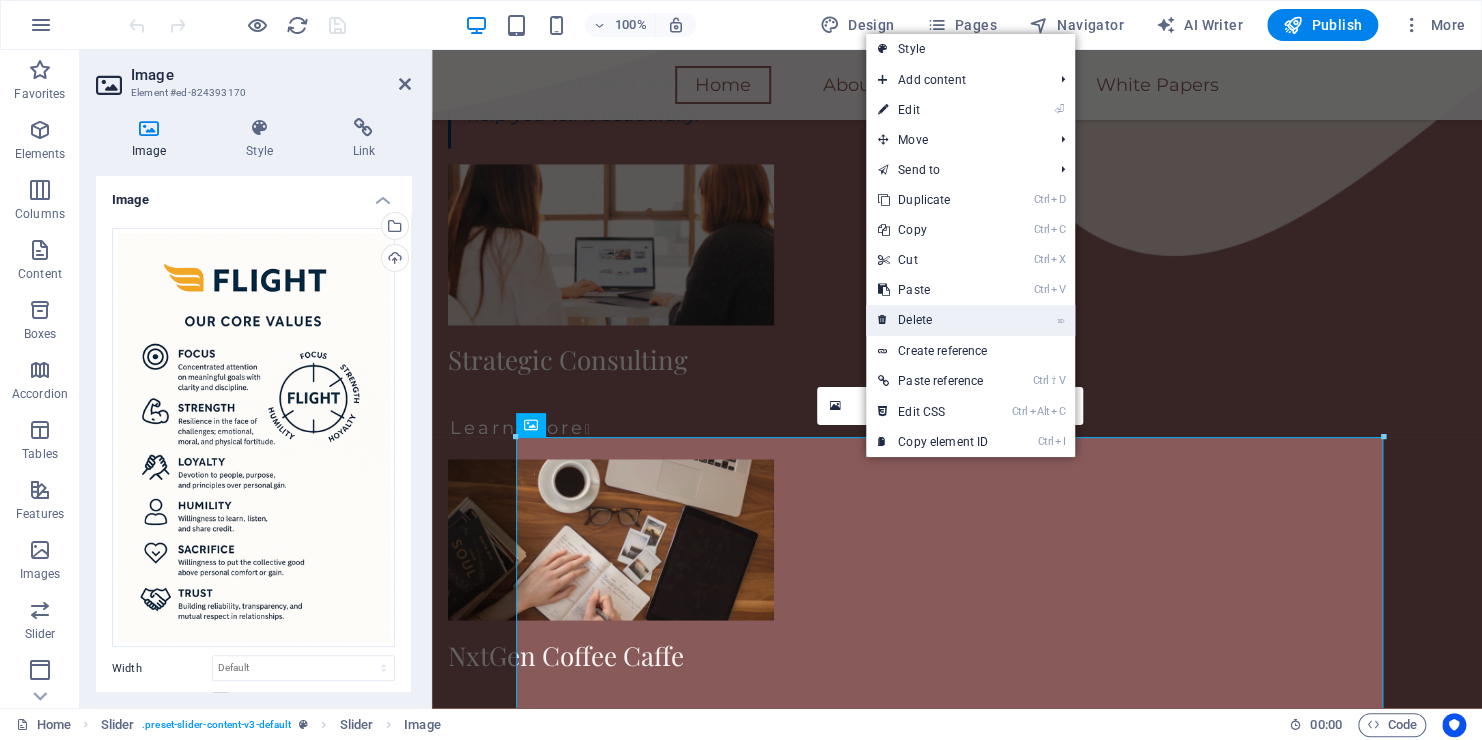 click on "⌦  Delete" at bounding box center [933, 320] 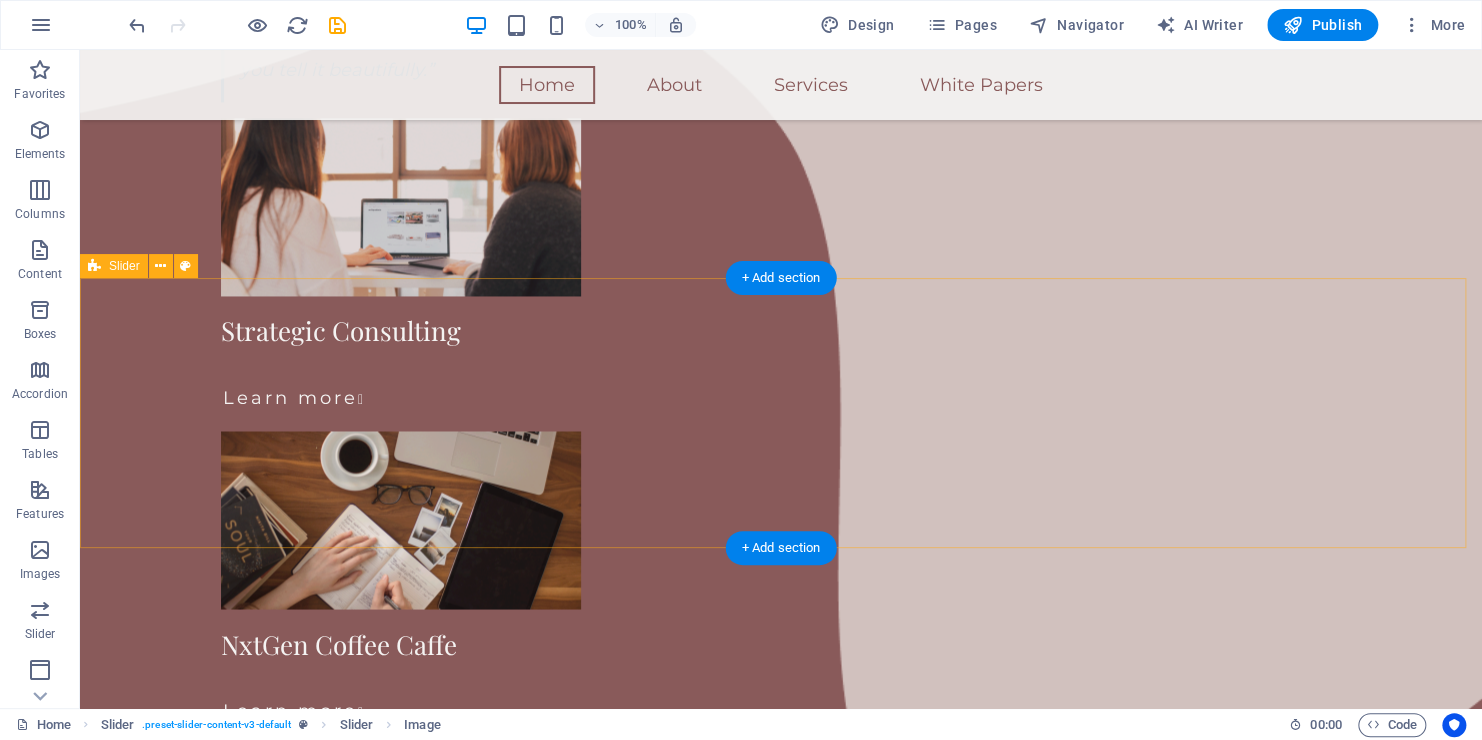scroll, scrollTop: 1428, scrollLeft: 0, axis: vertical 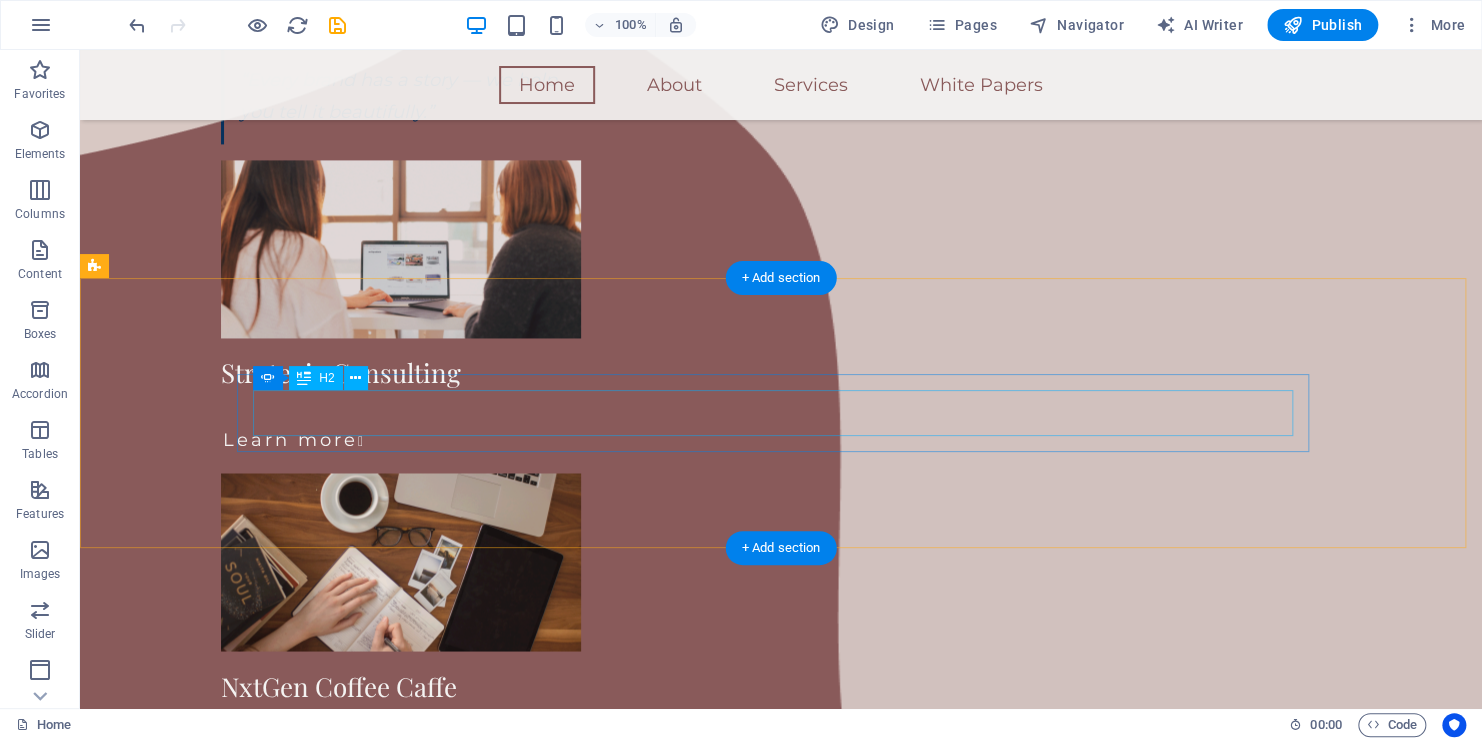 click on "VALUES" at bounding box center (-2451, 1498) 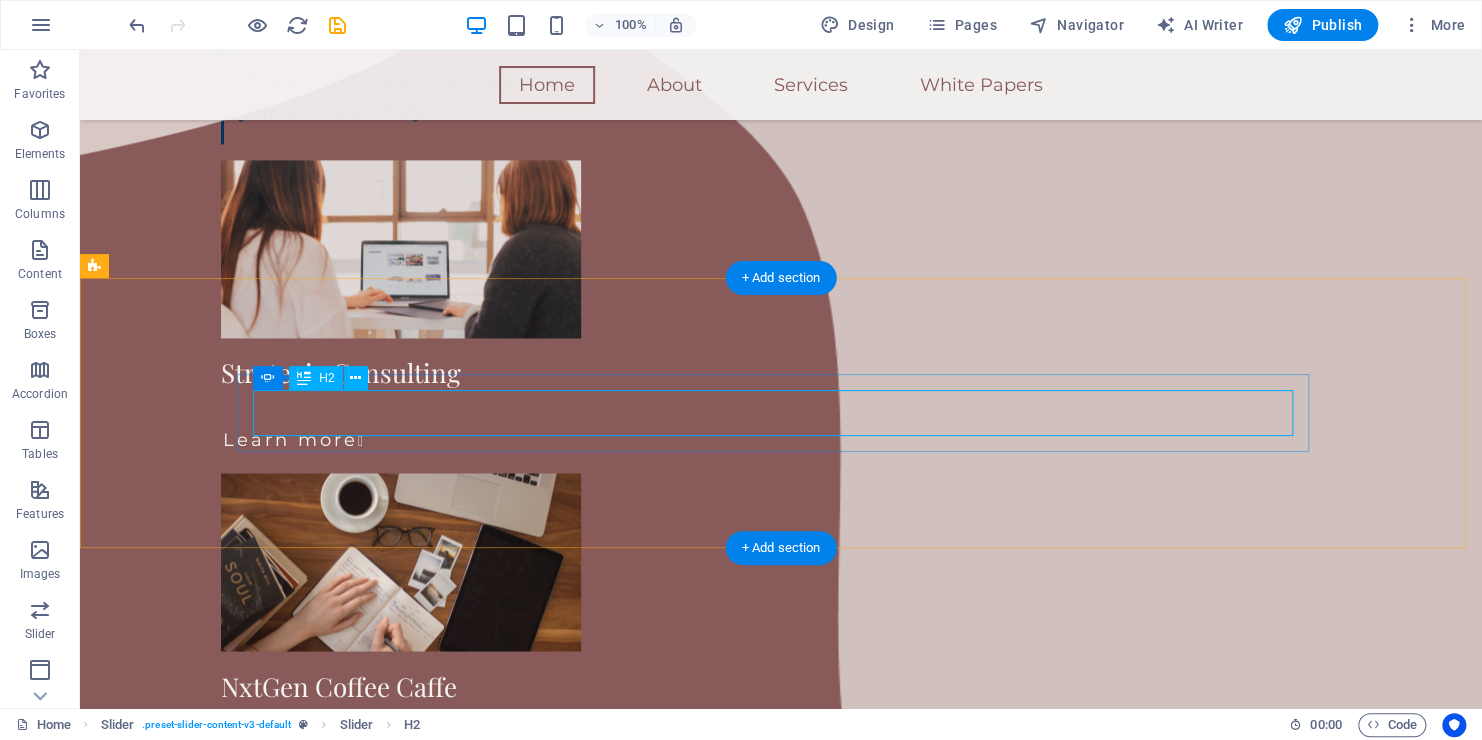click on "VALUES" at bounding box center [-2451, 1498] 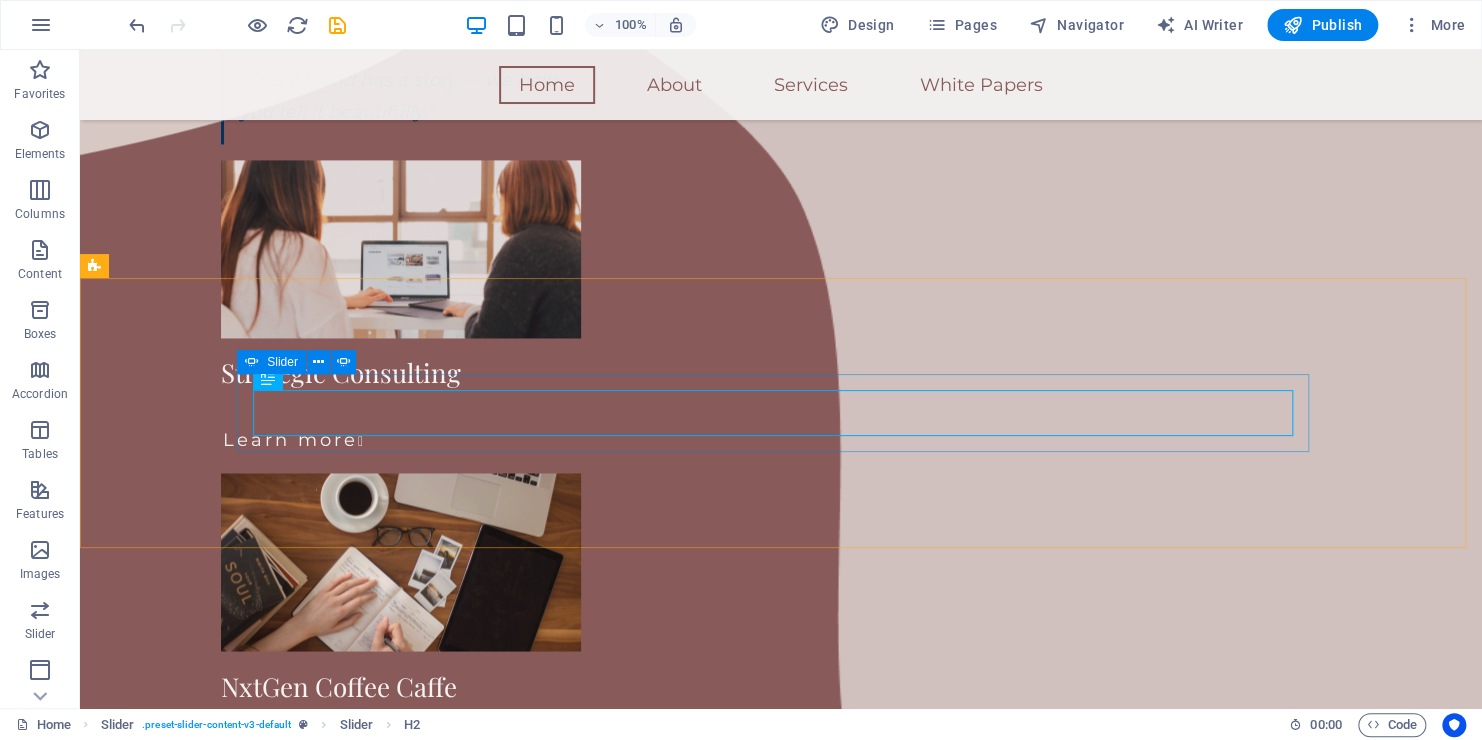 click on "Slider" at bounding box center [271, 362] 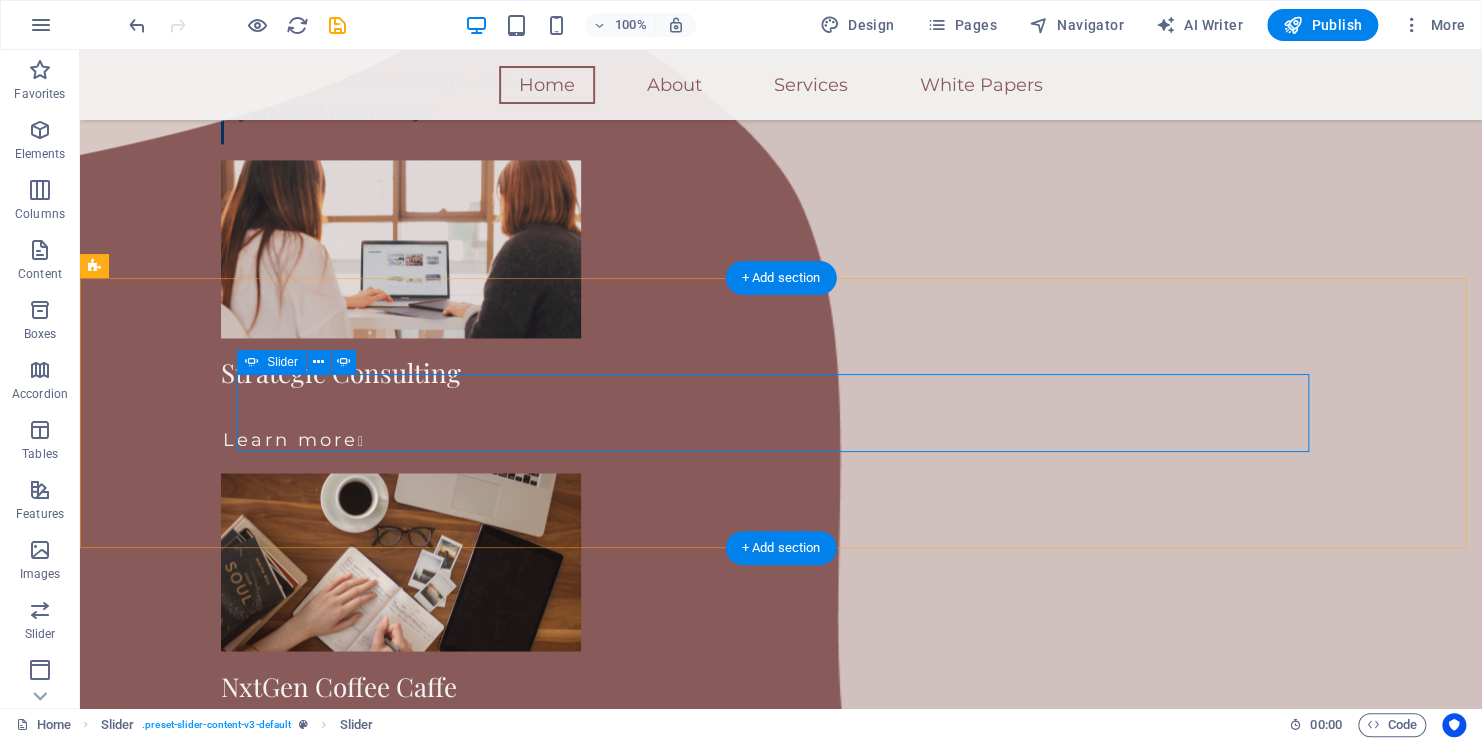 click on "[BRAND] [BRAND] envisions a world where strategic insight, creative expression, and immersive experiences converge—building a transformative enterprise where intellect meets experience, visionaries lead with purpose, and every idea has the power to bloom. [NUMBER] [NUMBER] [NUMBER]" at bounding box center (781, 1070) 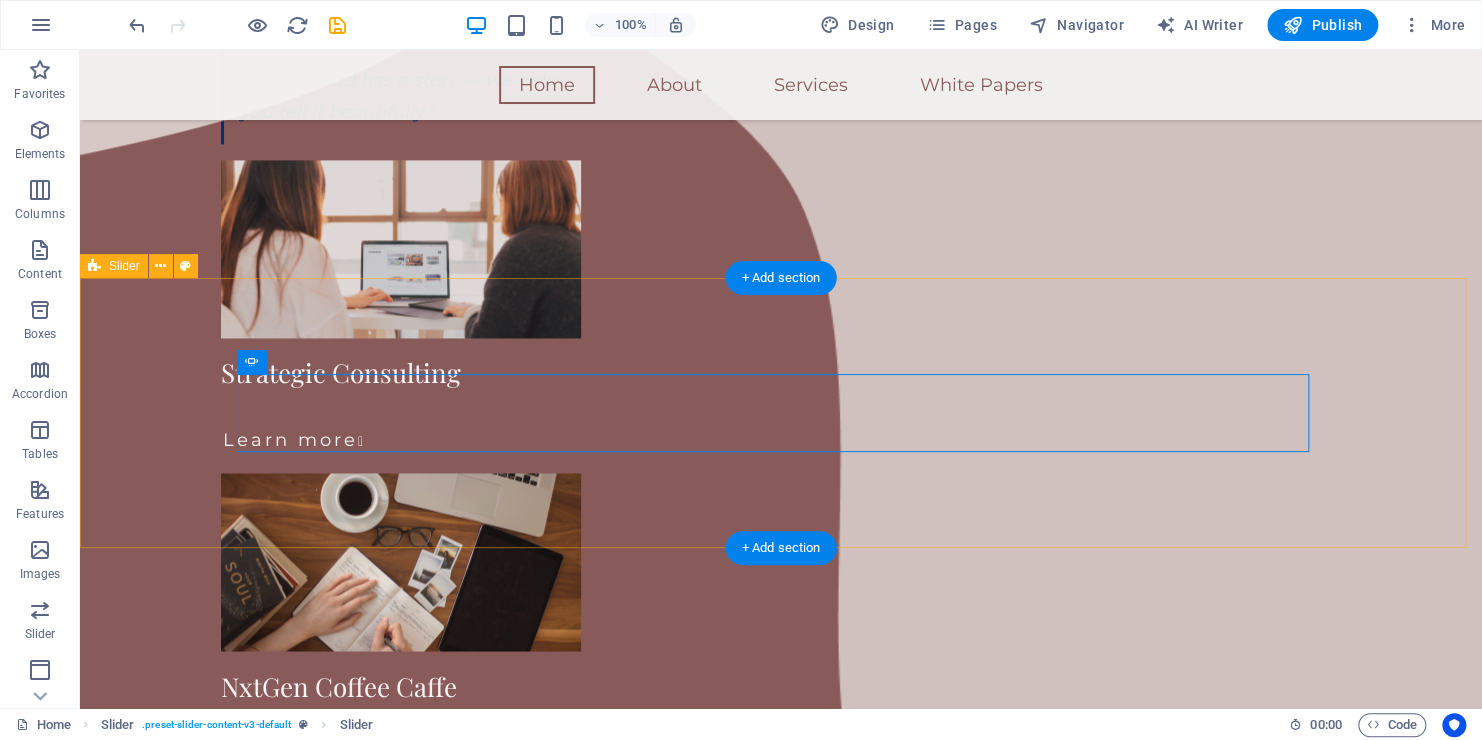 click on "[BRAND] [BRAND] envisions a world where strategic insight, creative expression, and immersive experiences converge—building a transformative enterprise where intellect meets experience, visionaries lead with purpose, and every idea has the power to bloom. [NUMBER] [NUMBER] [NUMBER]" at bounding box center (781, 1070) 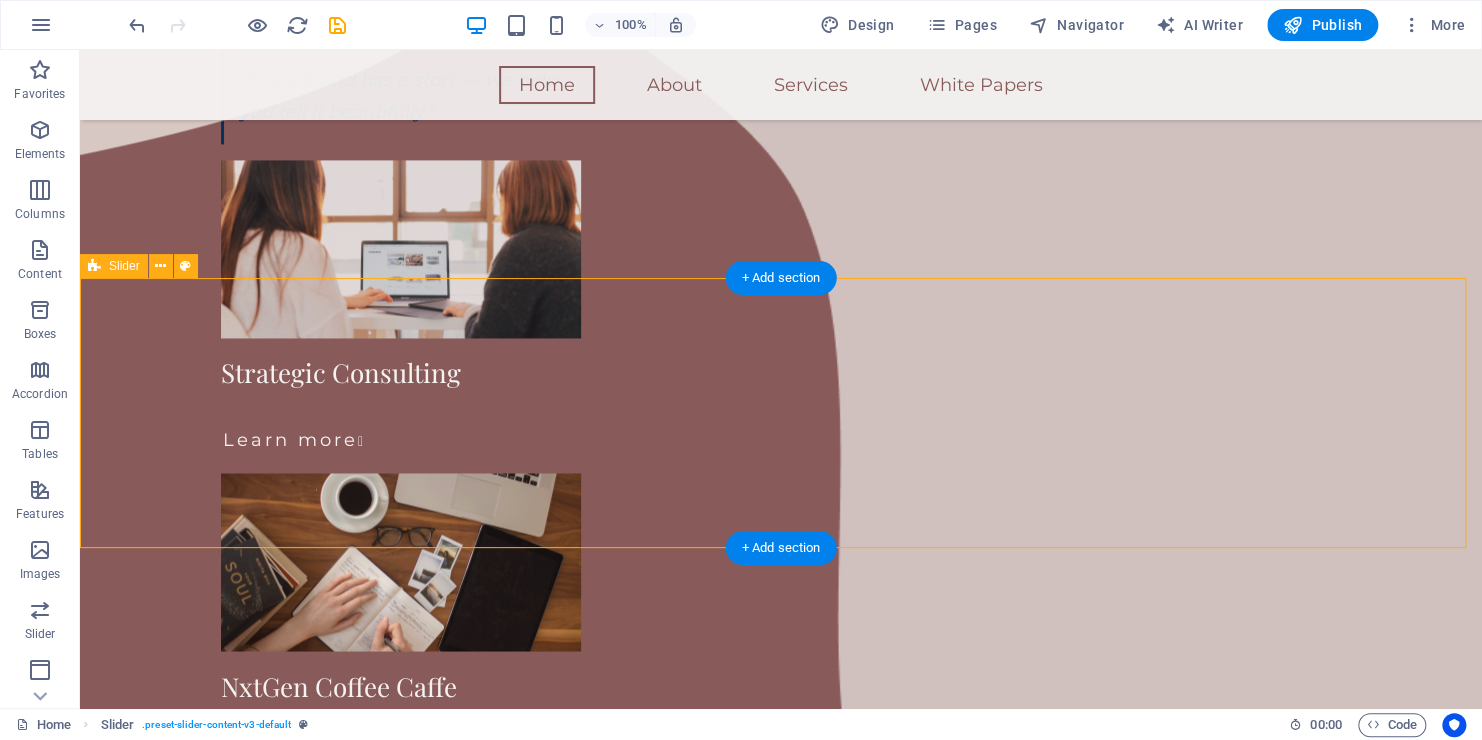 click on "[BRAND] [BRAND] envisions a world where strategic insight, creative expression, and immersive experiences converge—building a transformative enterprise where intellect meets experience, visionaries lead with purpose, and every idea has the power to bloom. [NUMBER] [NUMBER] [NUMBER]" at bounding box center [781, 1070] 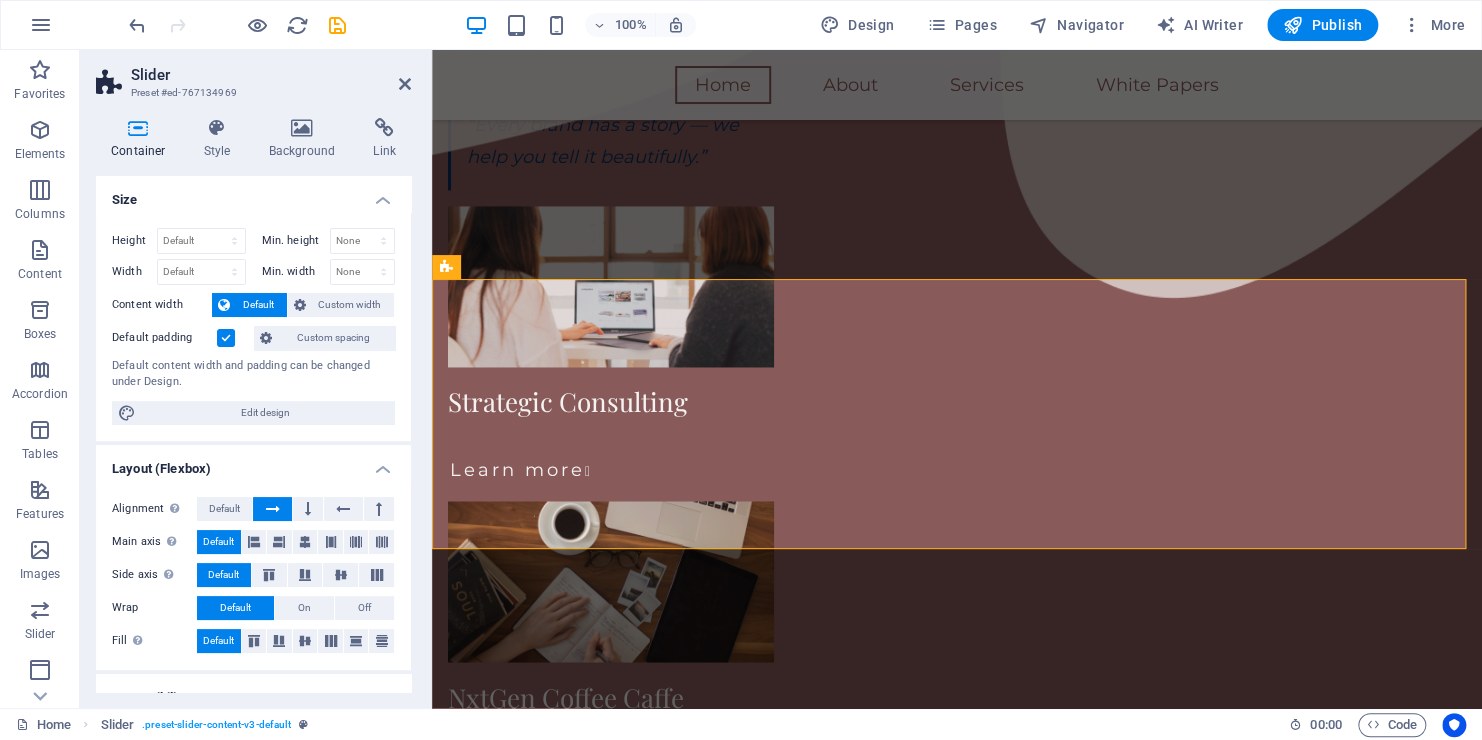 scroll, scrollTop: 1470, scrollLeft: 0, axis: vertical 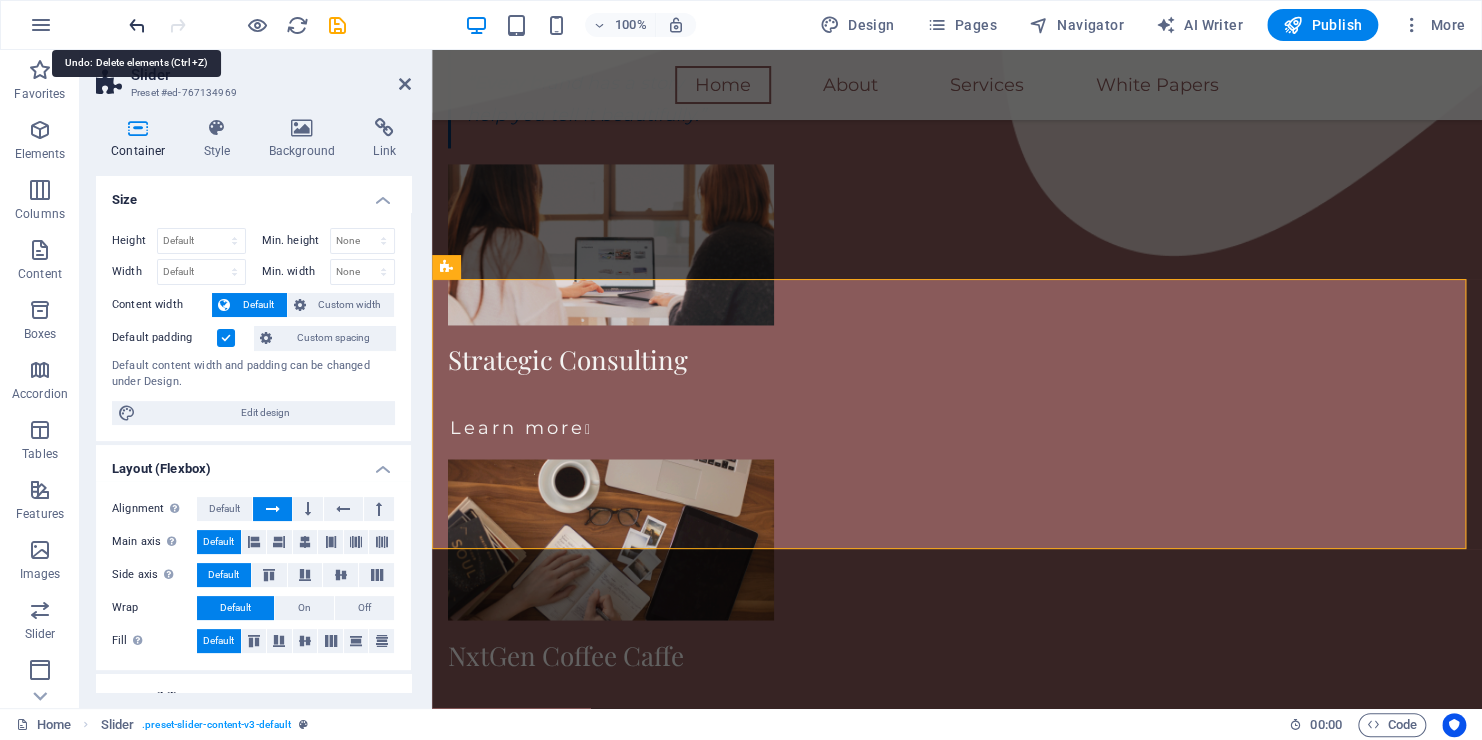 click at bounding box center (137, 25) 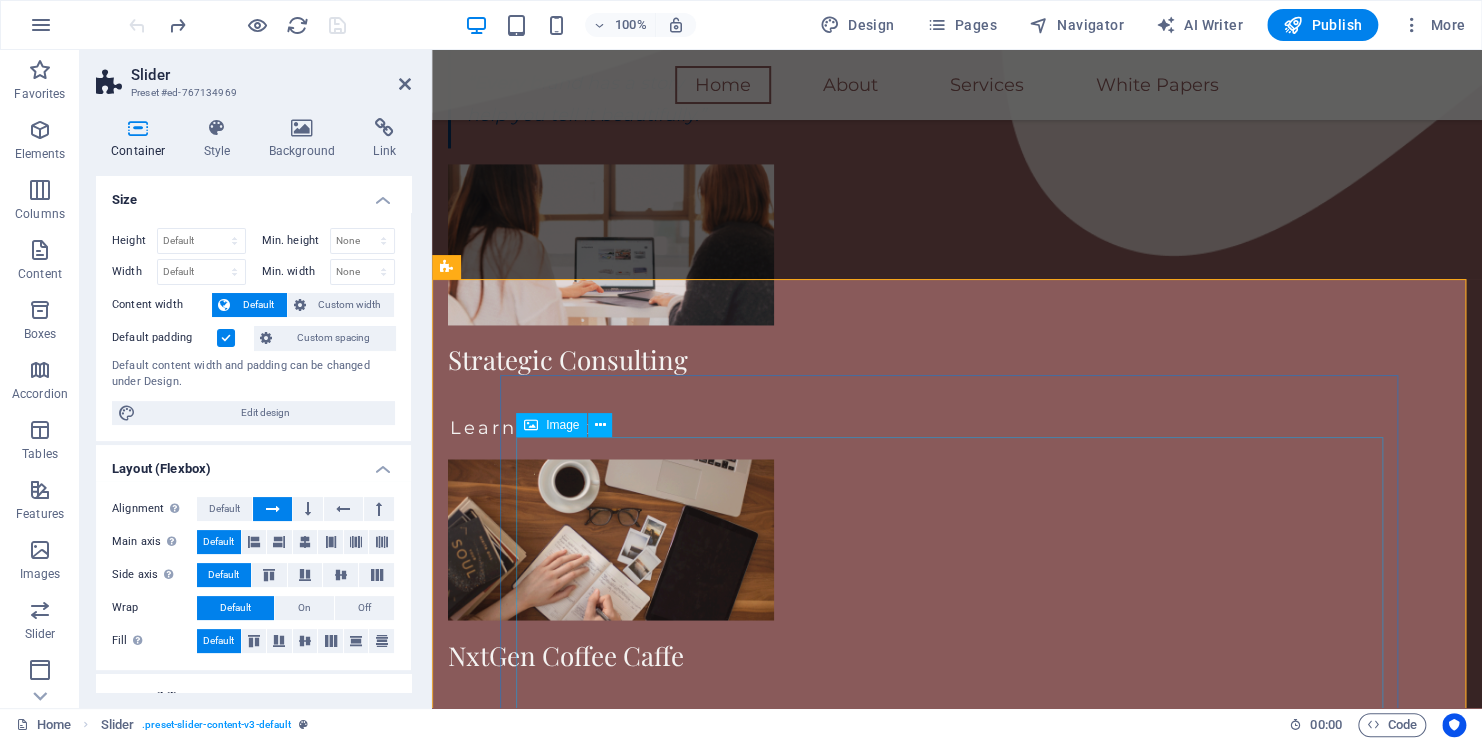 click on "Image" at bounding box center [562, 425] 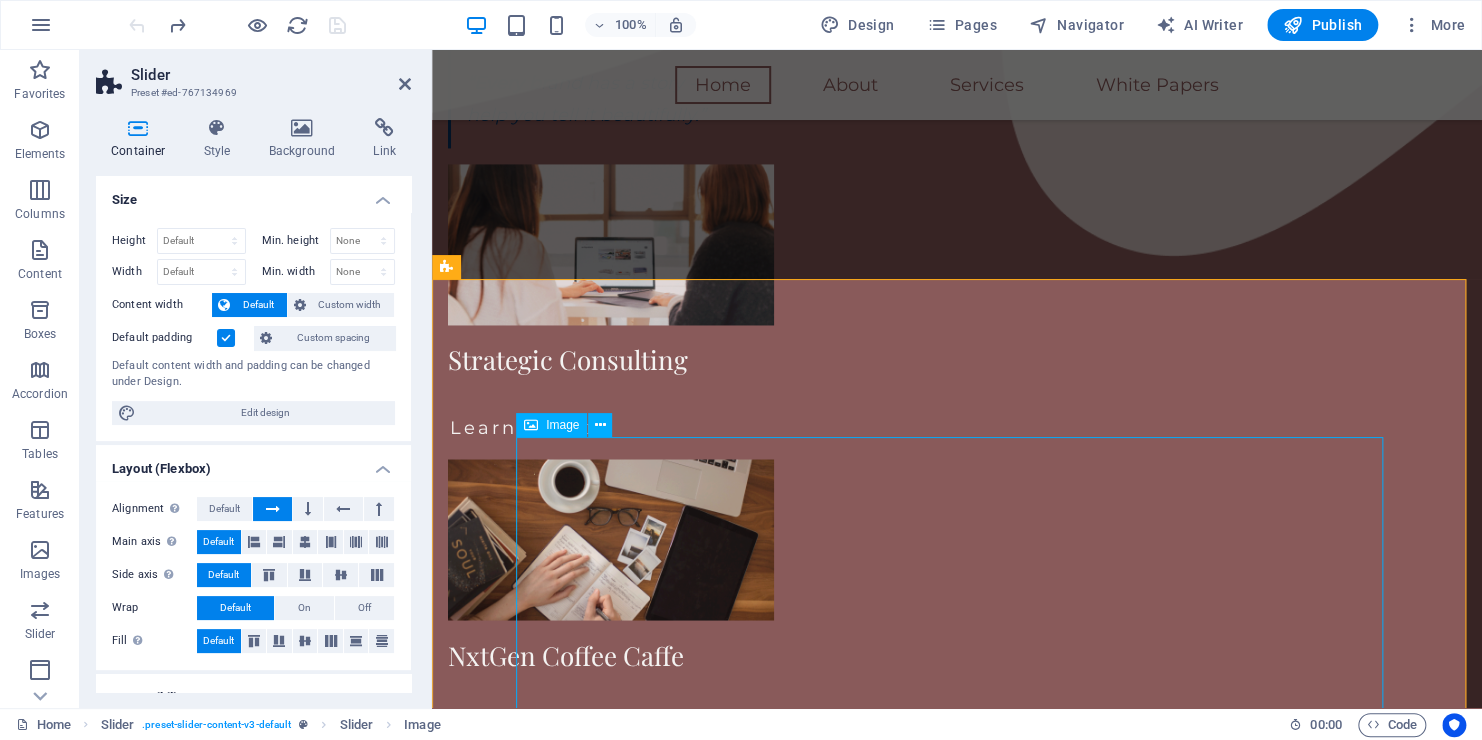 click at bounding box center [531, 425] 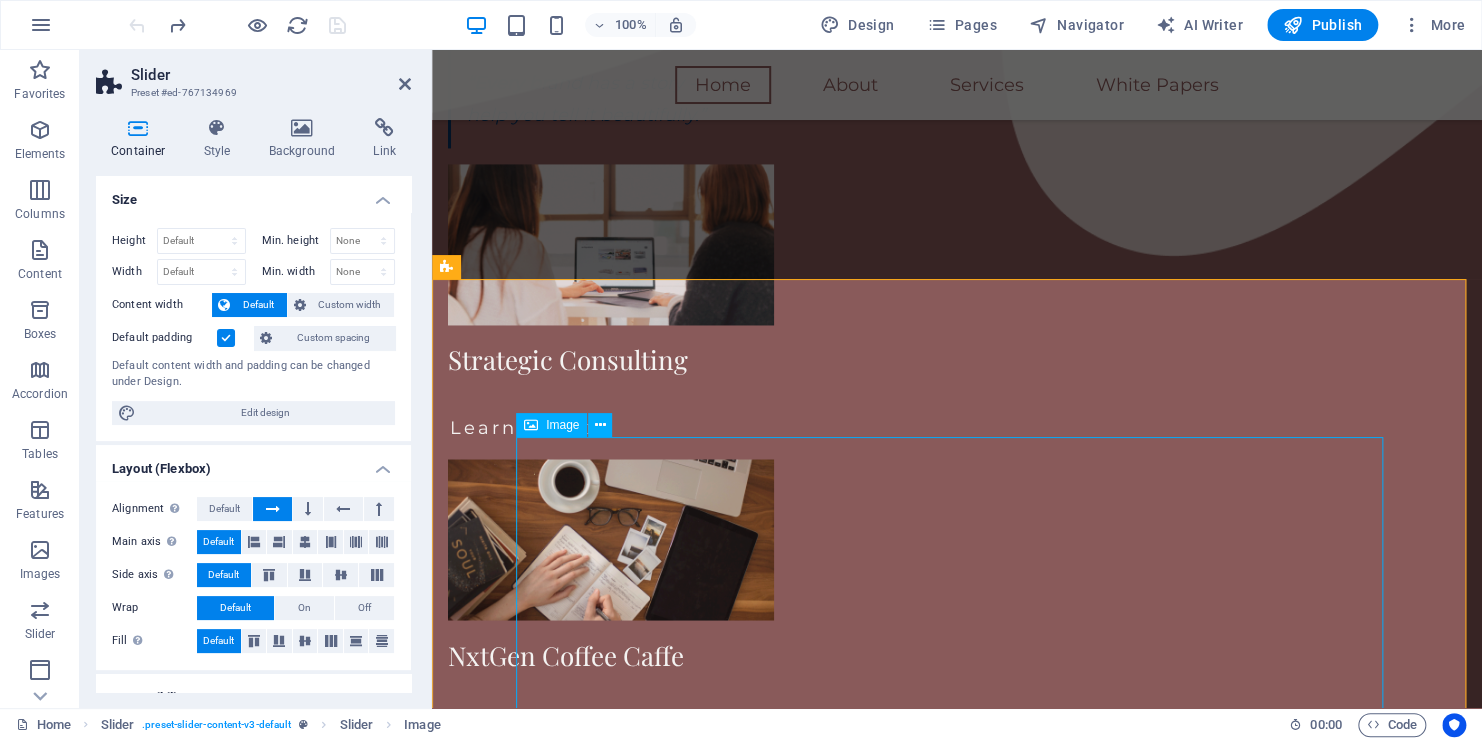 click at bounding box center [531, 425] 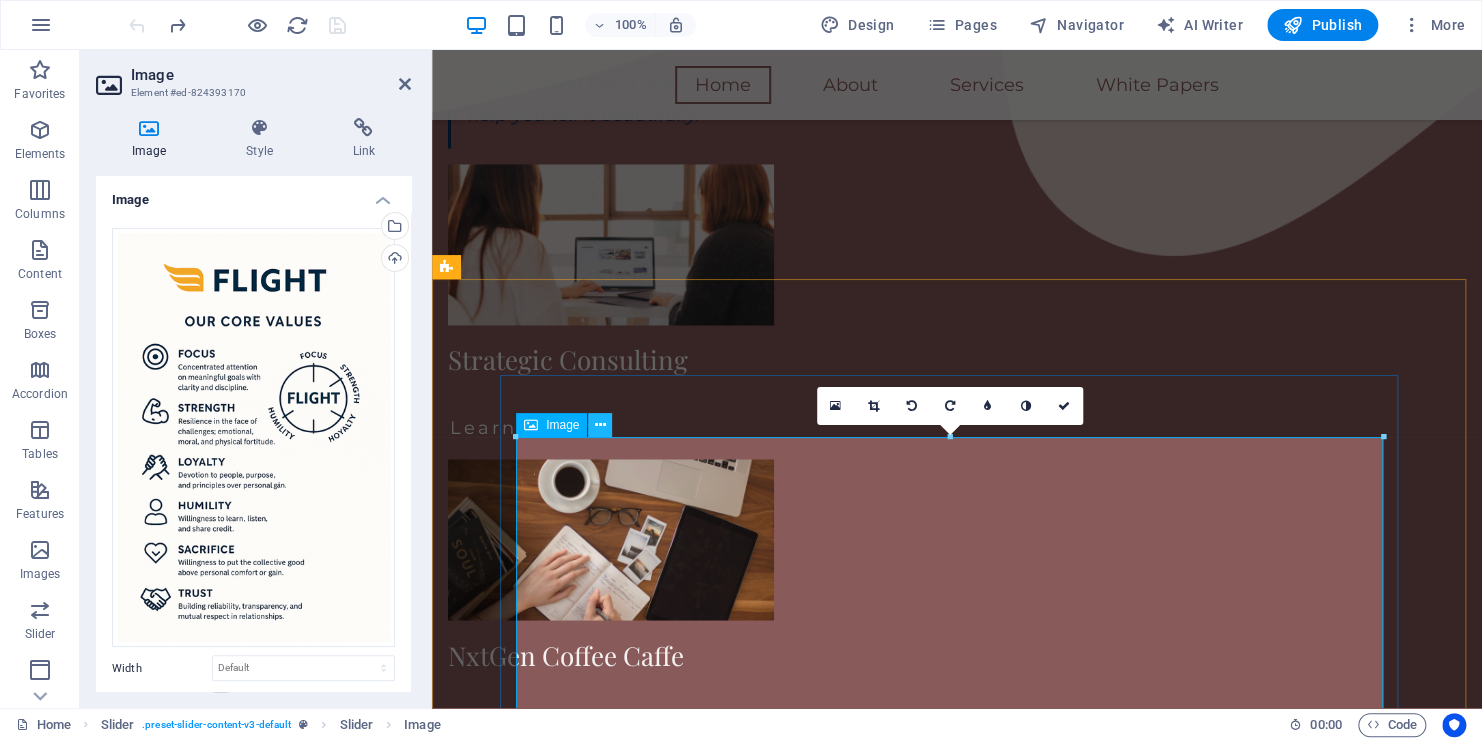click at bounding box center [600, 425] 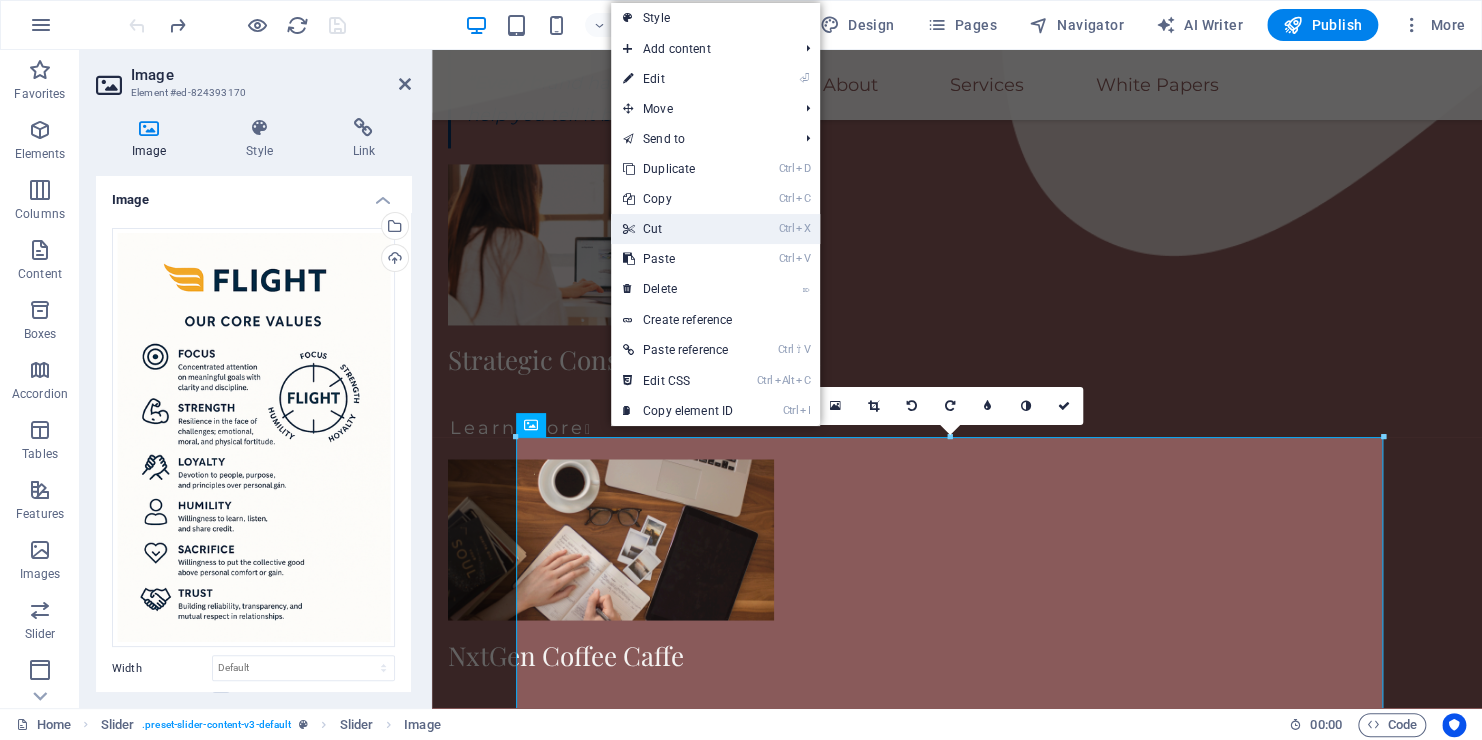 click on "Ctrl X  Cut" at bounding box center (678, 229) 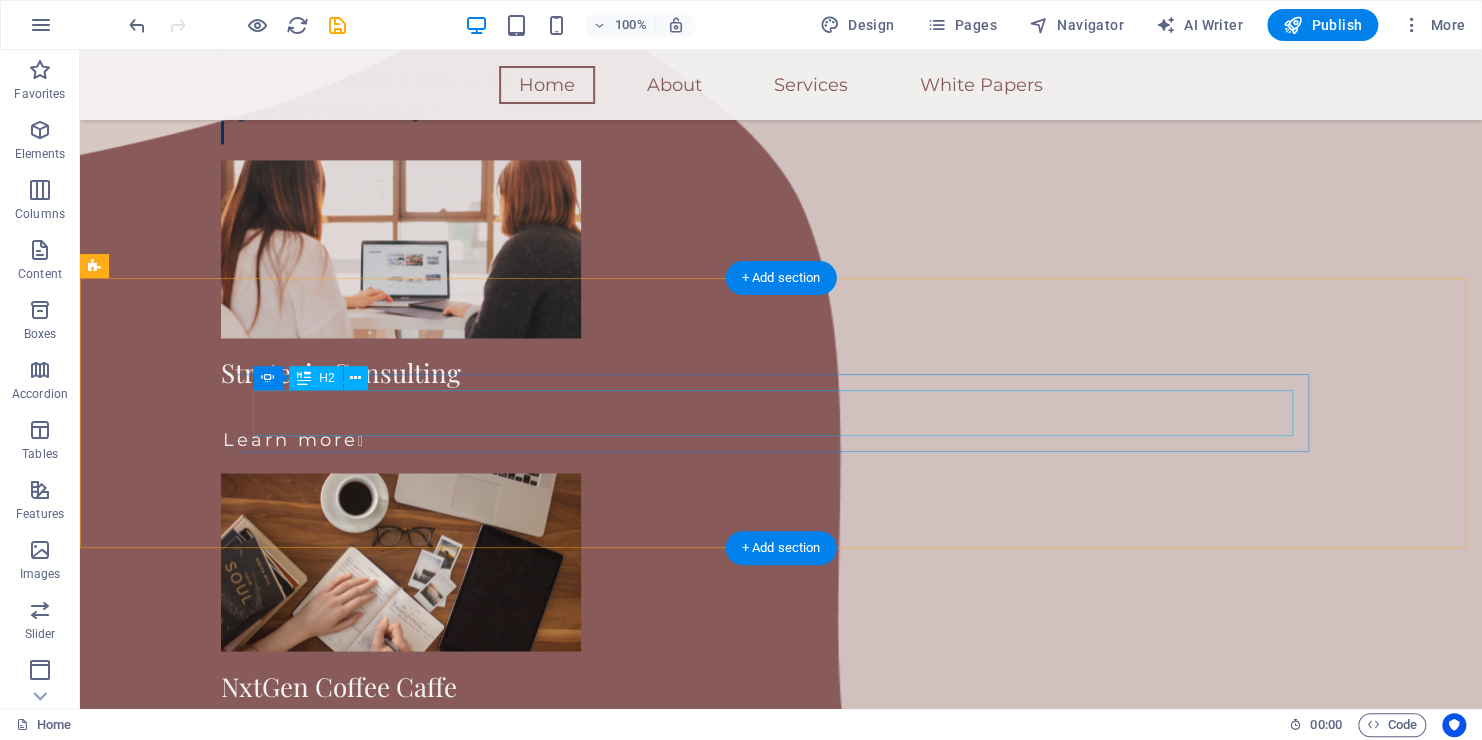 click on "VALUES" at bounding box center (-2451, 1498) 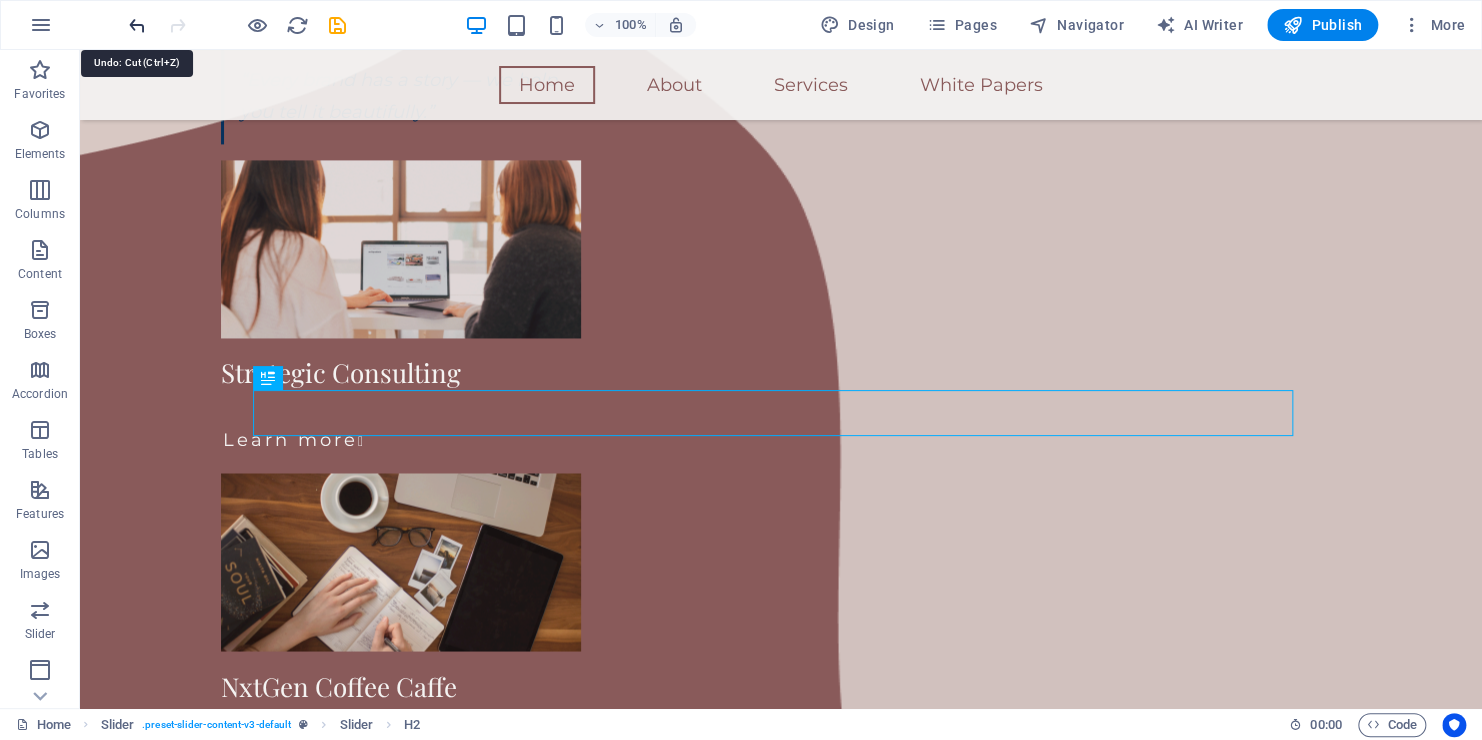 click at bounding box center (137, 25) 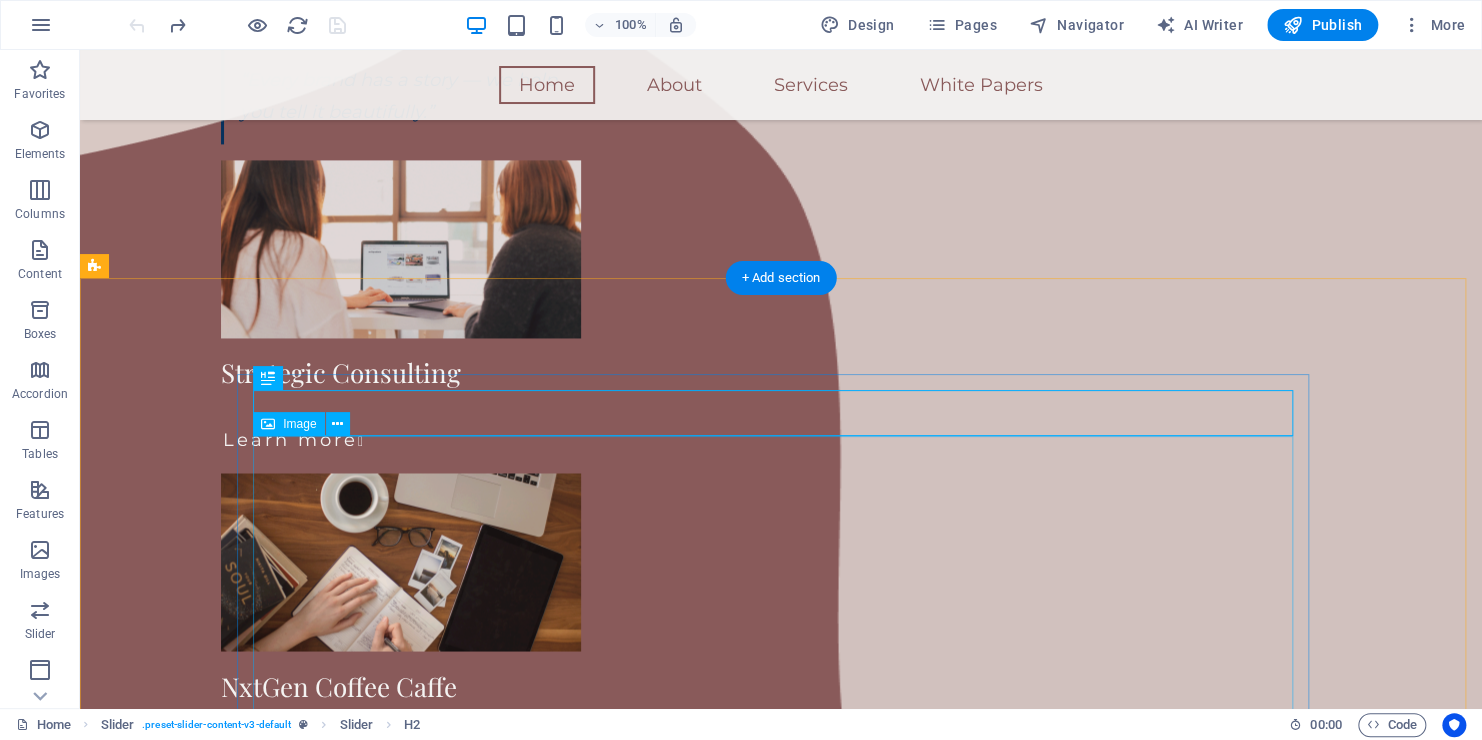 click at bounding box center (-2451, 4675) 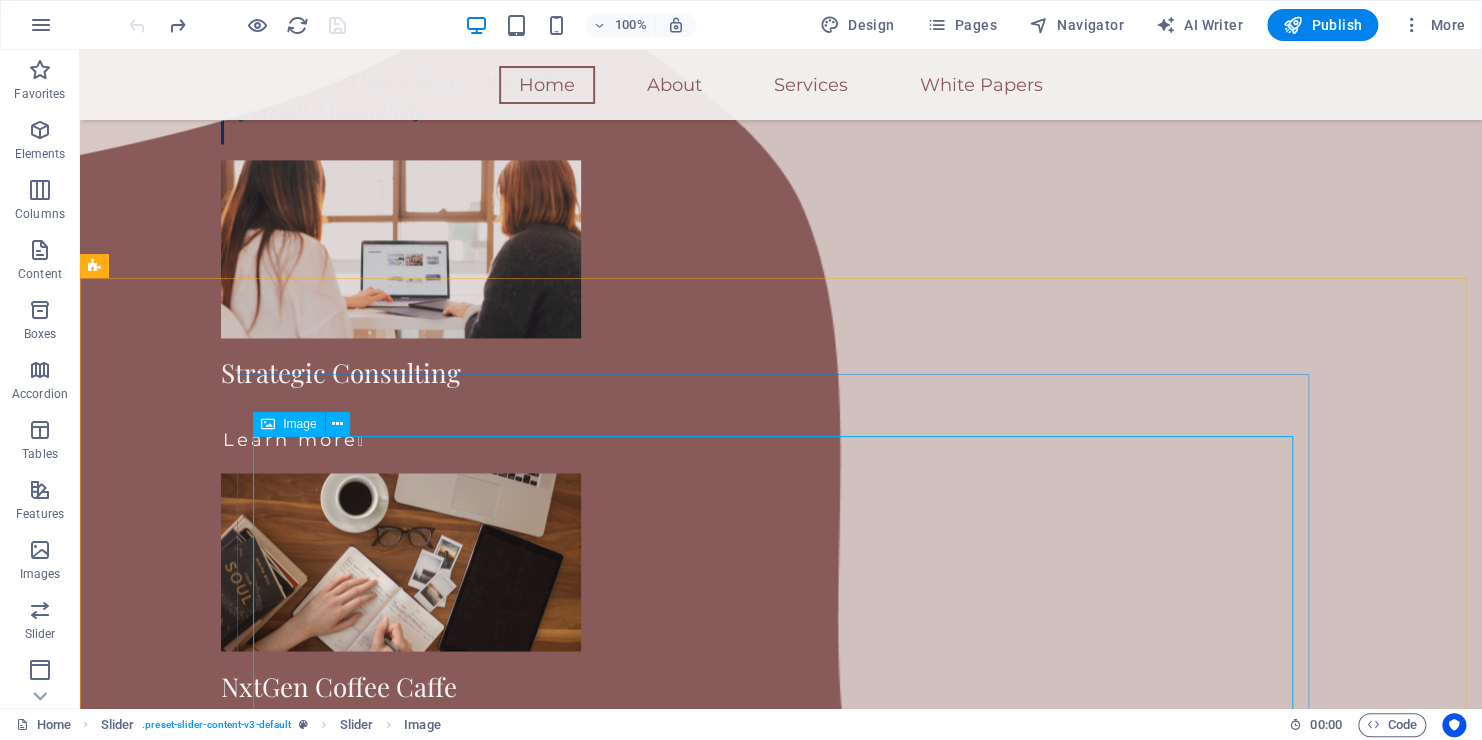 click on "Image" at bounding box center [299, 424] 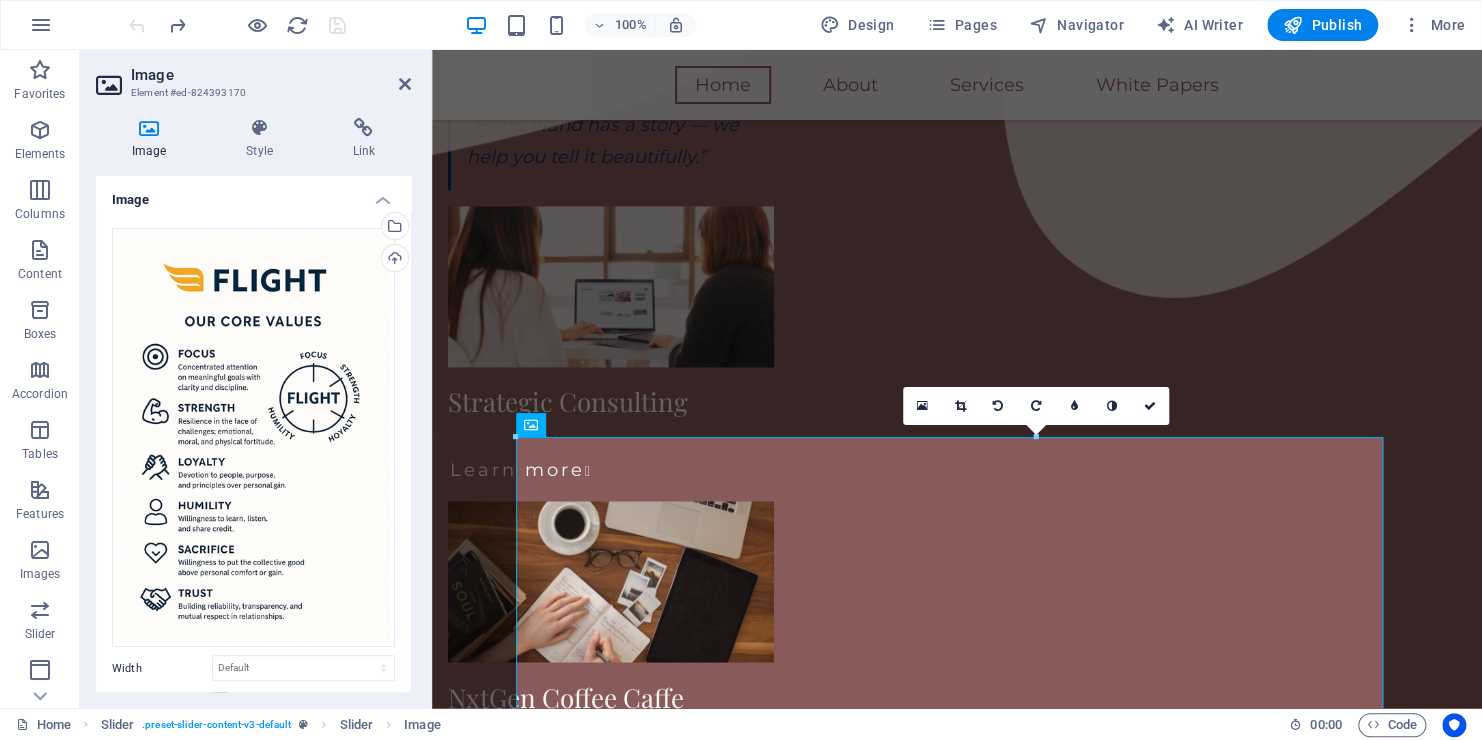 scroll, scrollTop: 1470, scrollLeft: 0, axis: vertical 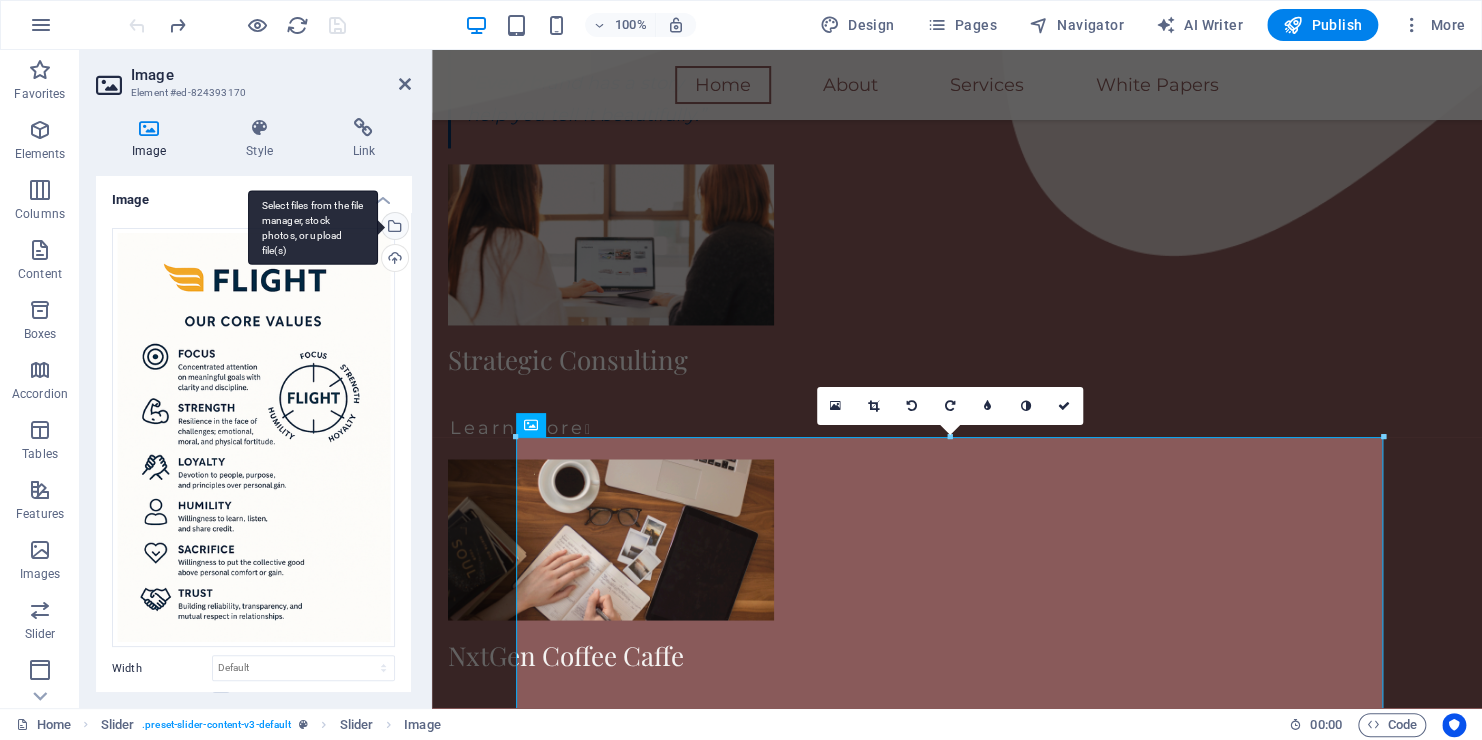 click on "Select files from the file manager, stock photos, or upload file(s)" at bounding box center (313, 227) 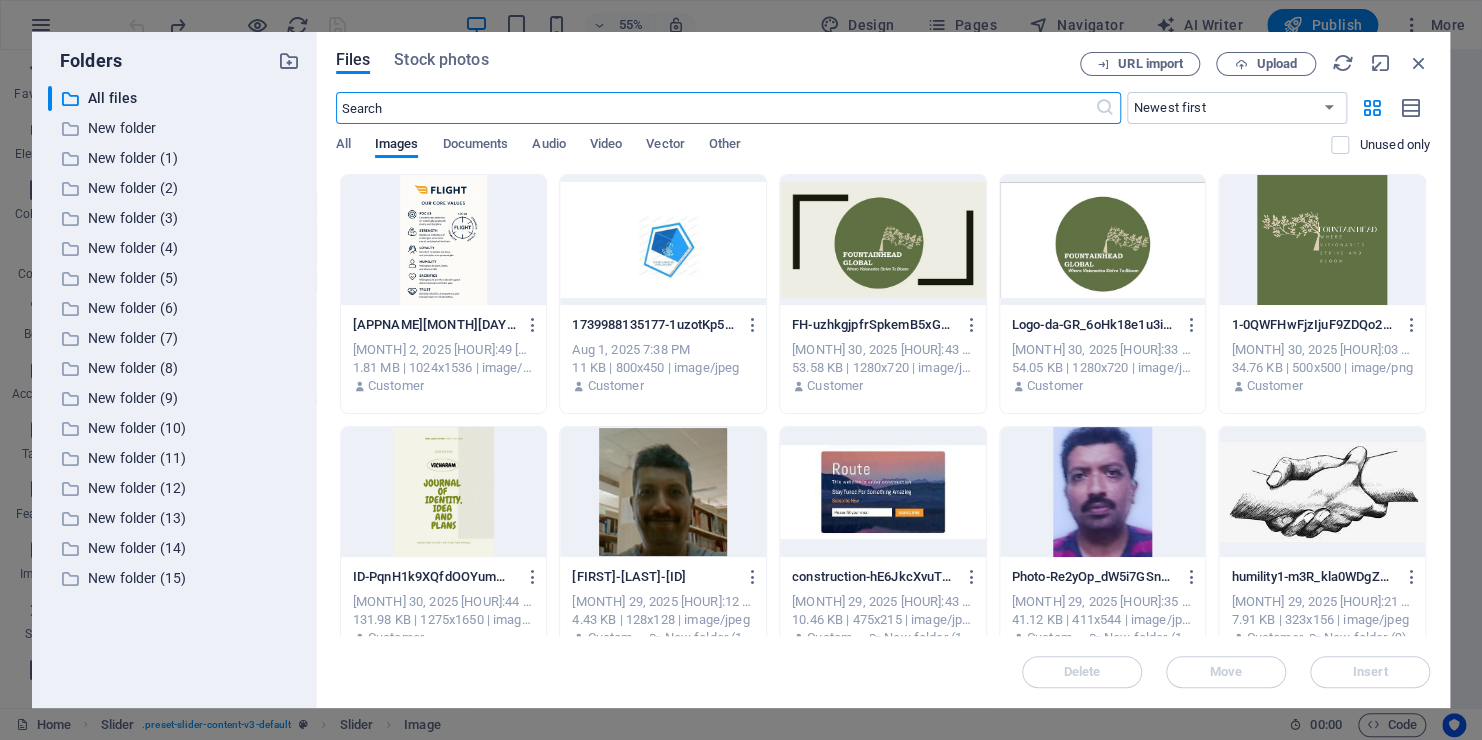 scroll, scrollTop: 1465, scrollLeft: 0, axis: vertical 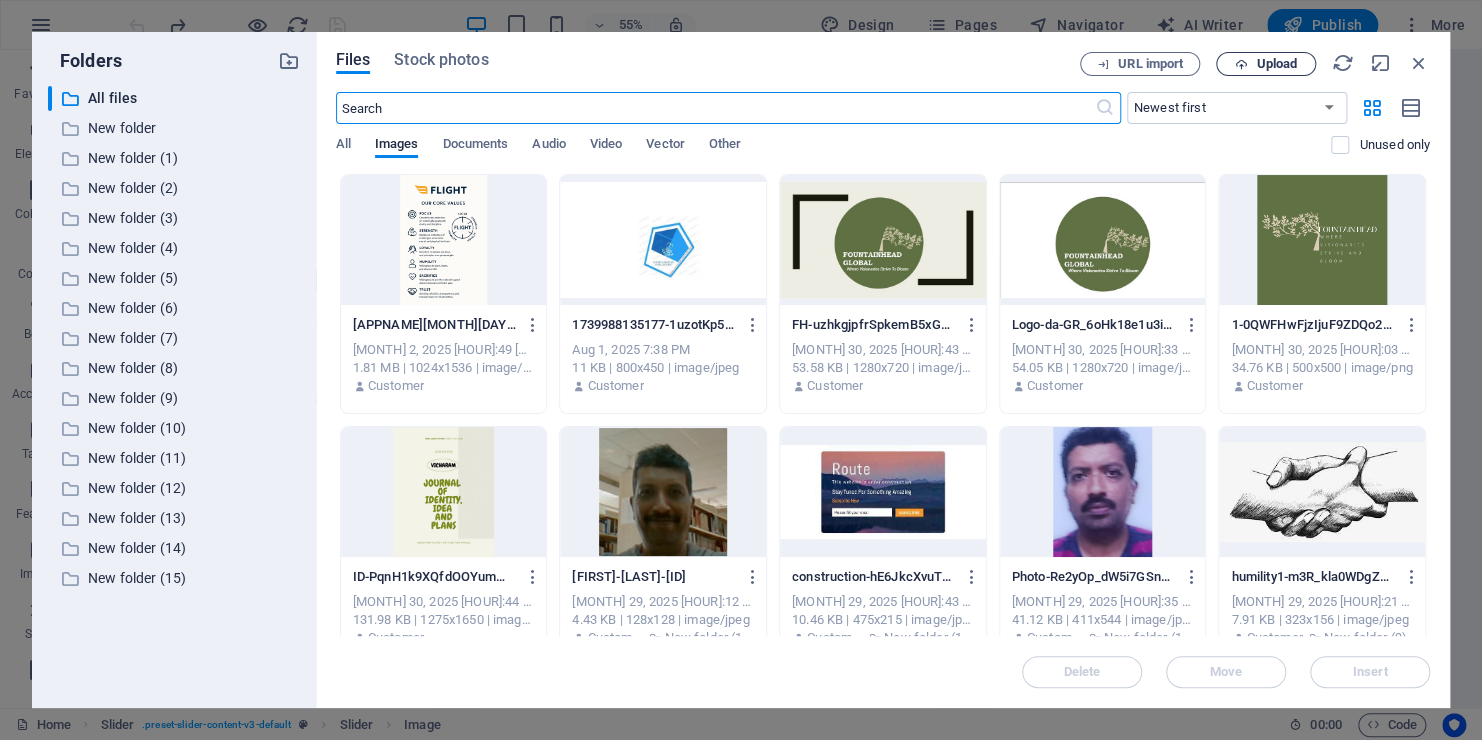 click on "Upload" at bounding box center [1276, 64] 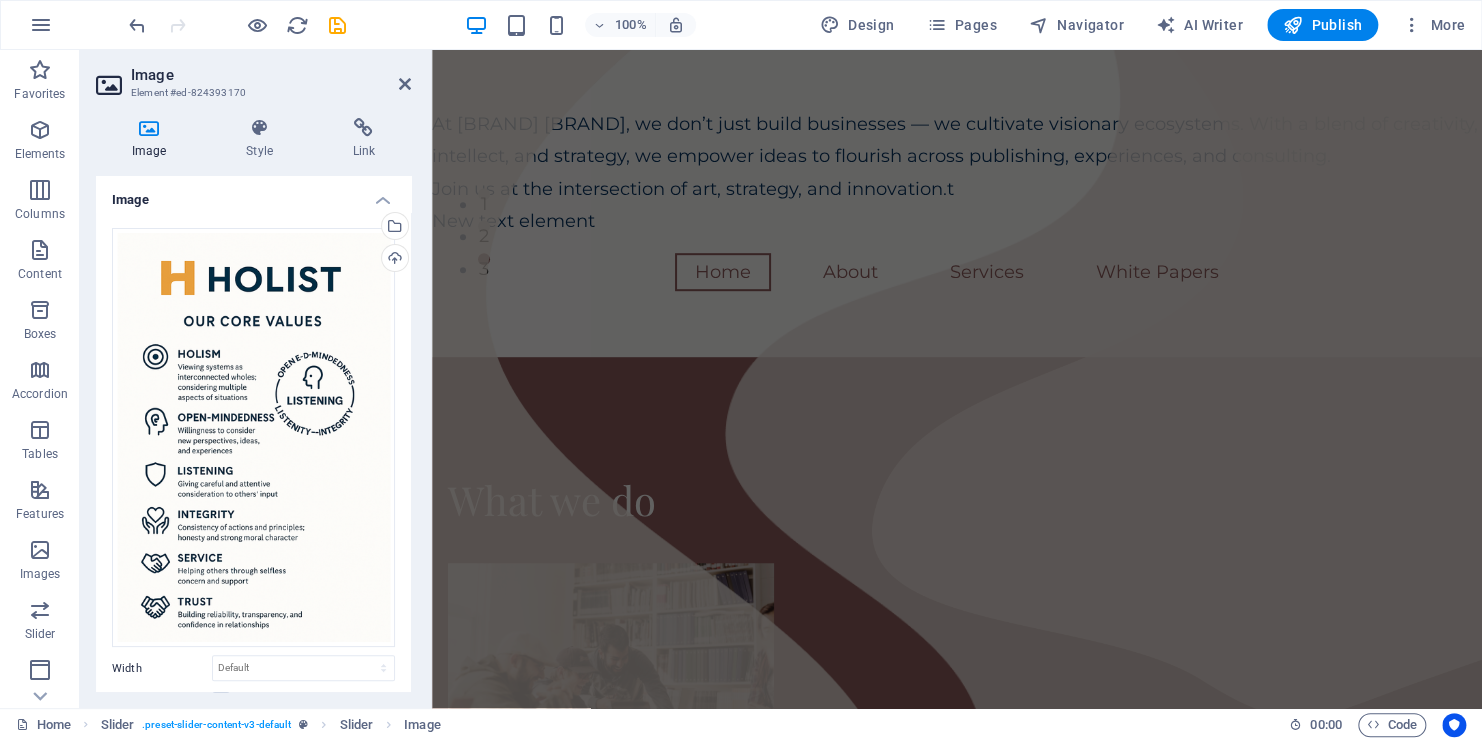 scroll, scrollTop: 437, scrollLeft: 0, axis: vertical 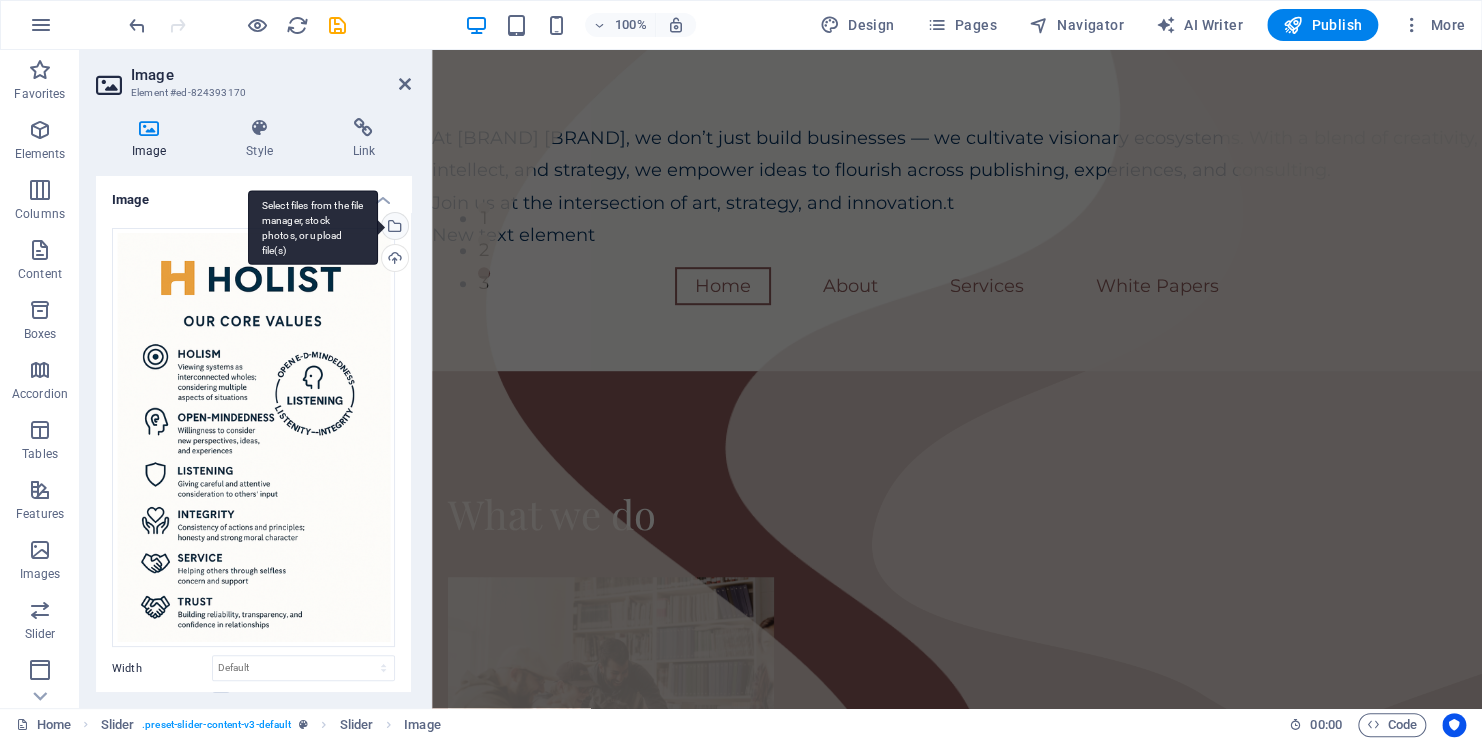 click on "Select files from the file manager, stock photos, or upload file(s)" at bounding box center (393, 228) 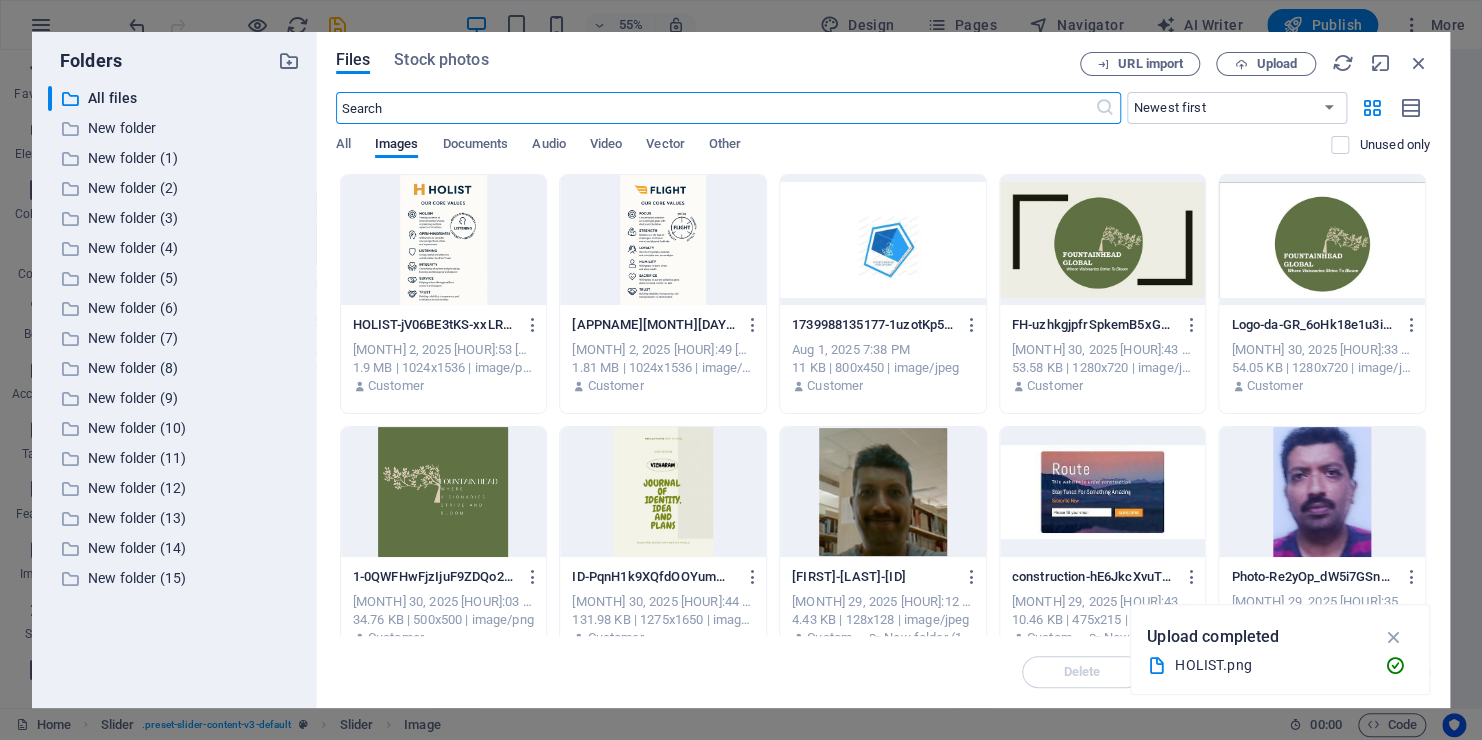scroll, scrollTop: 1880, scrollLeft: 0, axis: vertical 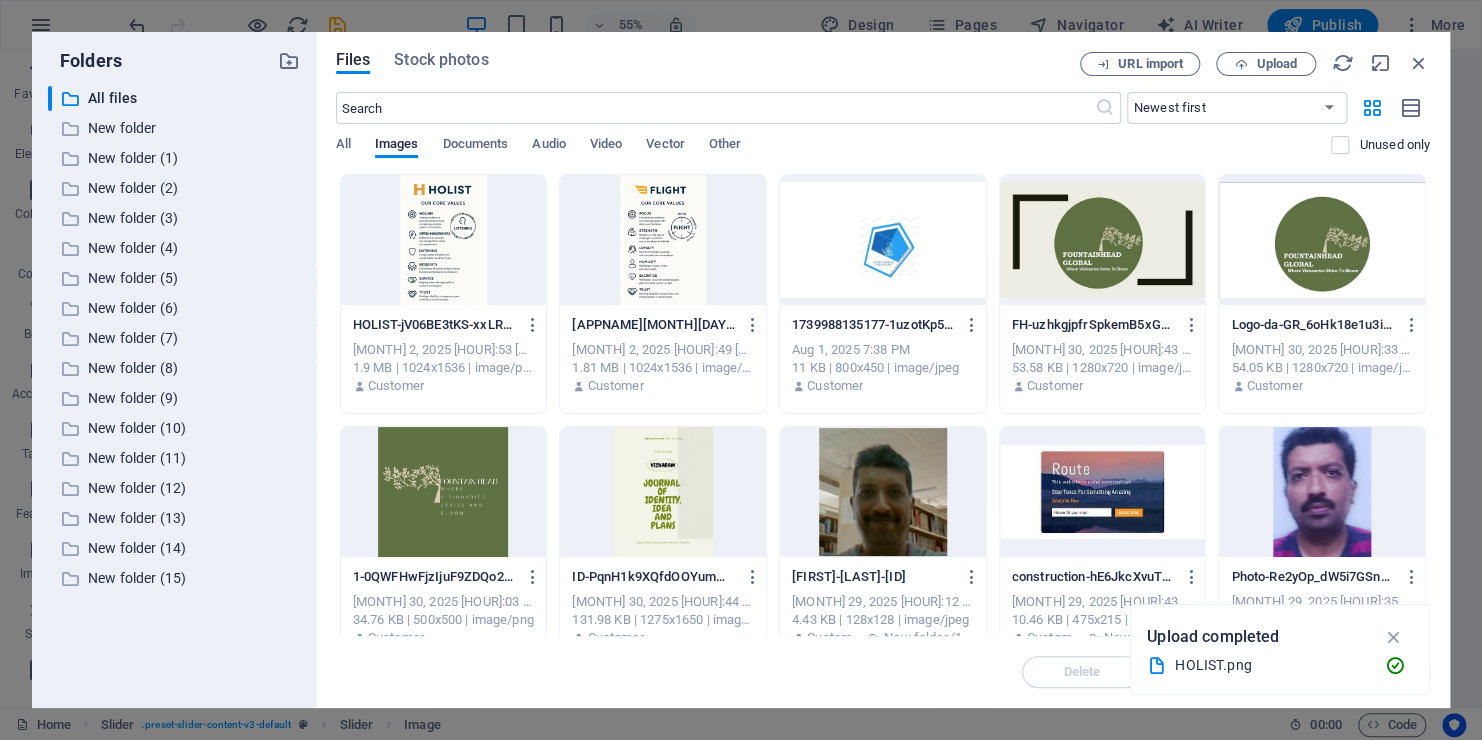 click at bounding box center (444, 240) 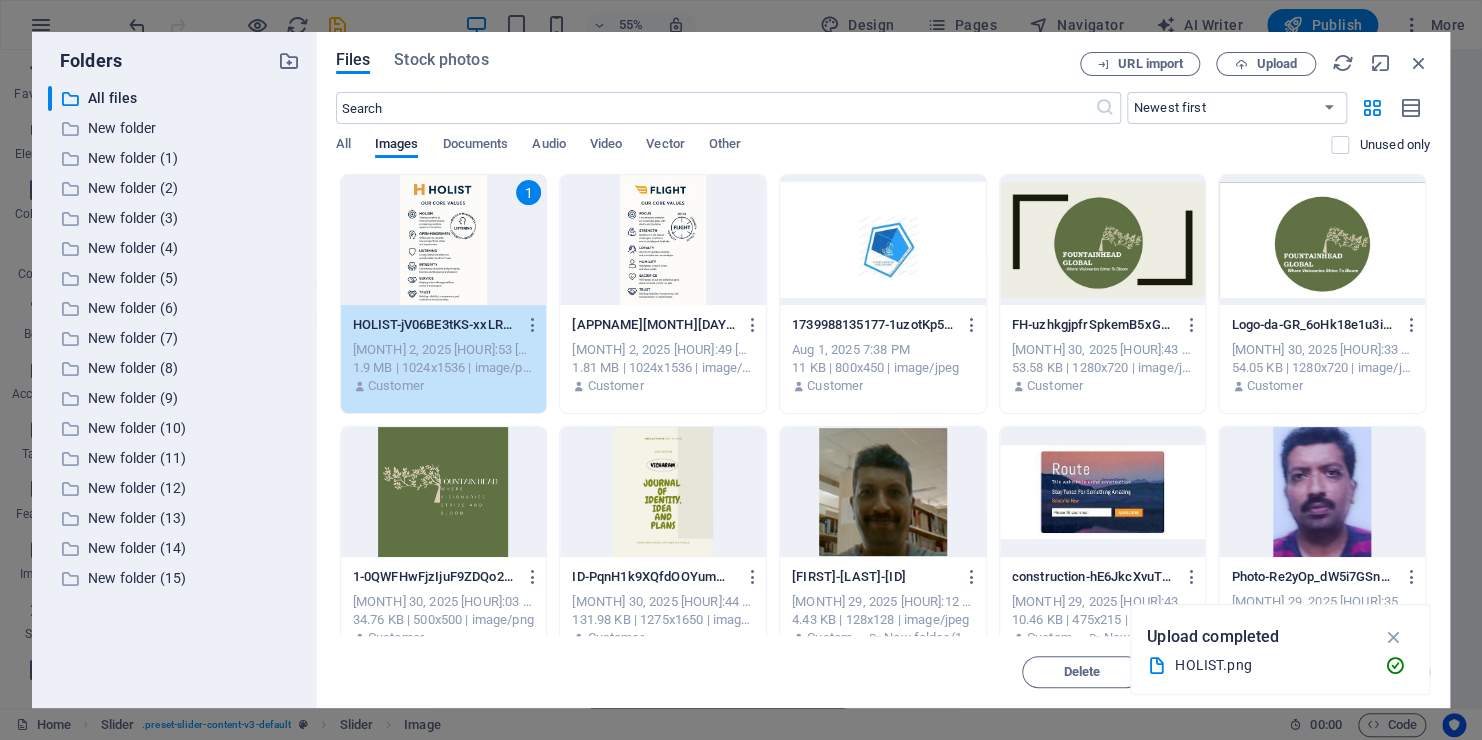 scroll, scrollTop: 1880, scrollLeft: 0, axis: vertical 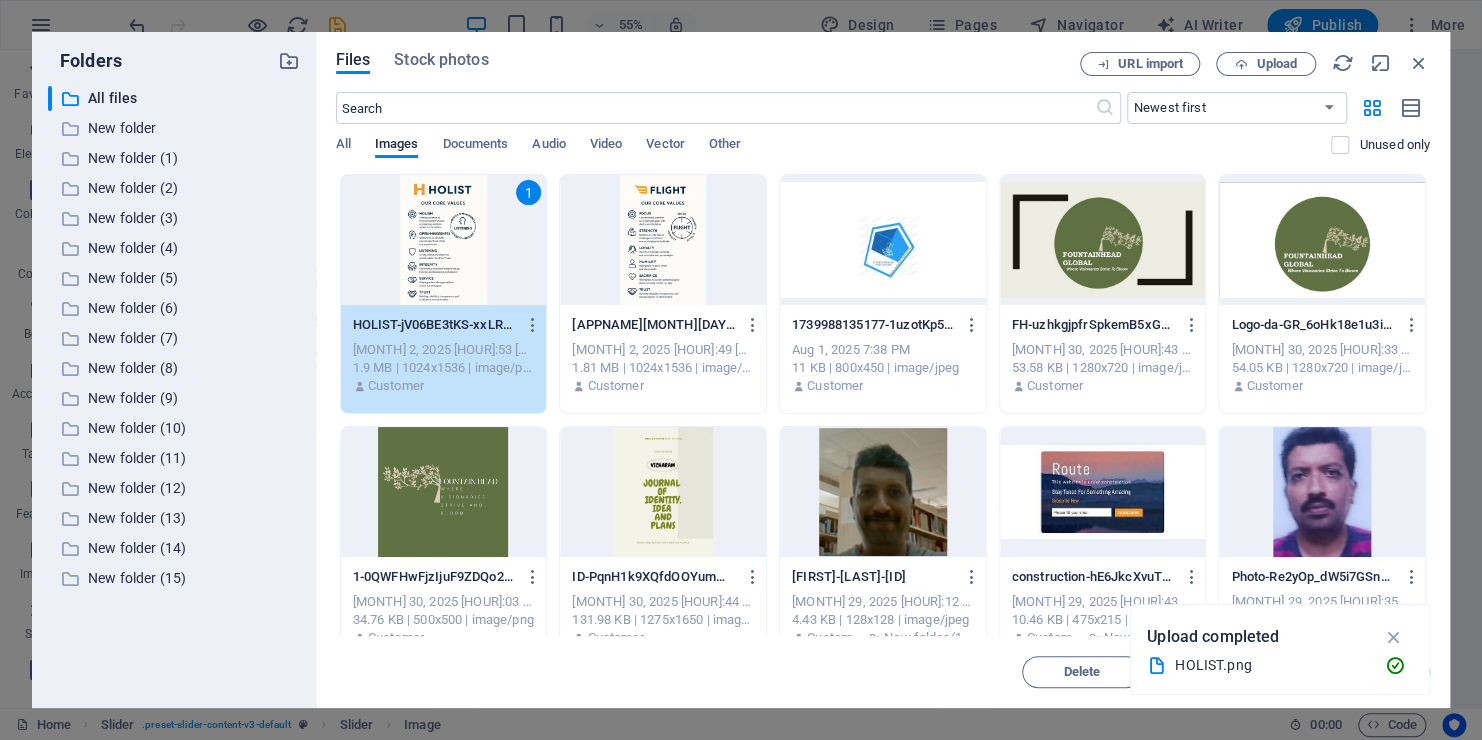 click on "1" at bounding box center [444, 240] 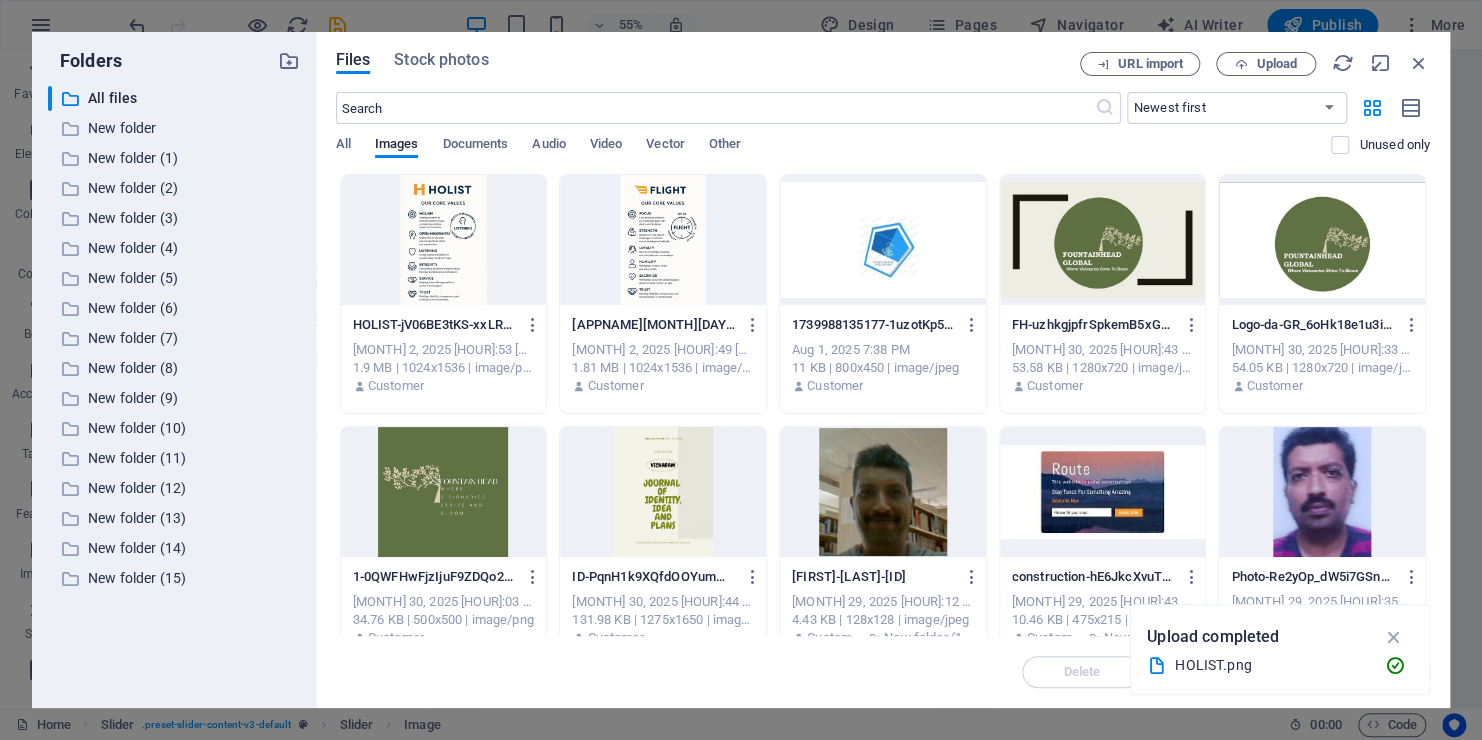 click at bounding box center (444, 240) 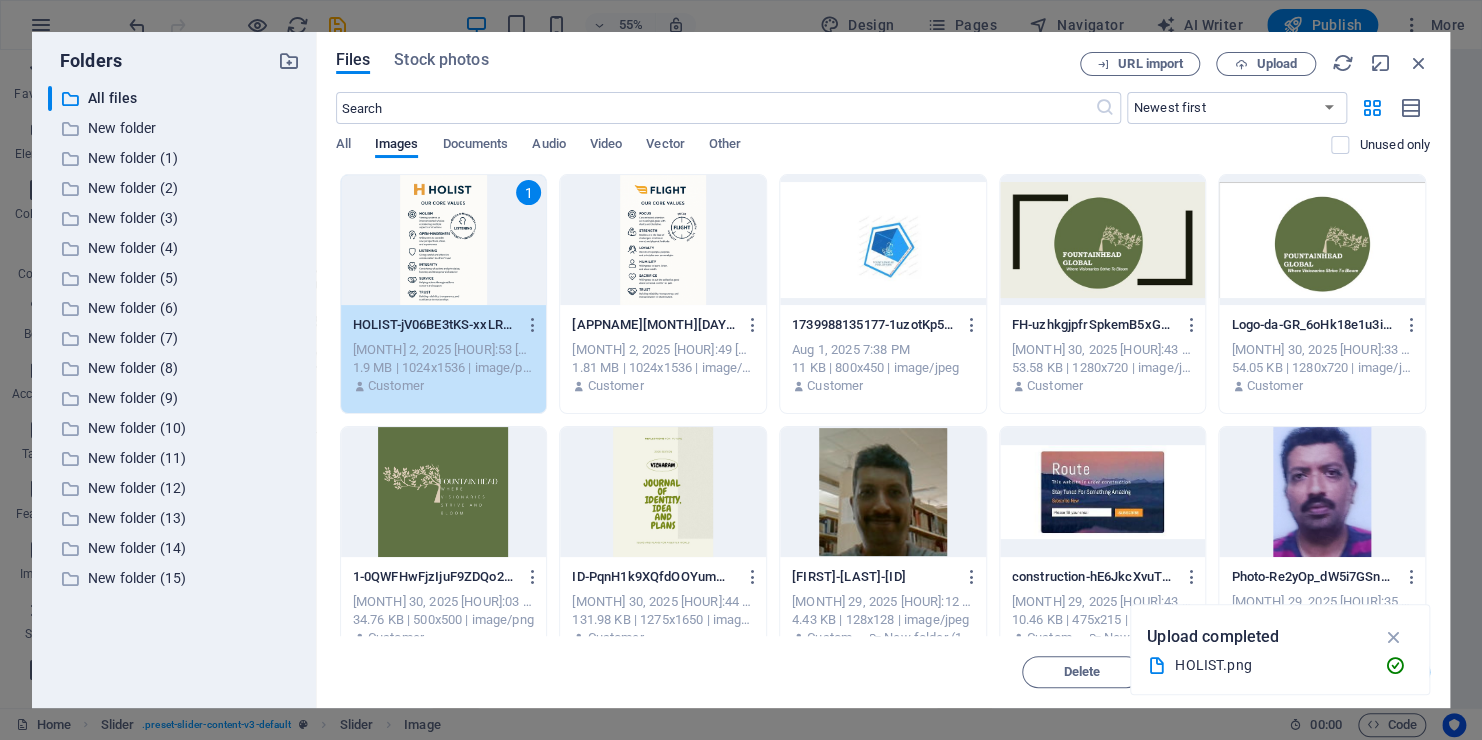 click on "1" at bounding box center (444, 240) 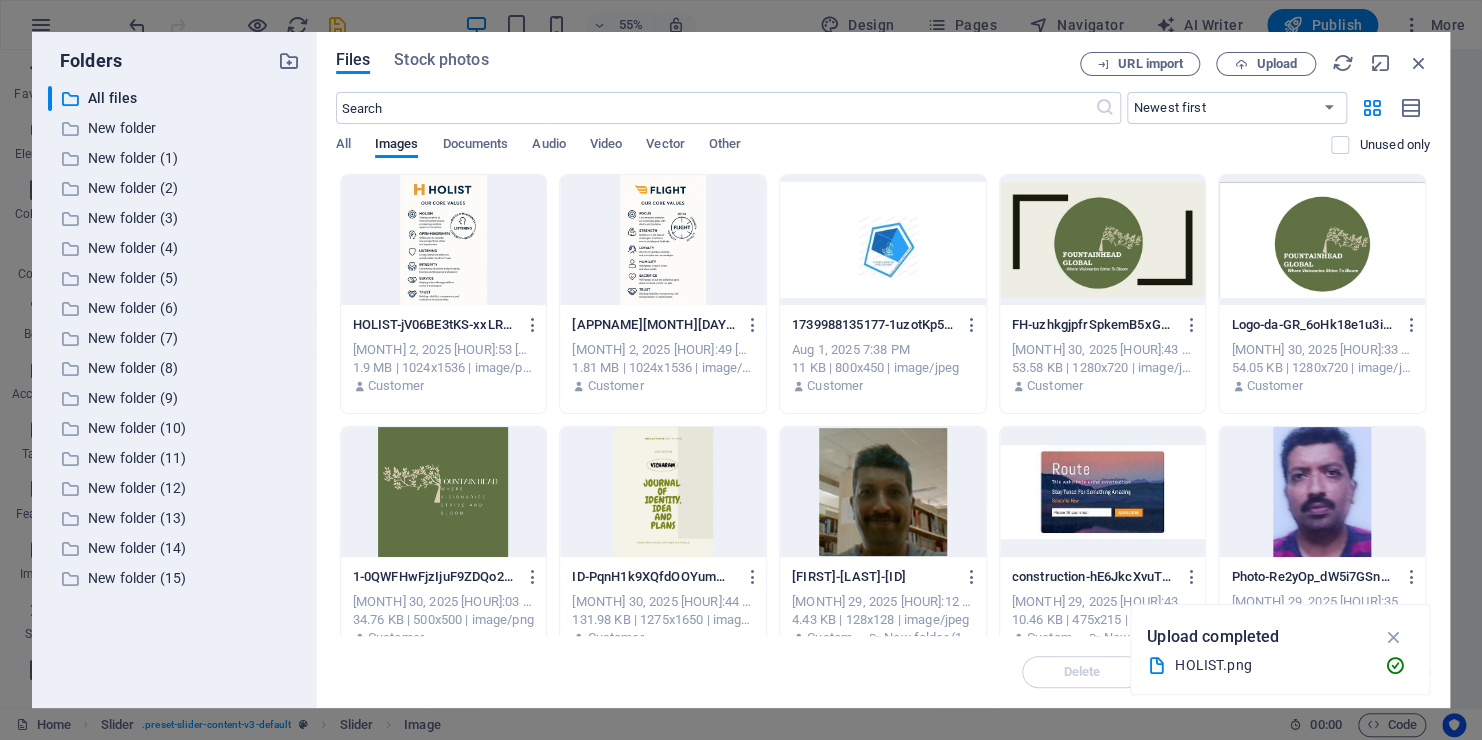 click at bounding box center [444, 240] 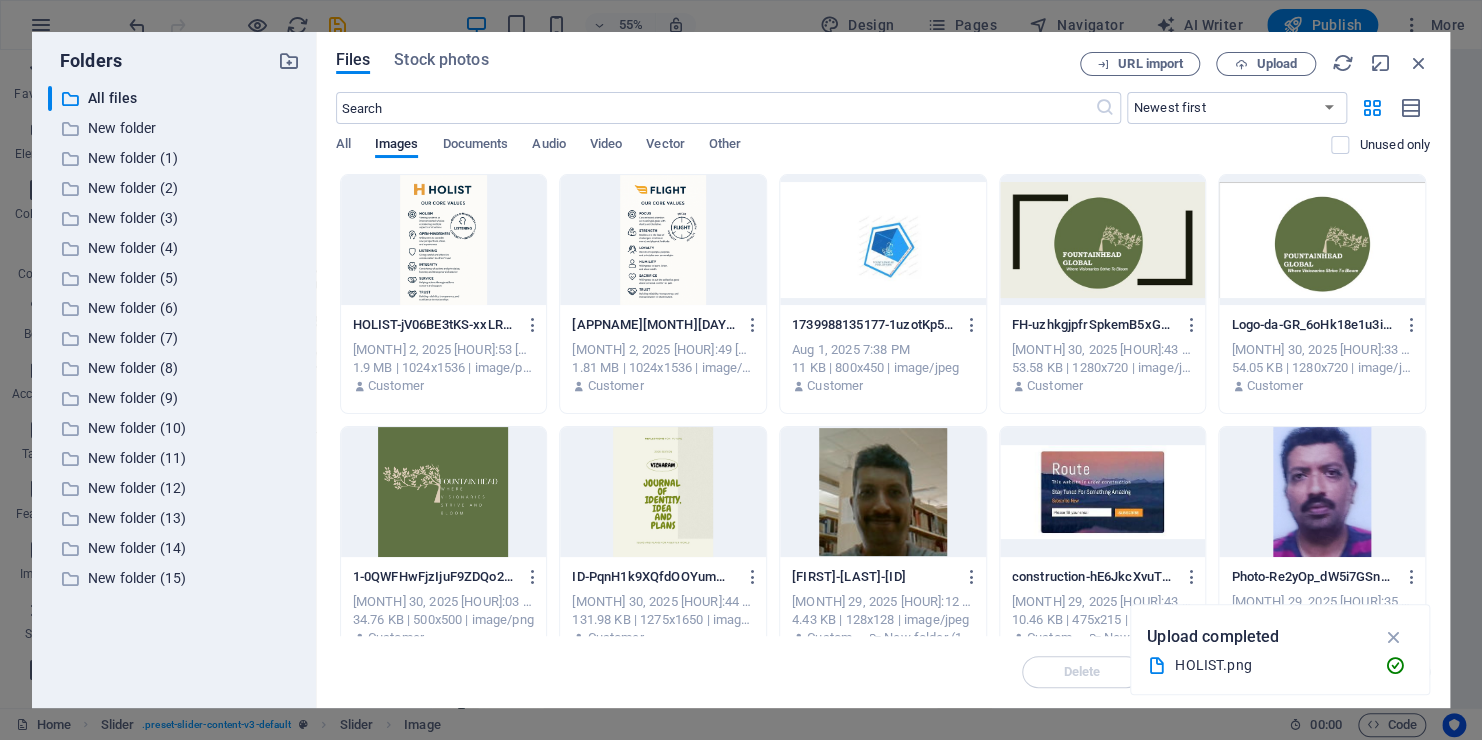 scroll, scrollTop: 1589, scrollLeft: 0, axis: vertical 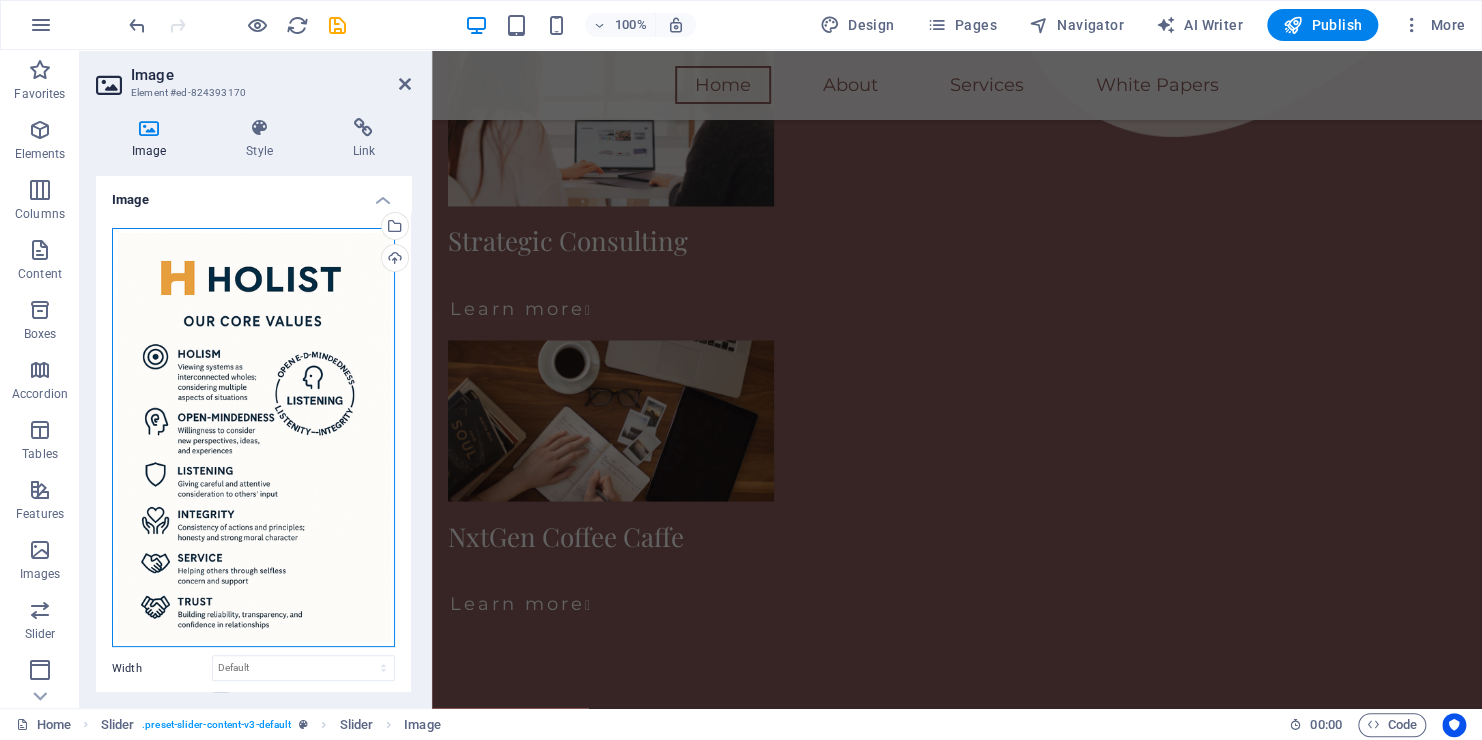 click on "Drag files here, click to choose files or select files from Files or our free stock photos & videos" at bounding box center (253, 438) 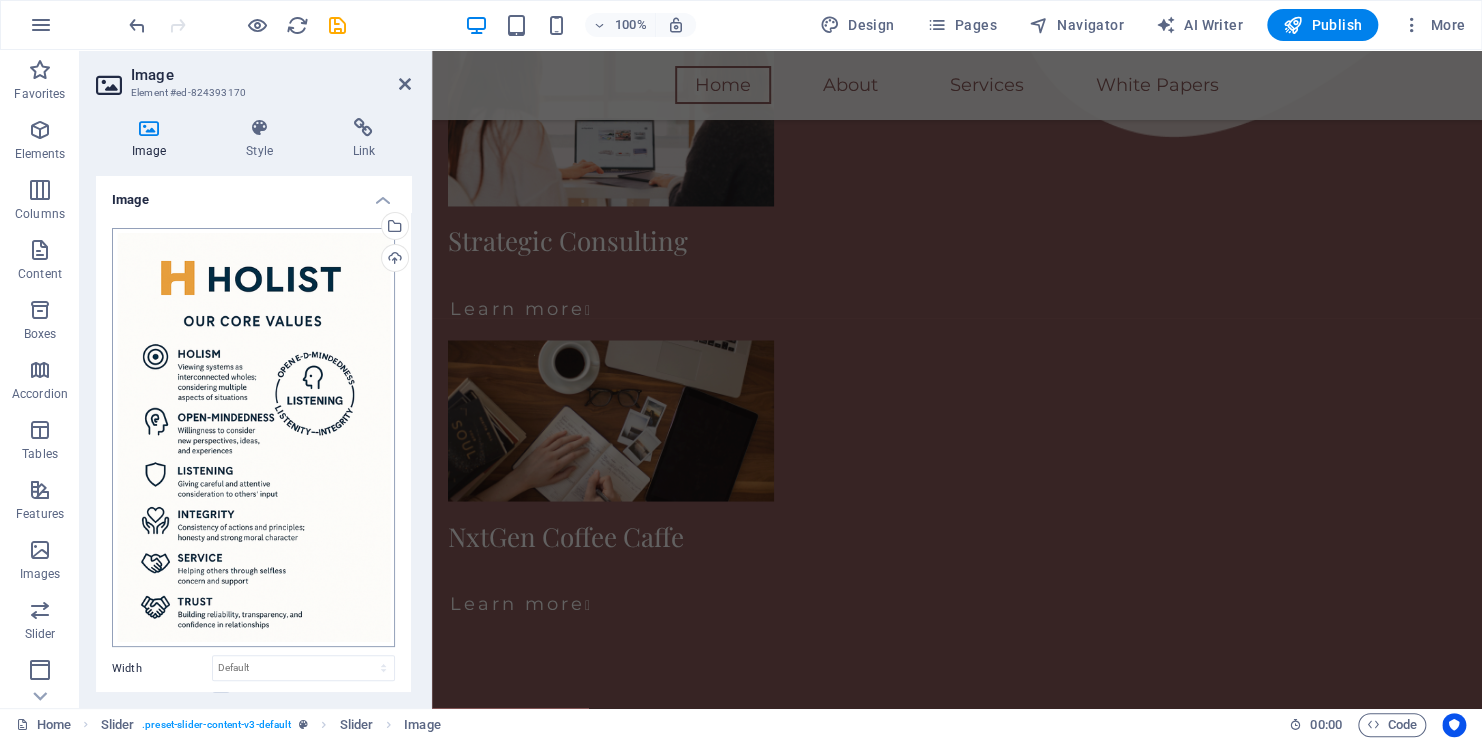 scroll, scrollTop: 1072, scrollLeft: 0, axis: vertical 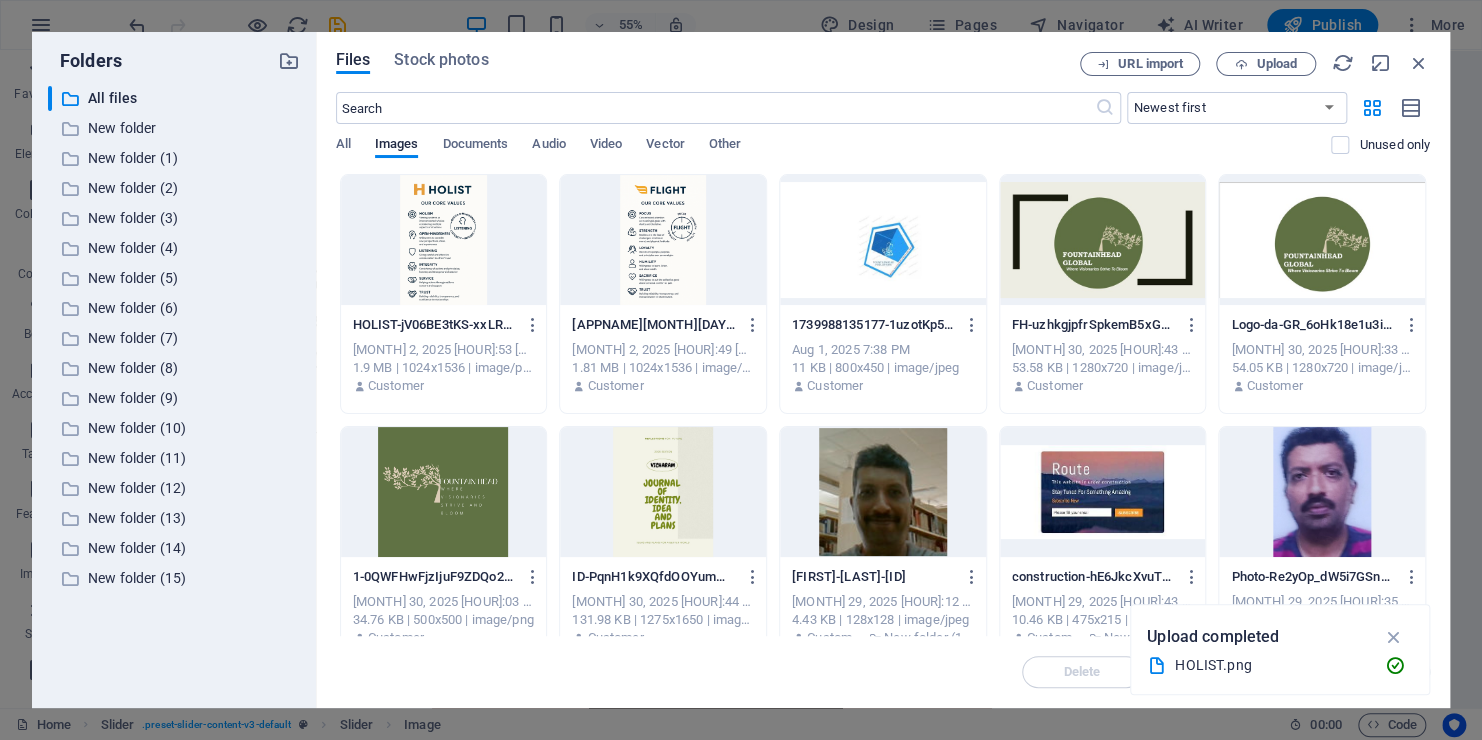 click at bounding box center (444, 240) 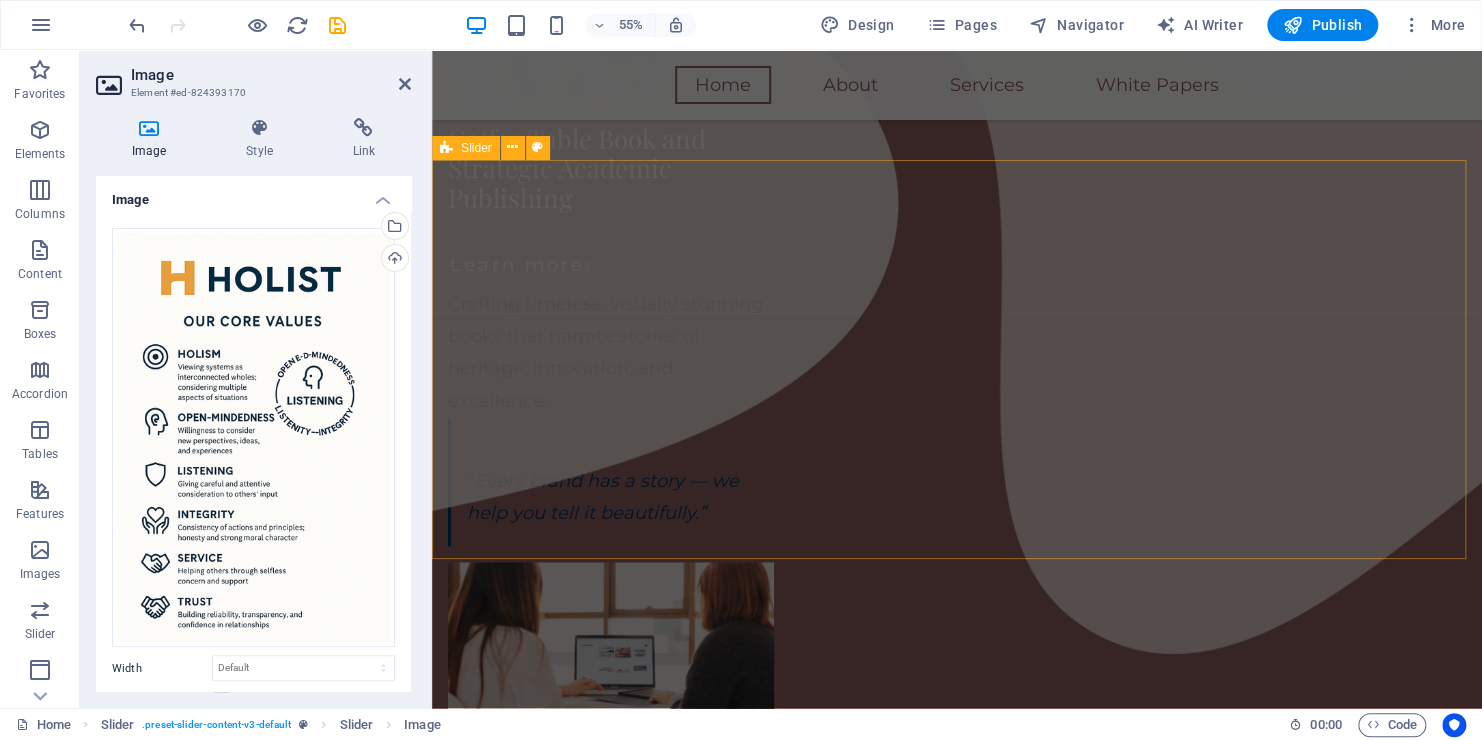 scroll, scrollTop: 1589, scrollLeft: 0, axis: vertical 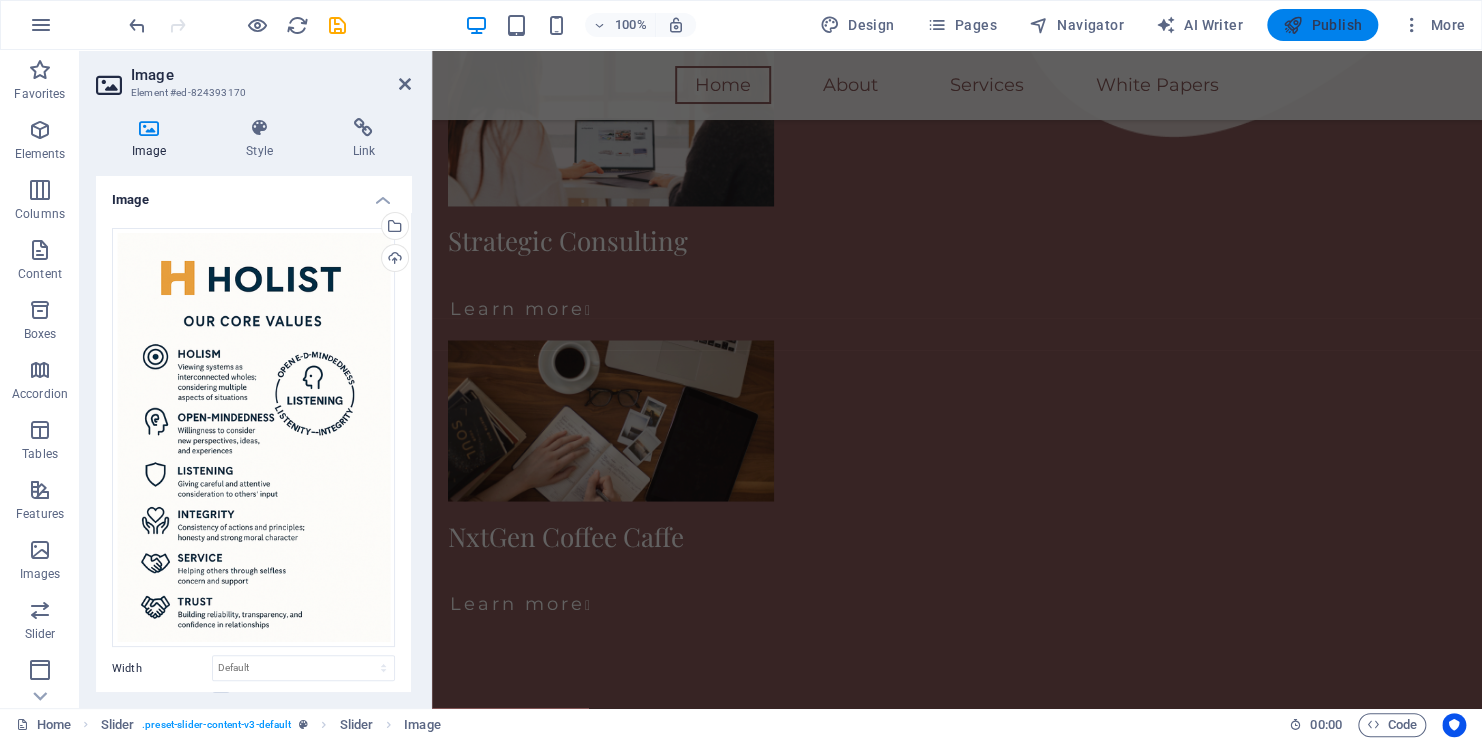 click on "Publish" at bounding box center (1322, 25) 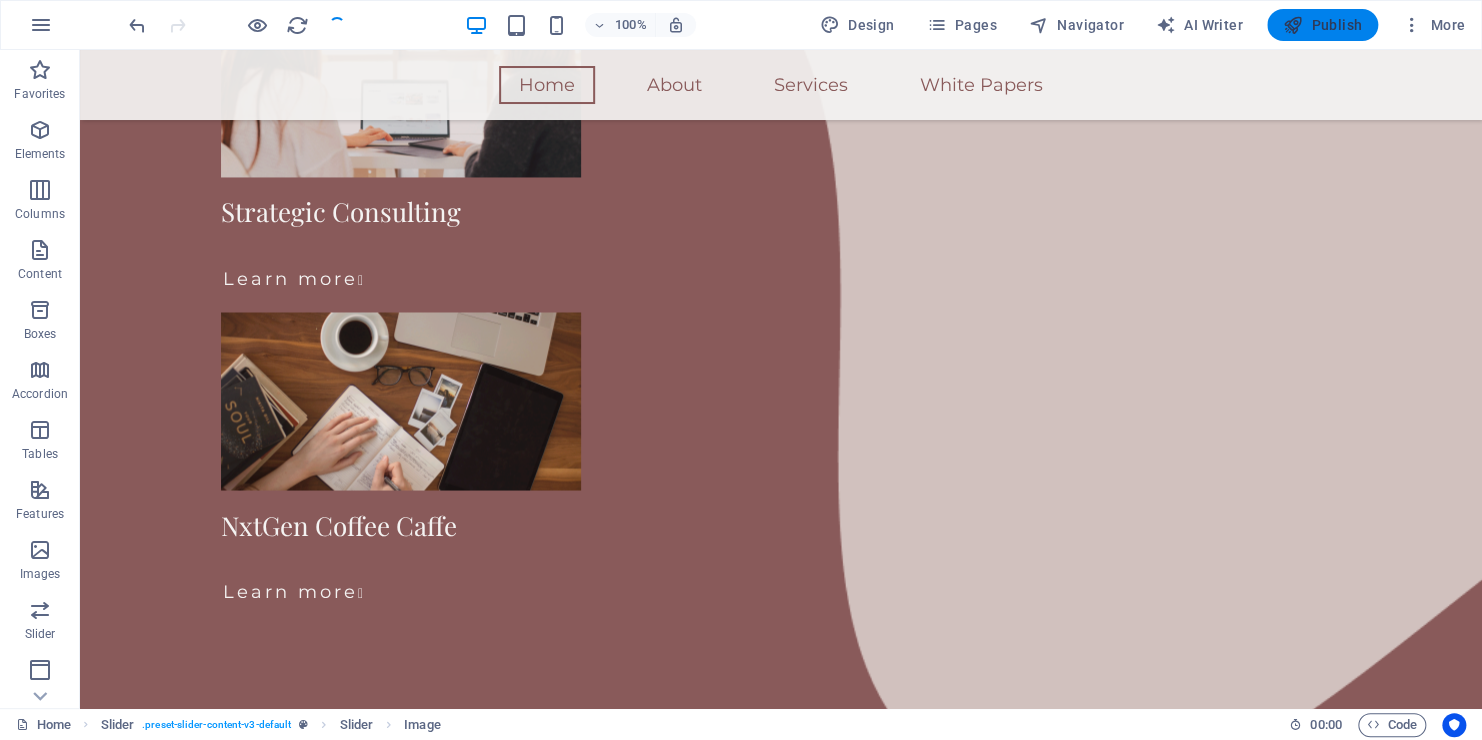 scroll, scrollTop: 1616, scrollLeft: 0, axis: vertical 